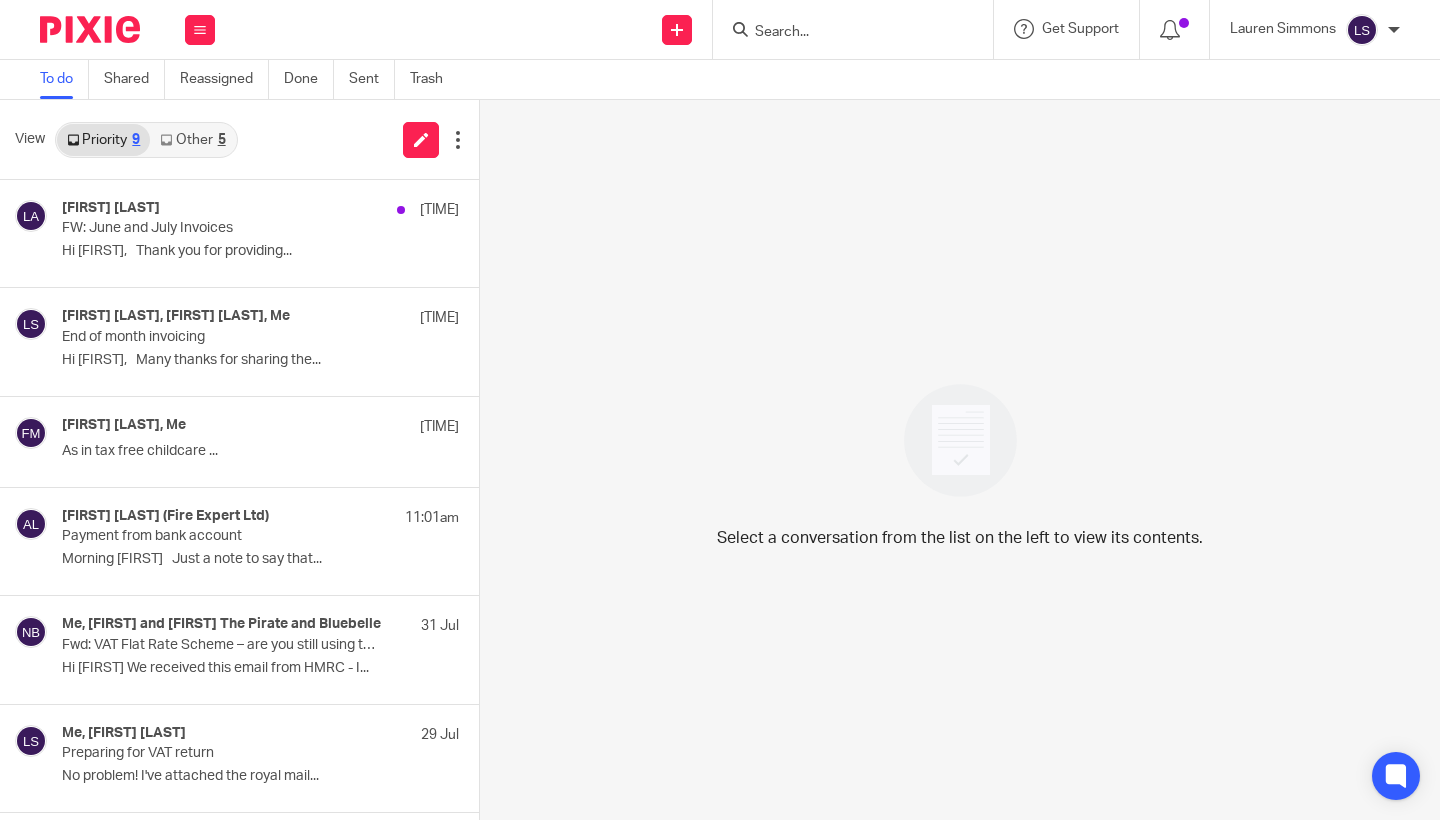 scroll, scrollTop: 0, scrollLeft: 0, axis: both 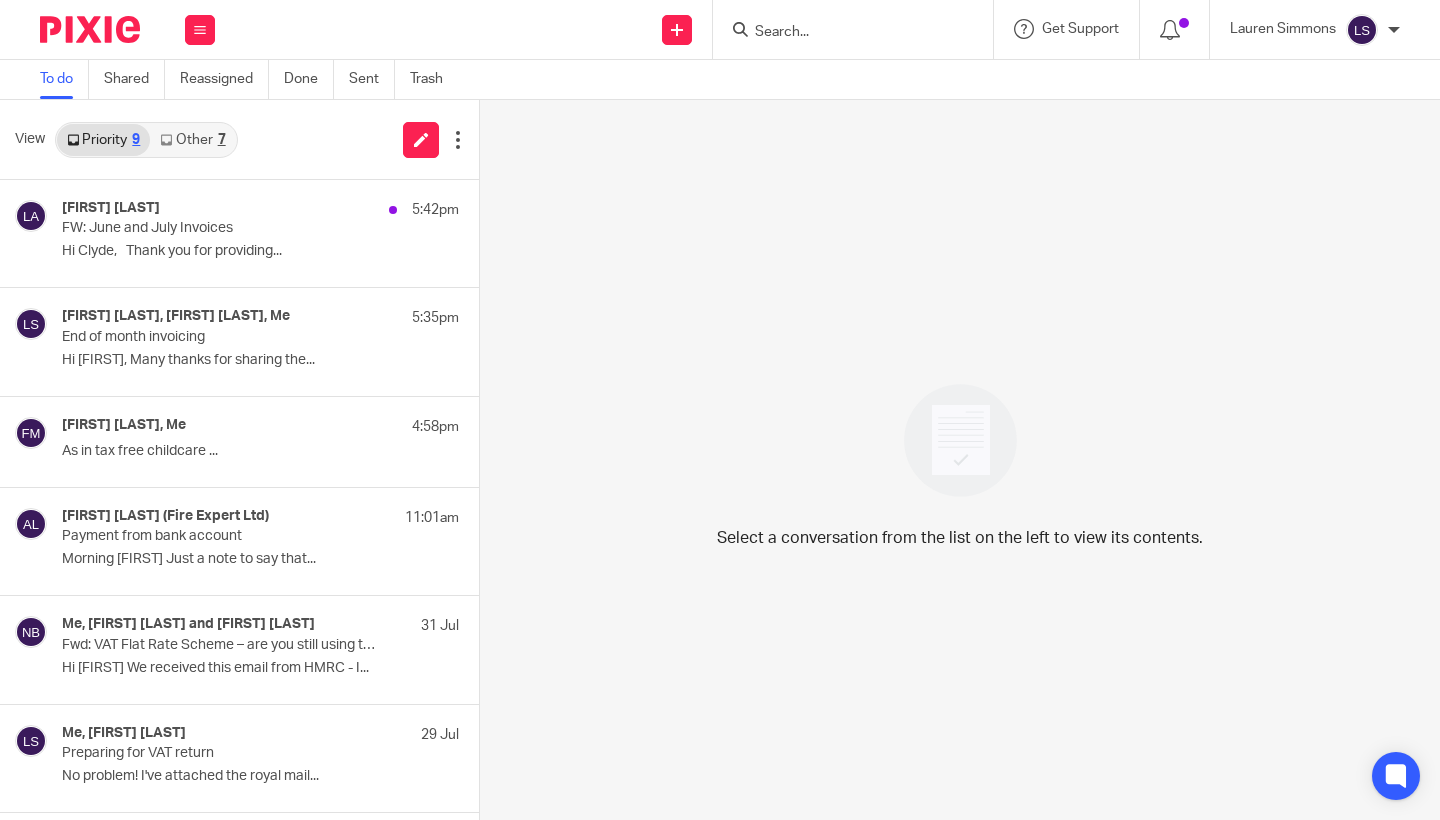 click on "Other
7" at bounding box center (192, 140) 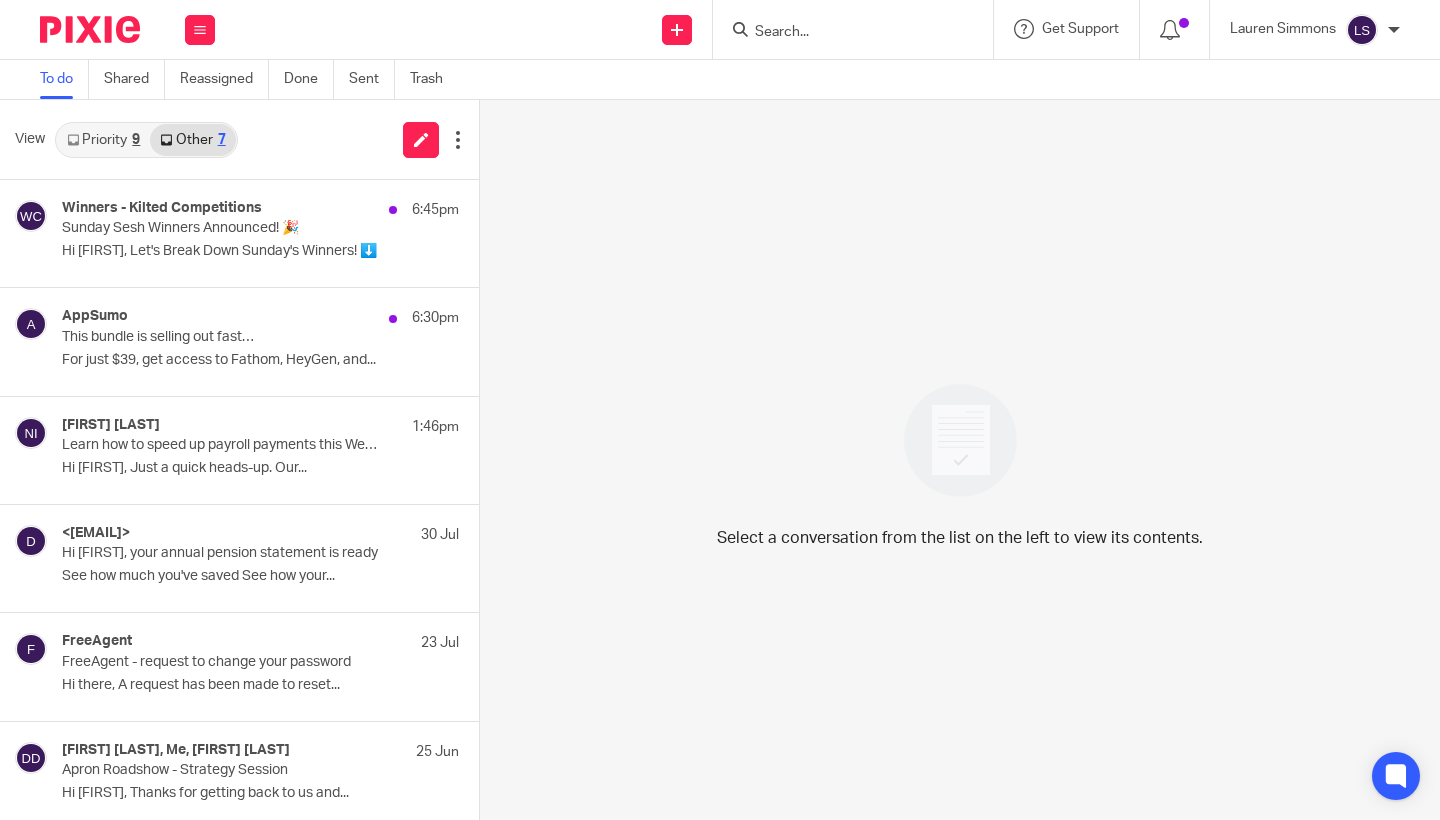 scroll, scrollTop: 0, scrollLeft: 0, axis: both 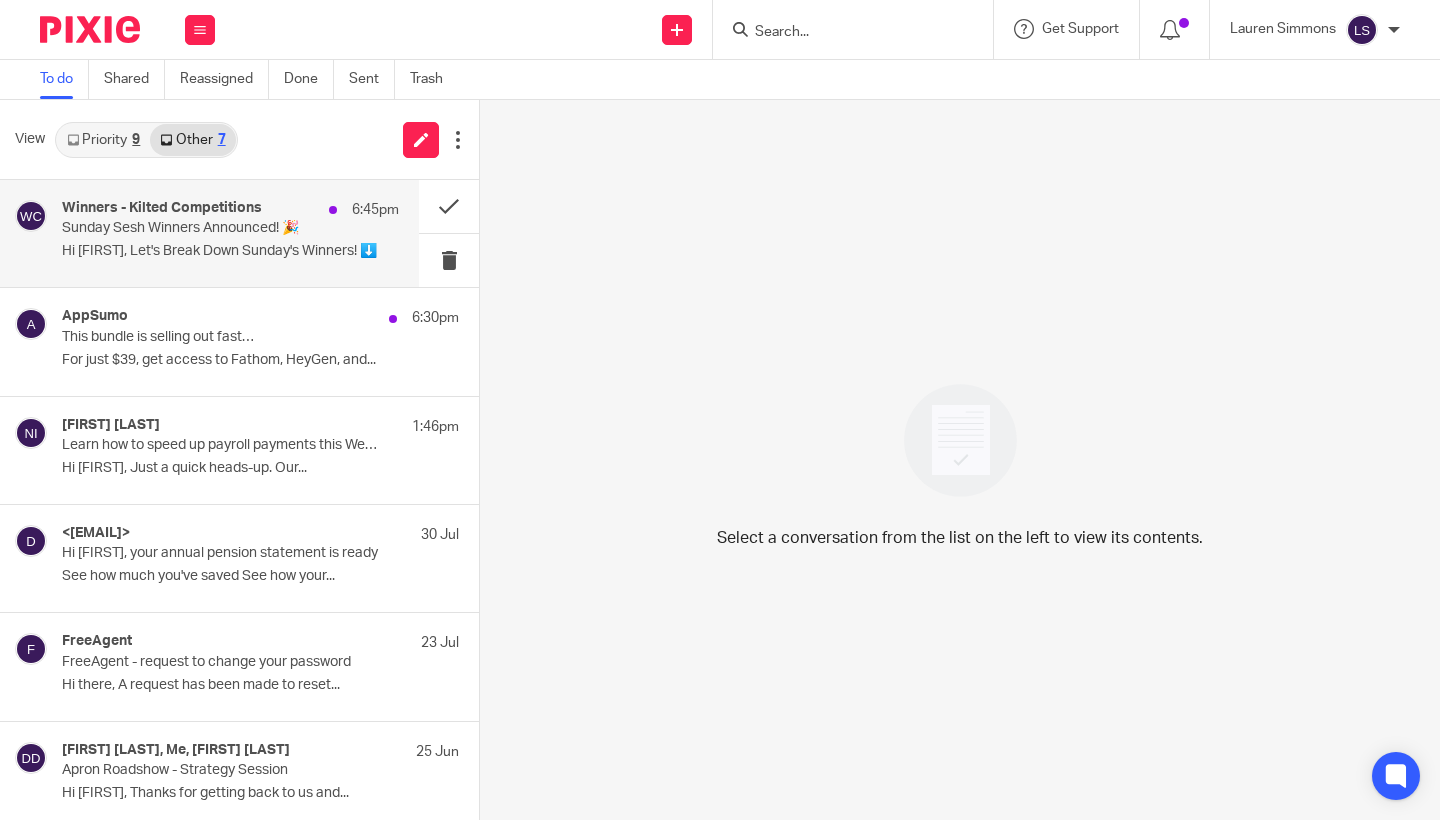 click on "Sunday Sesh Winners Announced! 🎉" at bounding box center [197, 228] 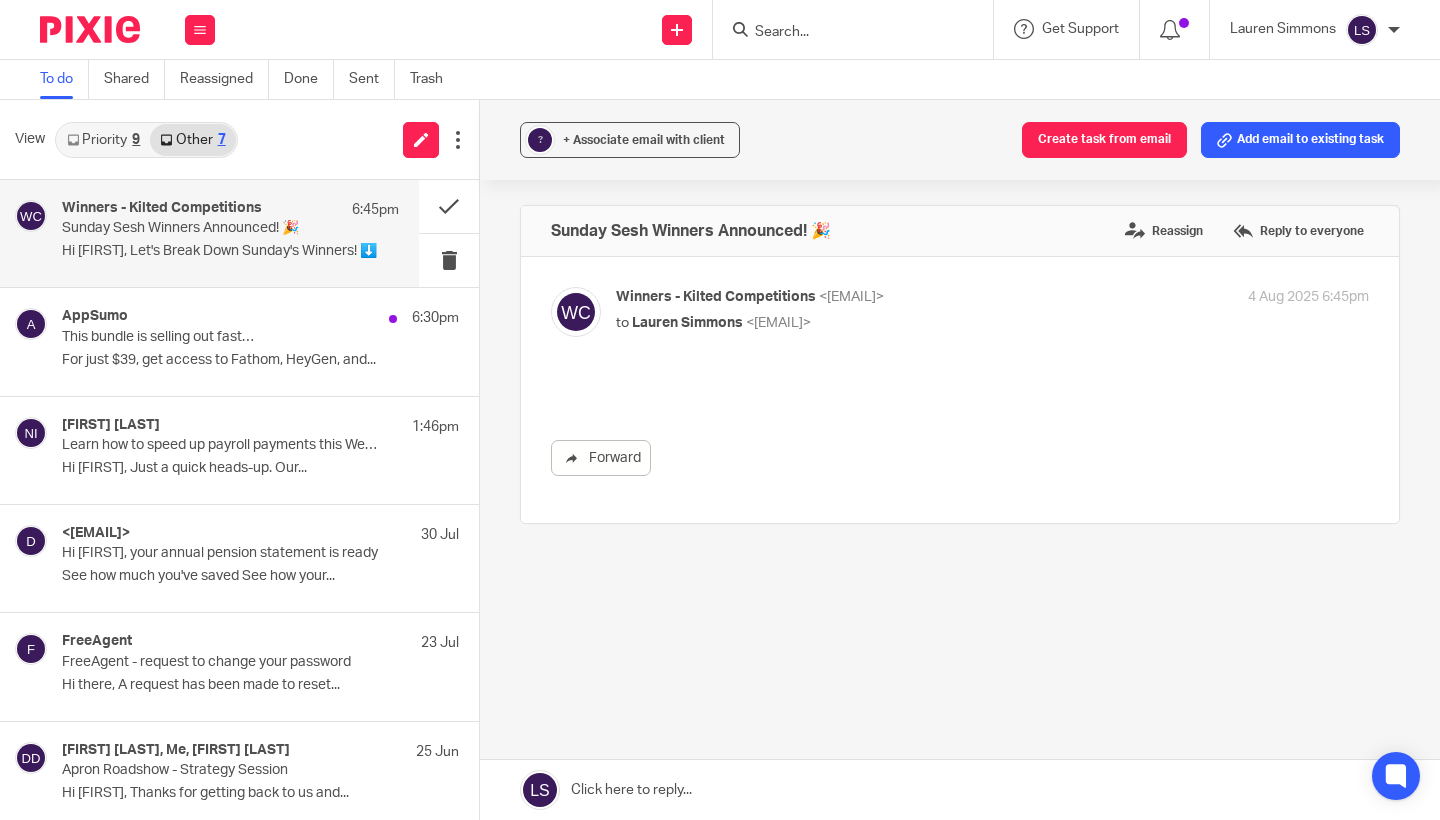 scroll, scrollTop: 0, scrollLeft: 0, axis: both 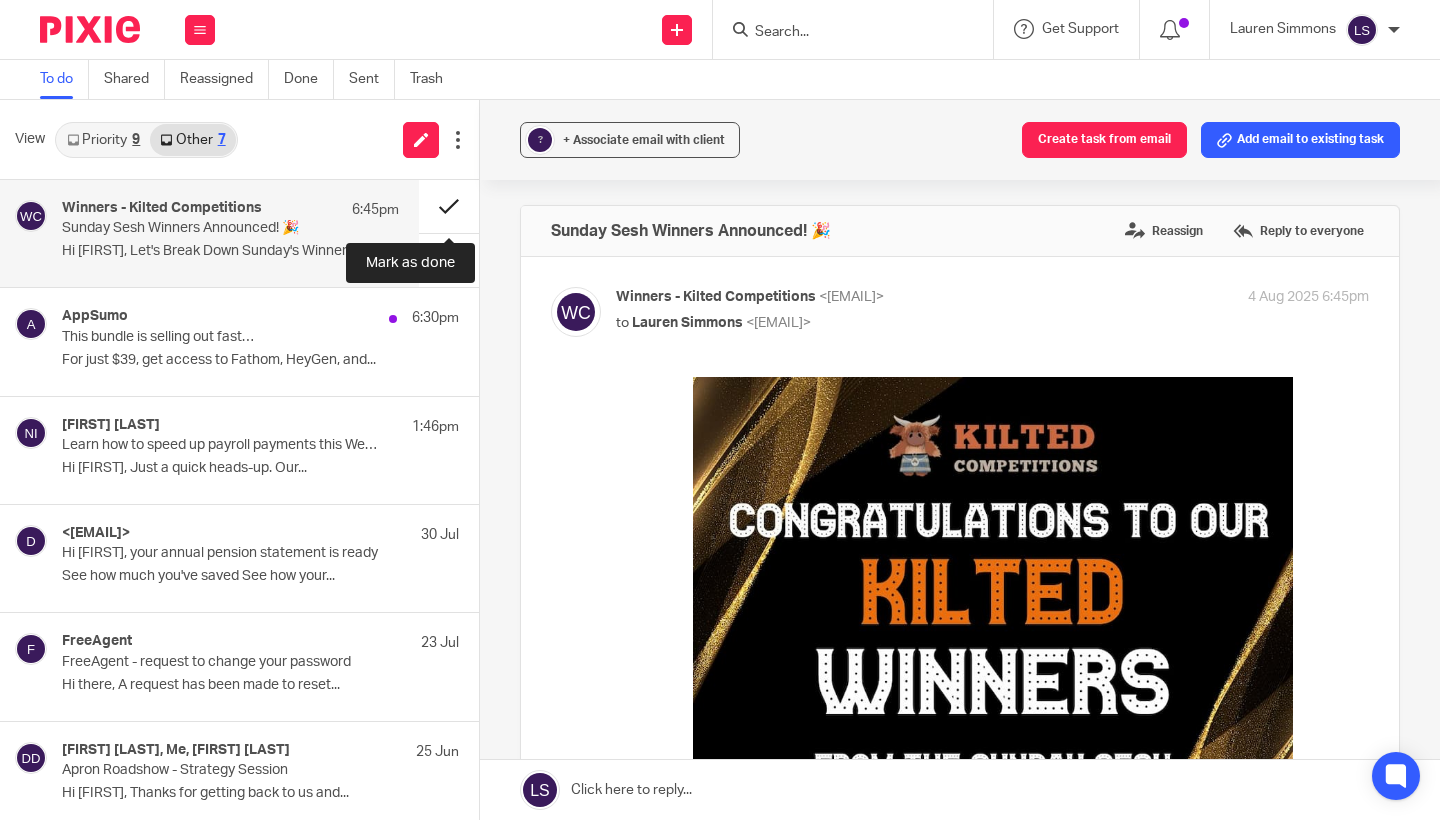 click at bounding box center [449, 206] 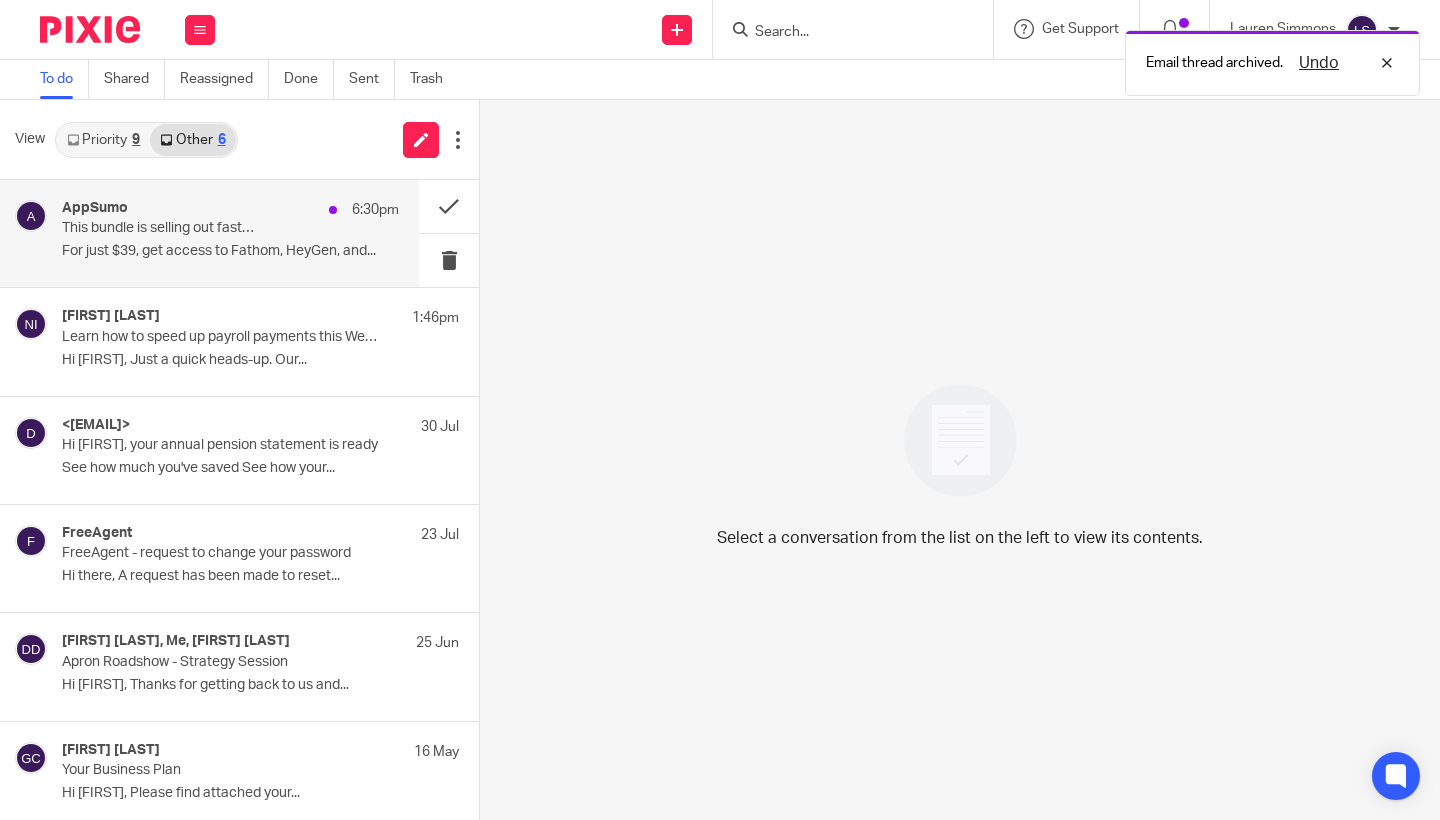 click on "AppSumo
6:30pm" at bounding box center [230, 210] 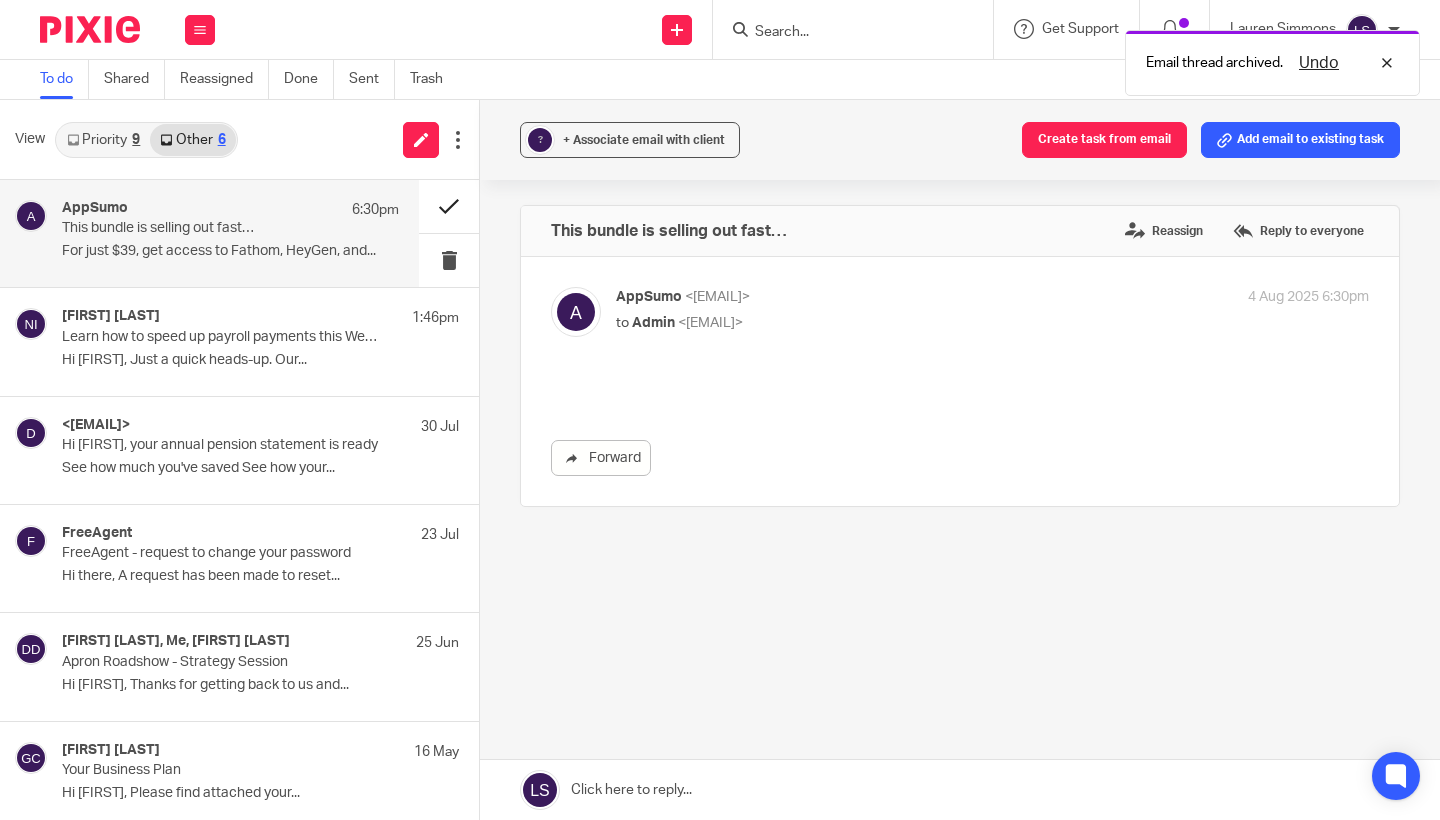 click at bounding box center [449, 206] 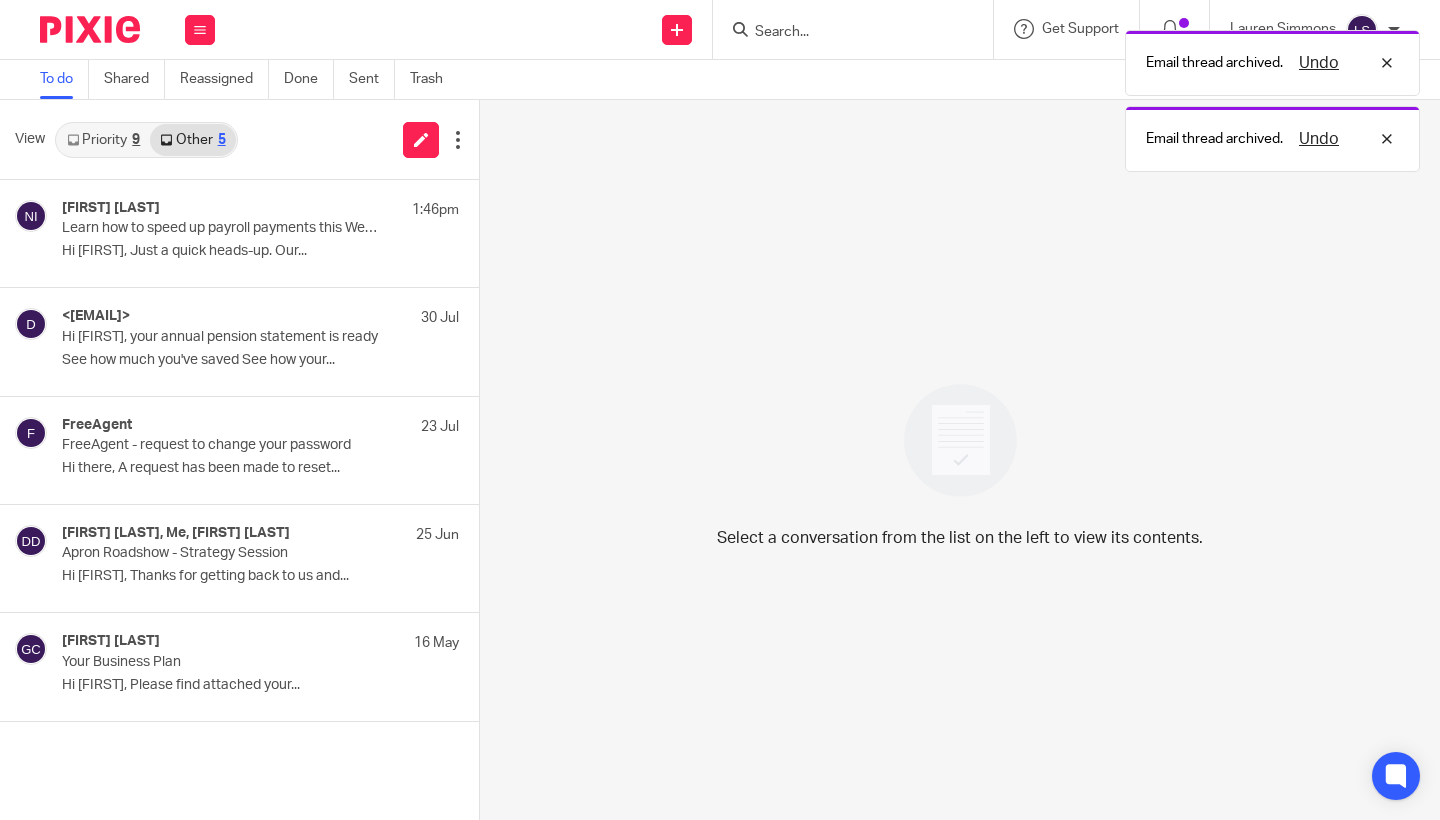 click on "Priority
9" at bounding box center (103, 140) 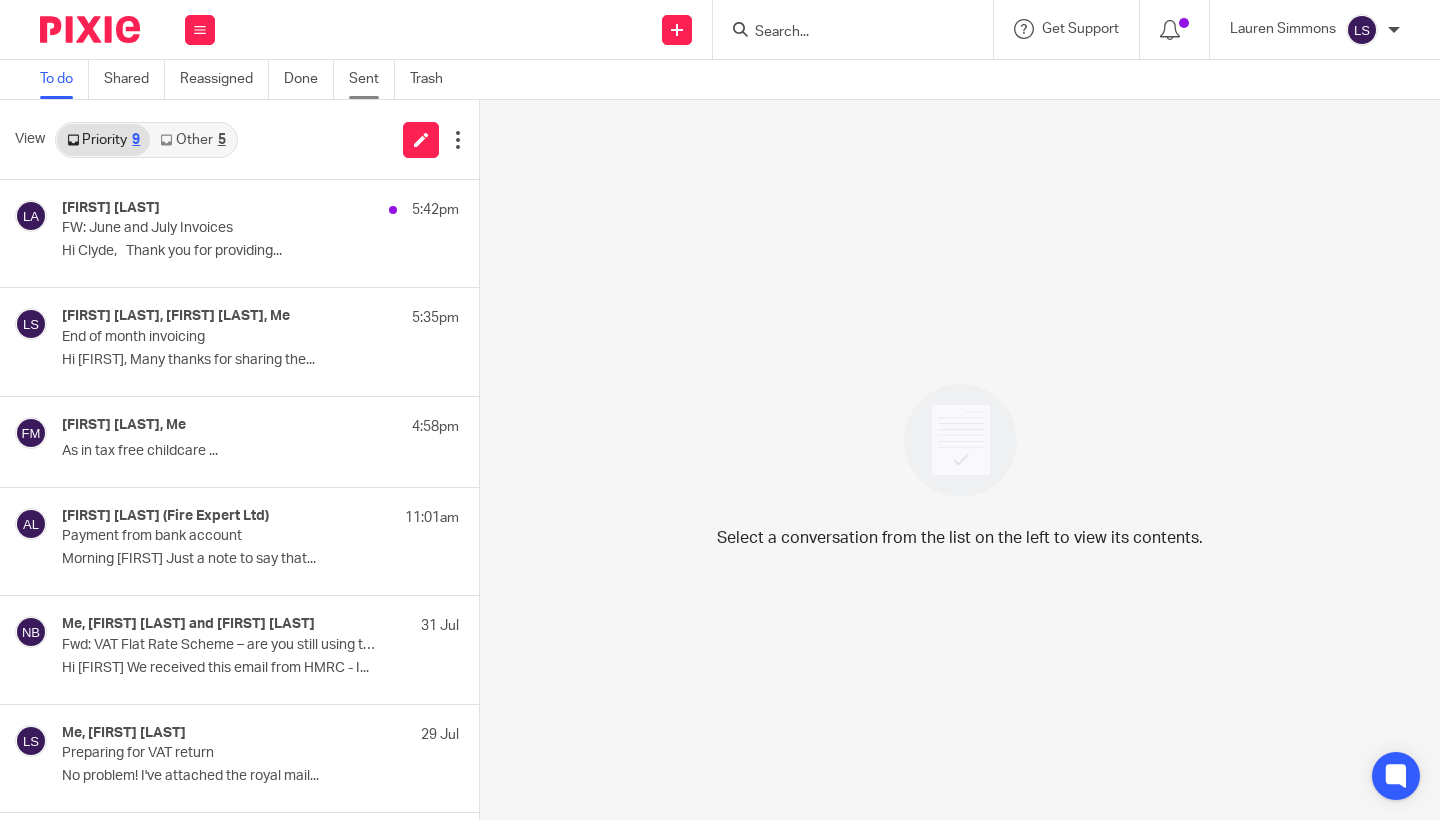 click on "Sent" at bounding box center (372, 79) 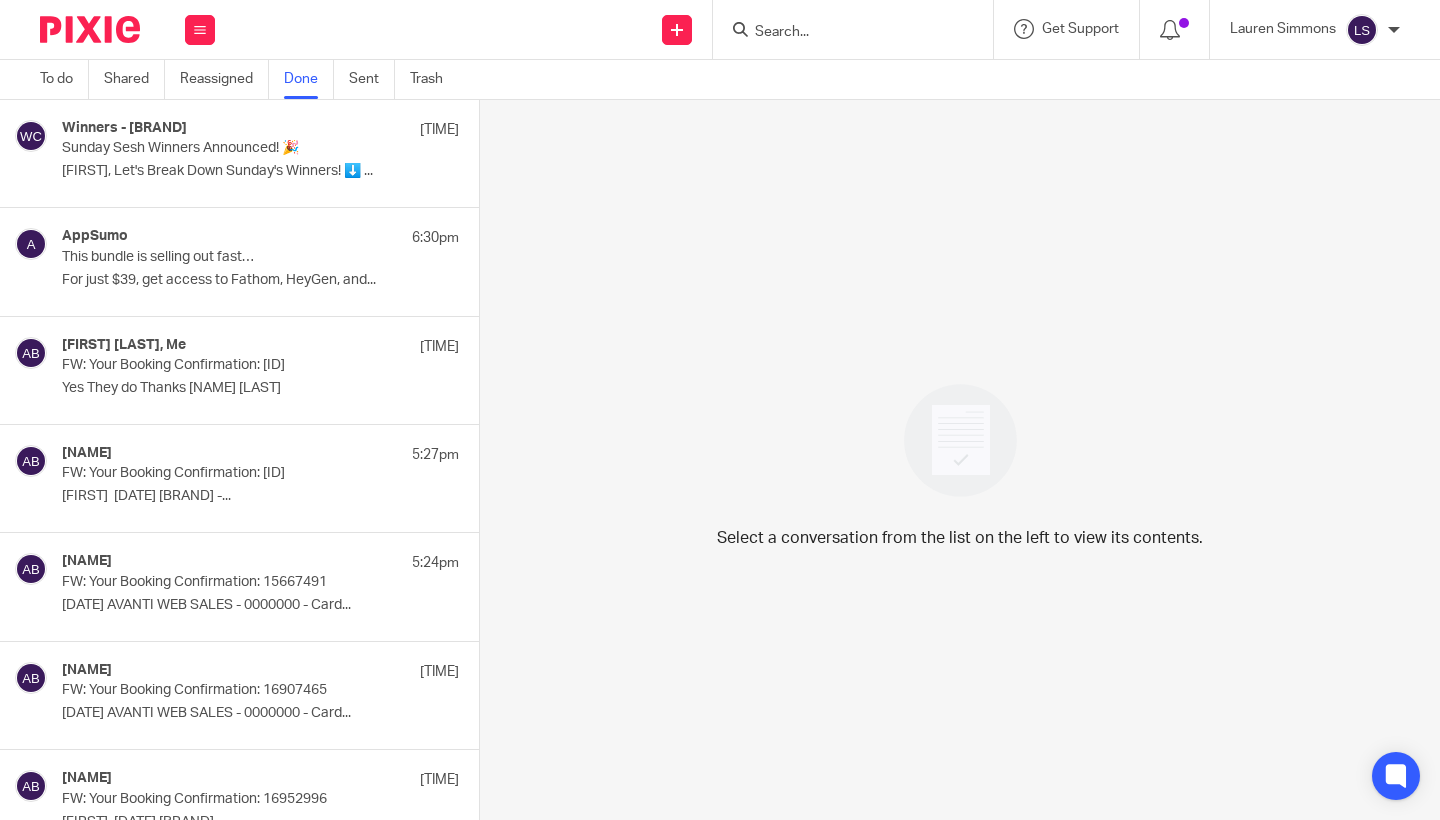 scroll, scrollTop: 0, scrollLeft: 0, axis: both 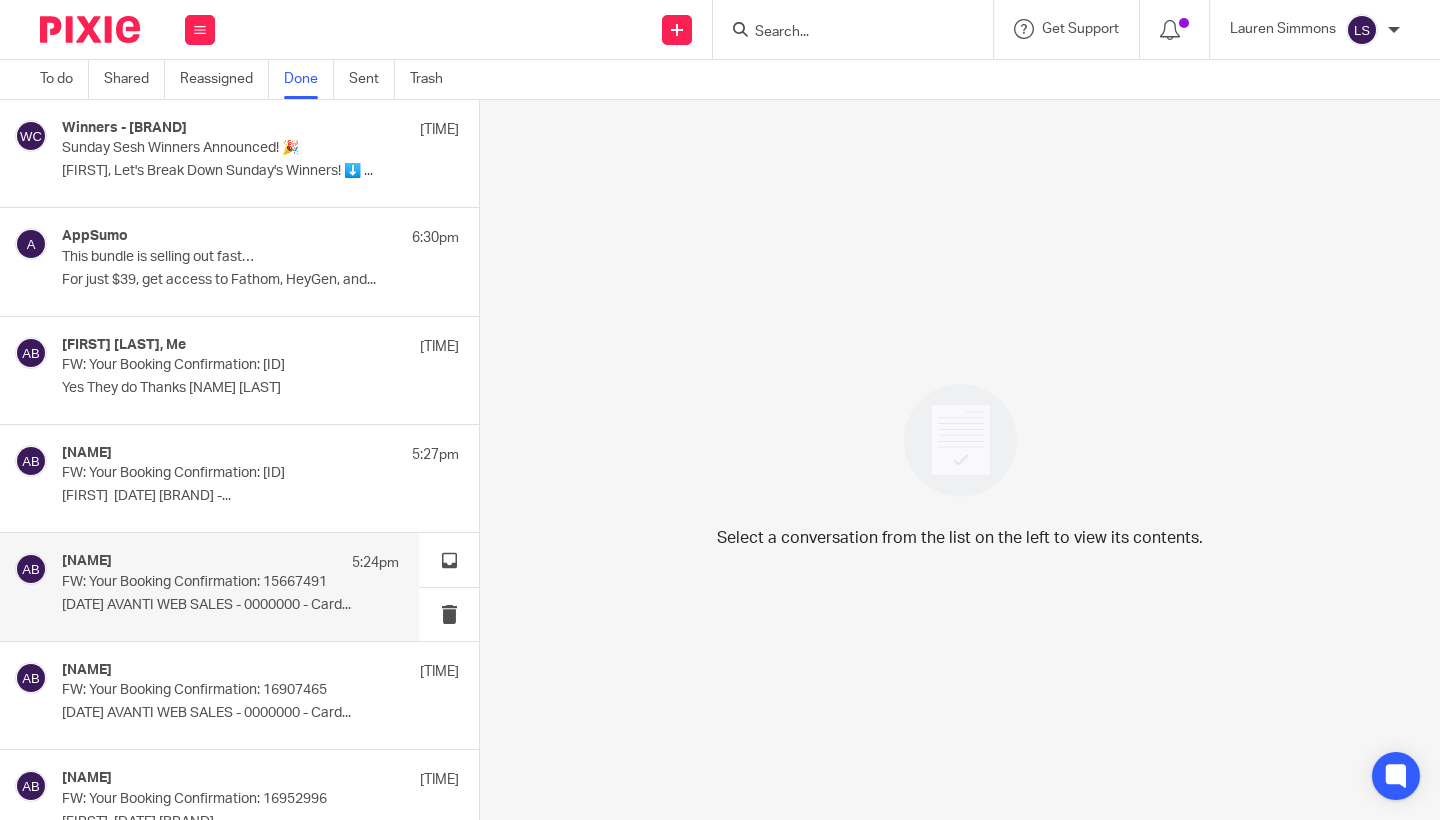 click on "2025-03-30  WWW.AVANTIWESTCOAST.CO -..." at bounding box center (230, 605) 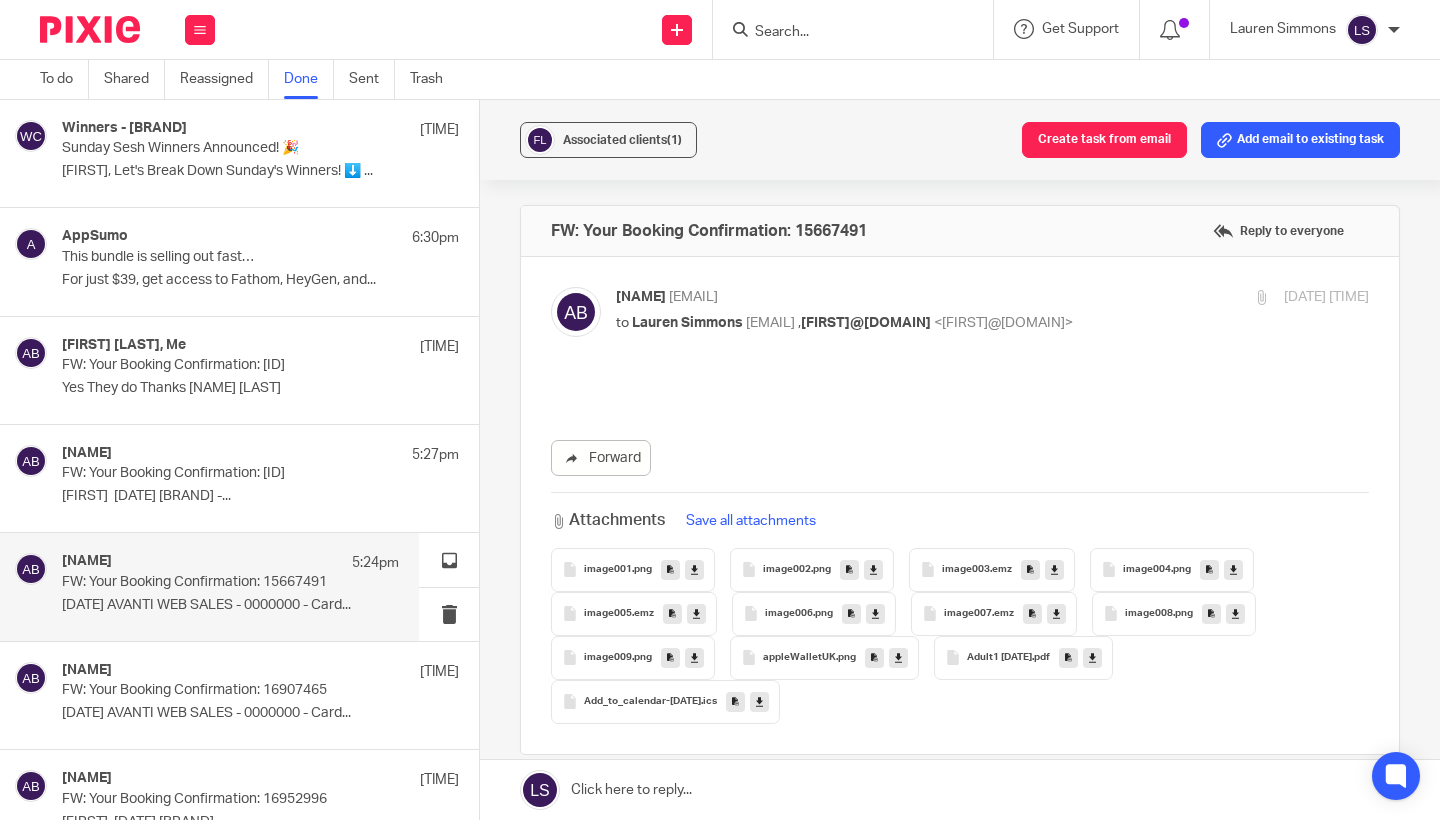 scroll, scrollTop: 0, scrollLeft: 0, axis: both 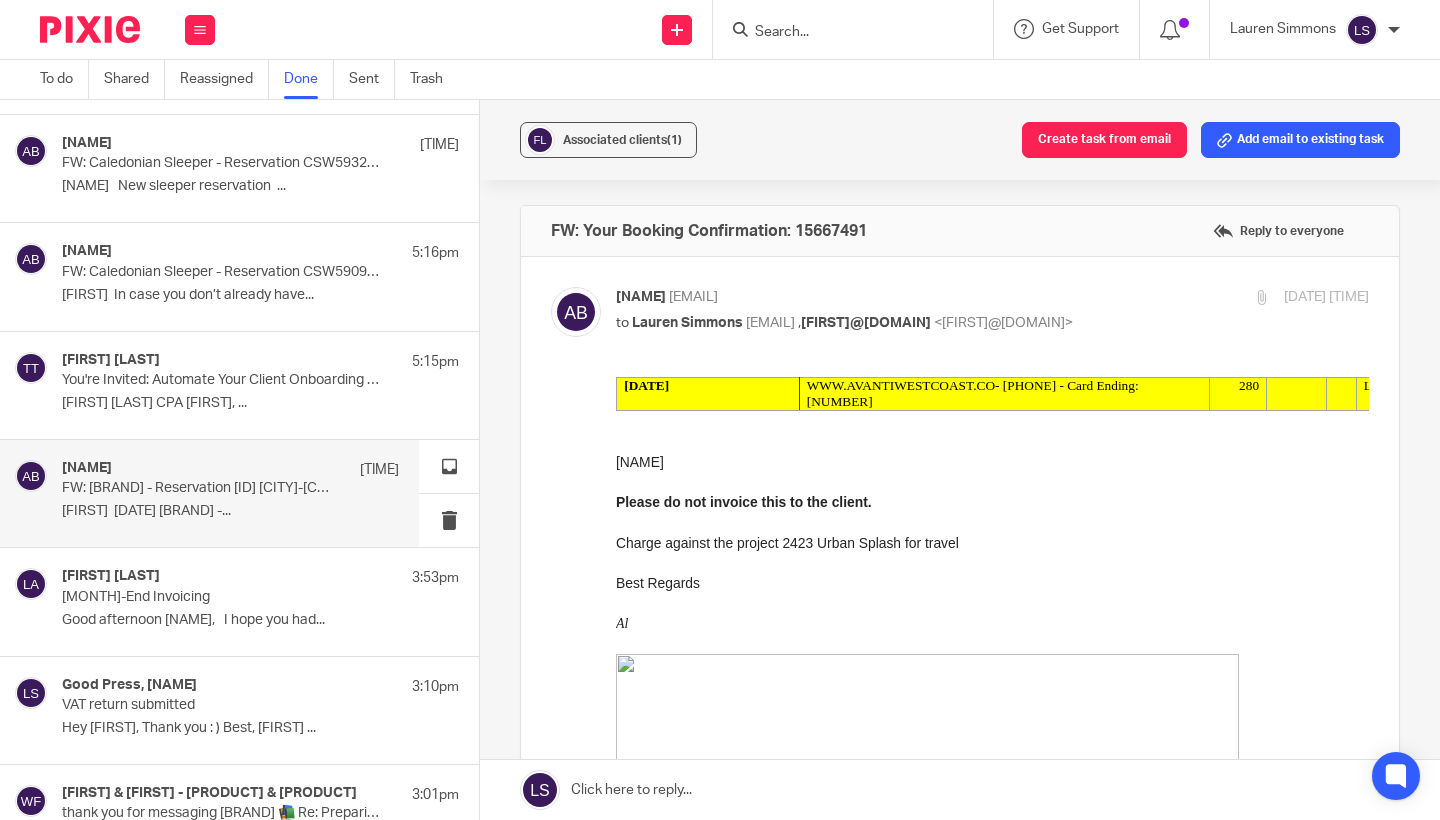 click on "Al Brown
5:14pm   FW: Caledonian Sleeper - Reservation CSW5880891 GLC-EUS Thursday 12 June 2025   Lauren     2025-06-13  CALEDON SLPR WEB -..." at bounding box center [230, 493] 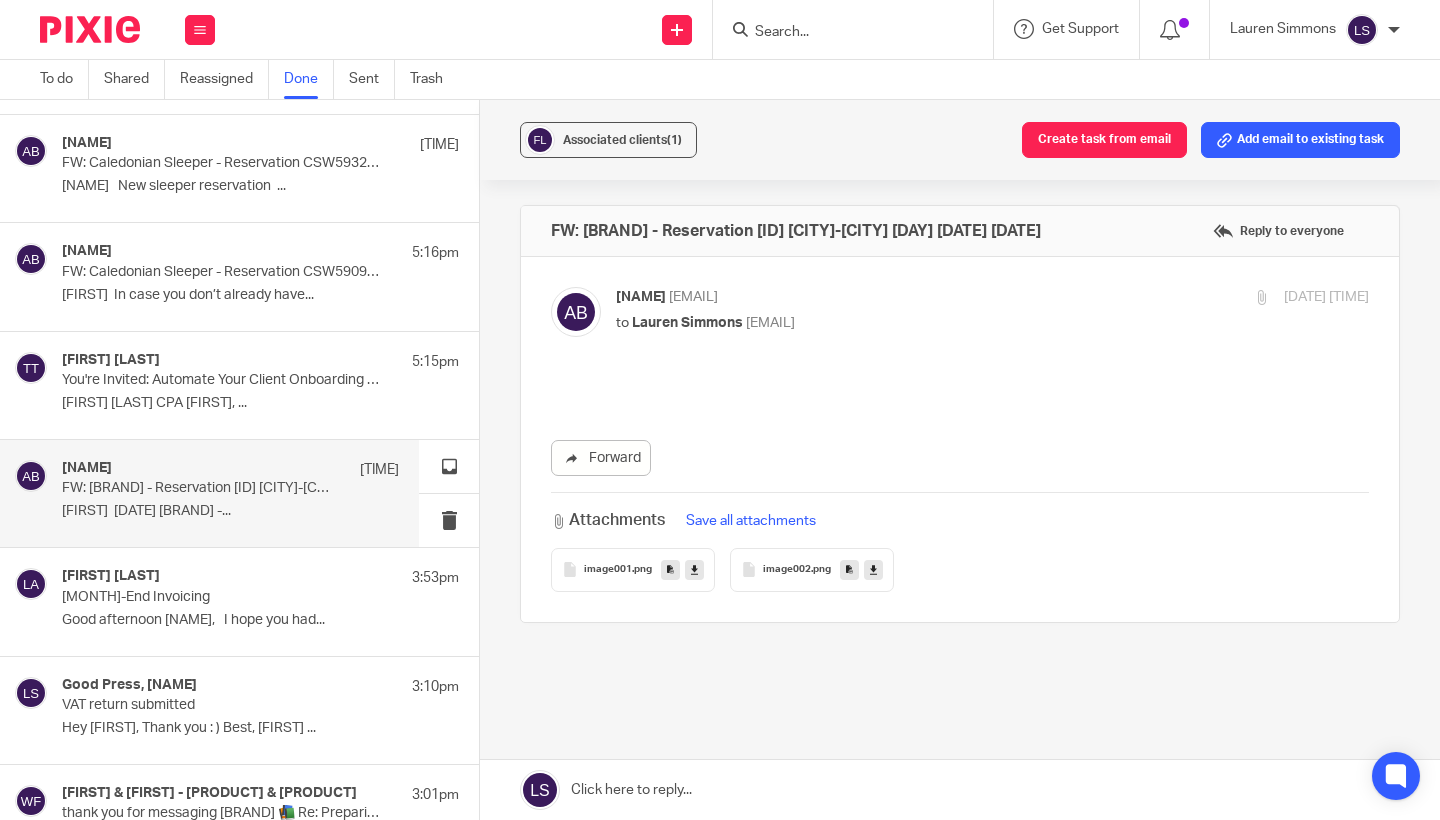 scroll, scrollTop: 0, scrollLeft: 0, axis: both 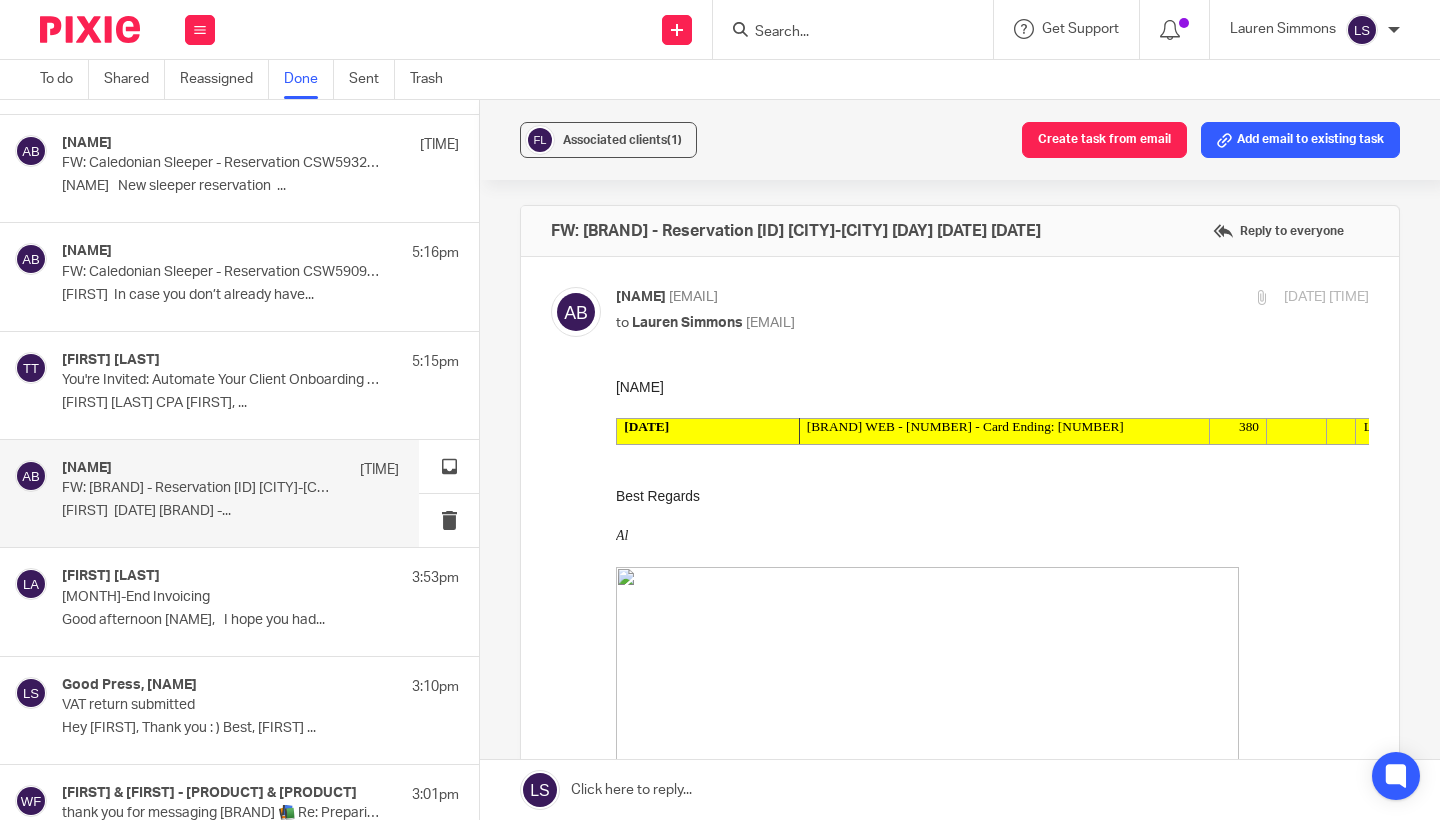 click at bounding box center [992, 475] 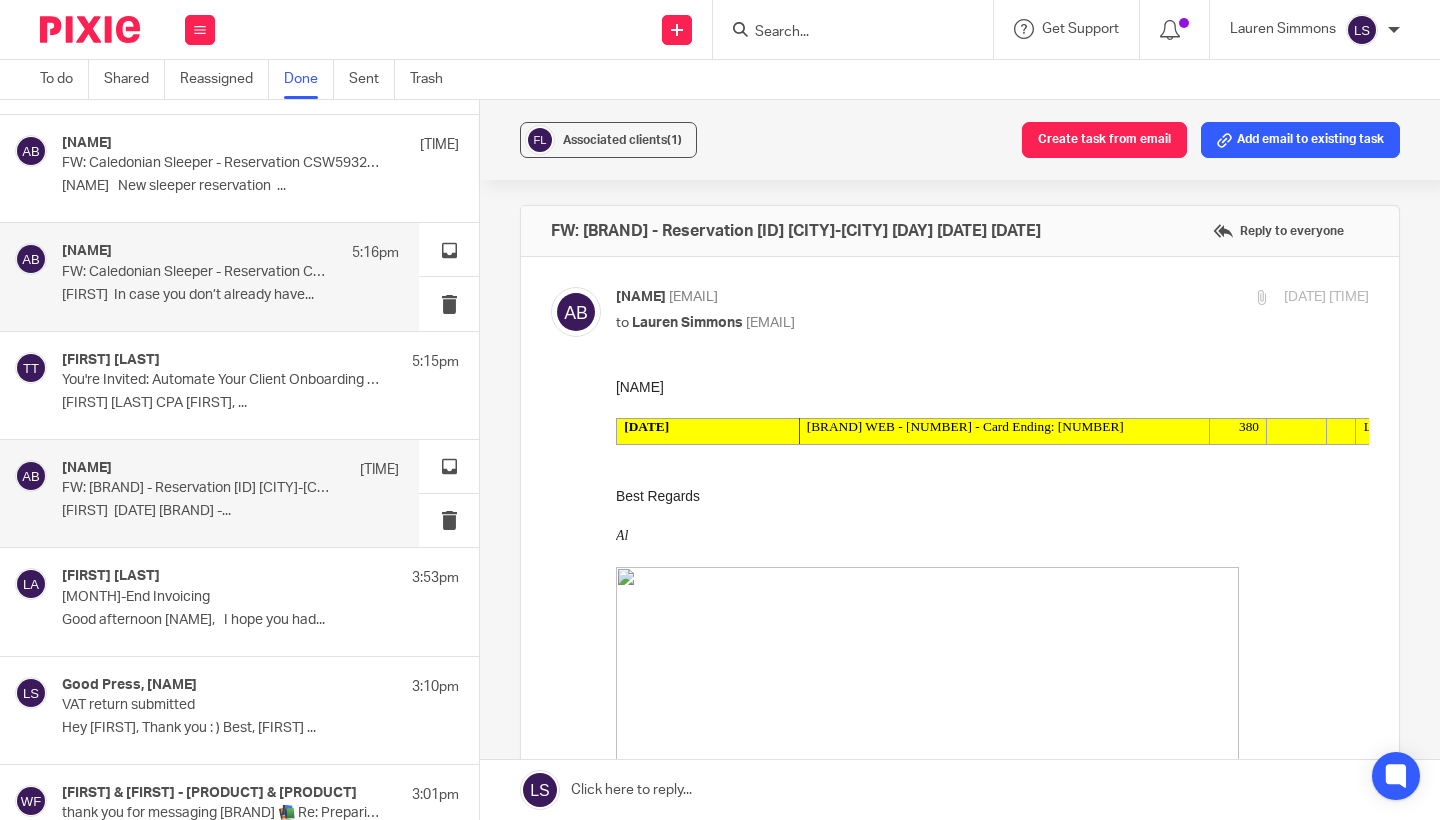 click on "Lauren     In case you don’t already have..." at bounding box center [230, 295] 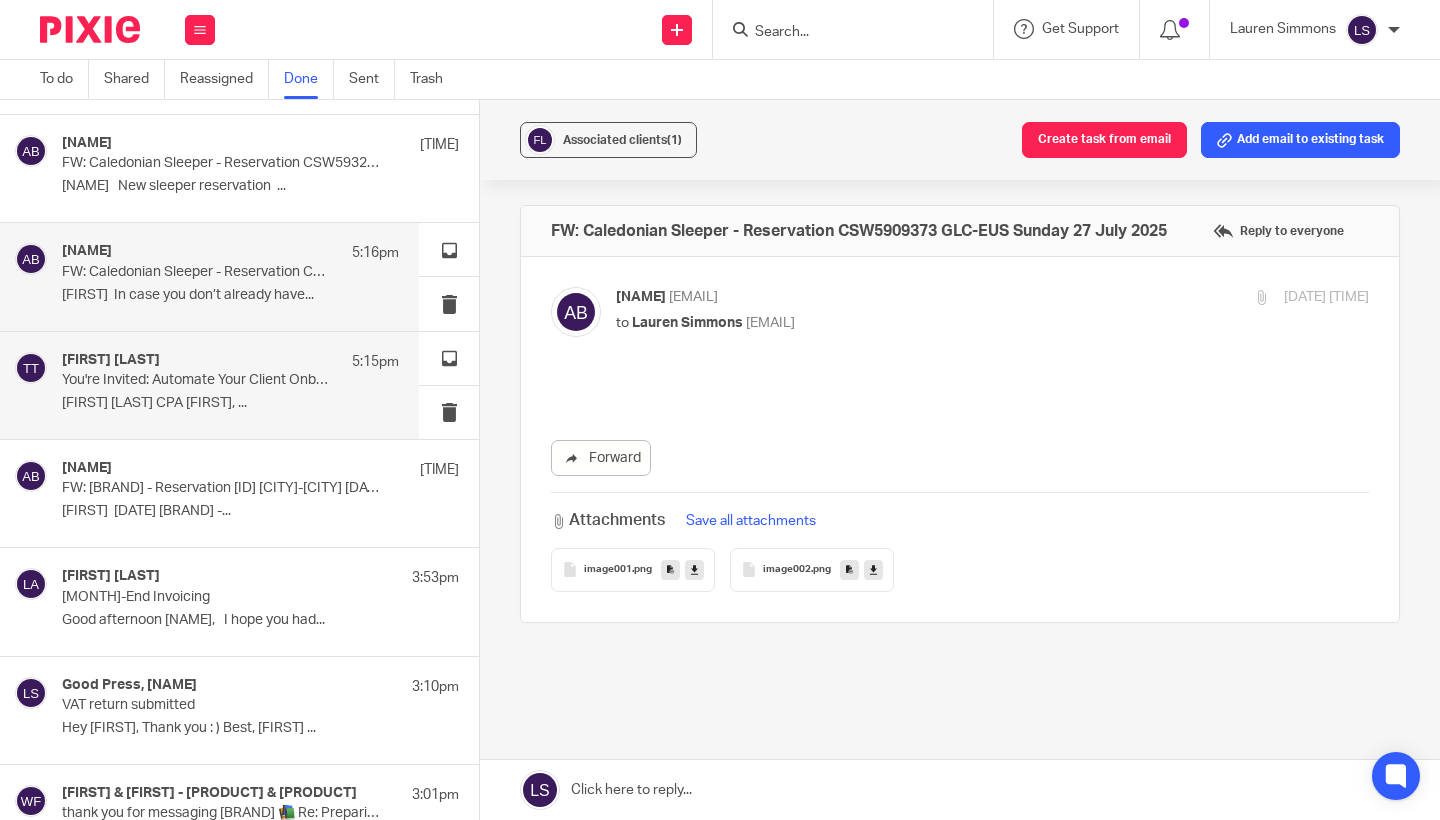 scroll, scrollTop: 0, scrollLeft: 0, axis: both 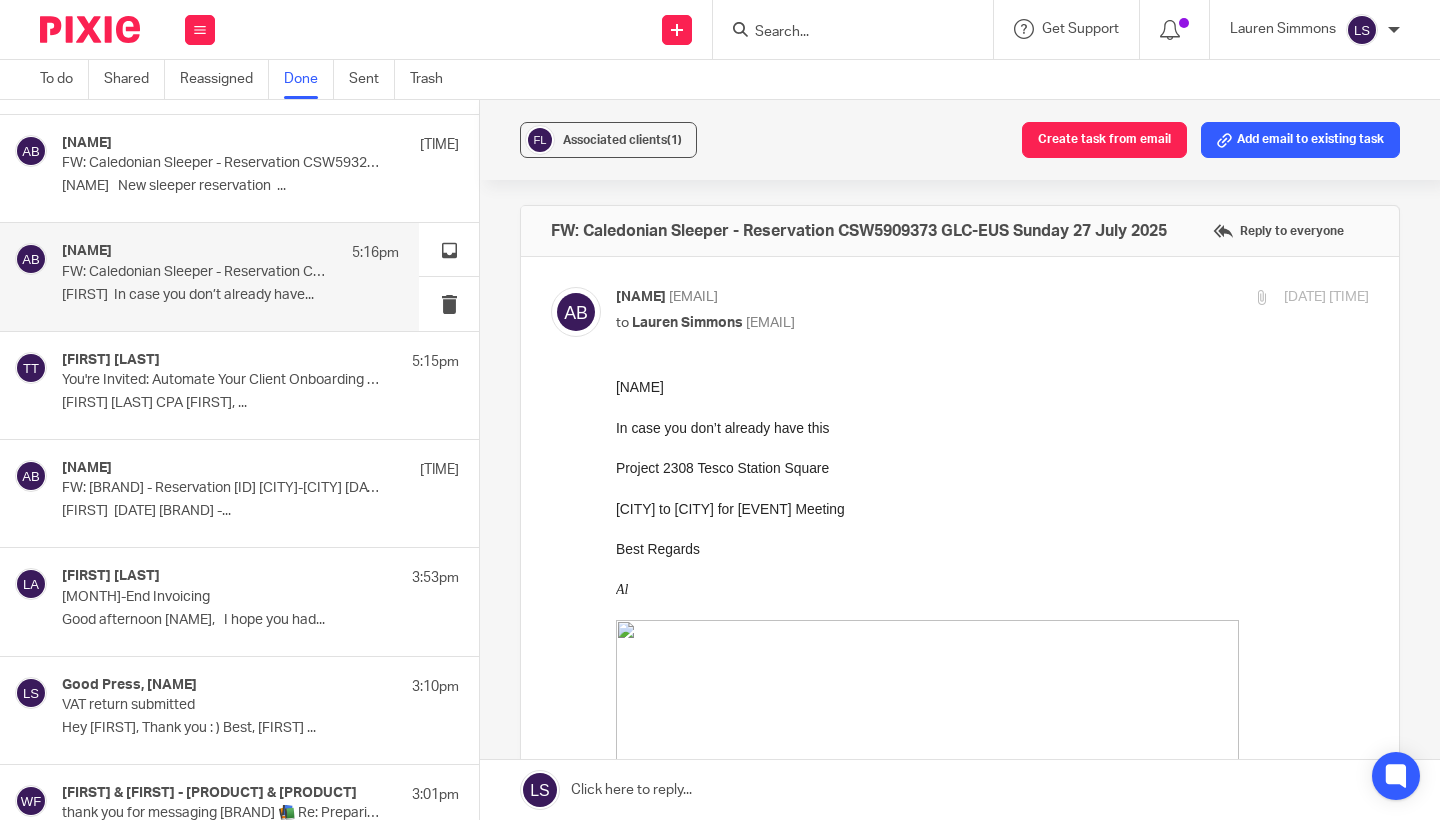 click at bounding box center (992, 407) 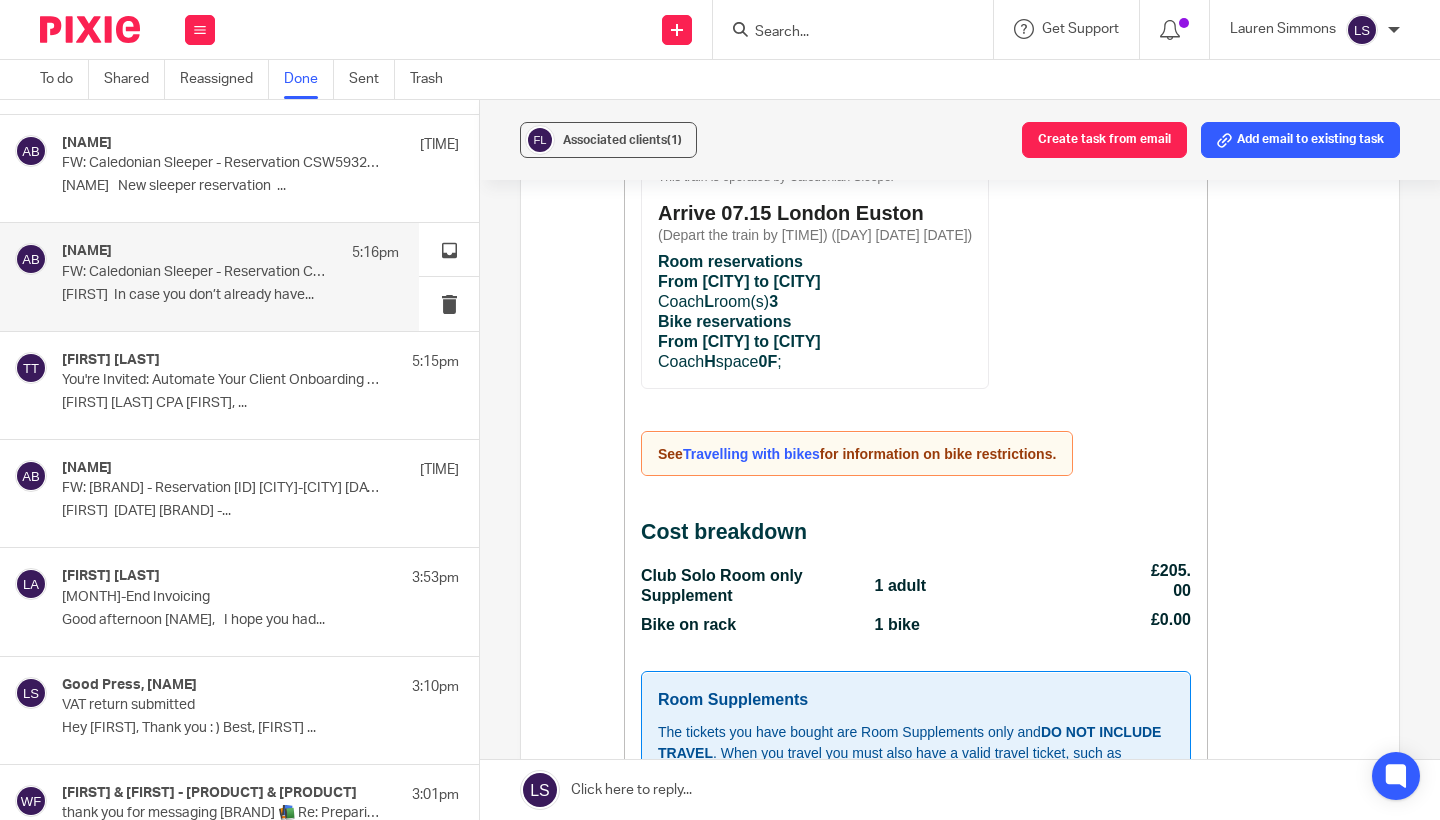 scroll, scrollTop: 2292, scrollLeft: 0, axis: vertical 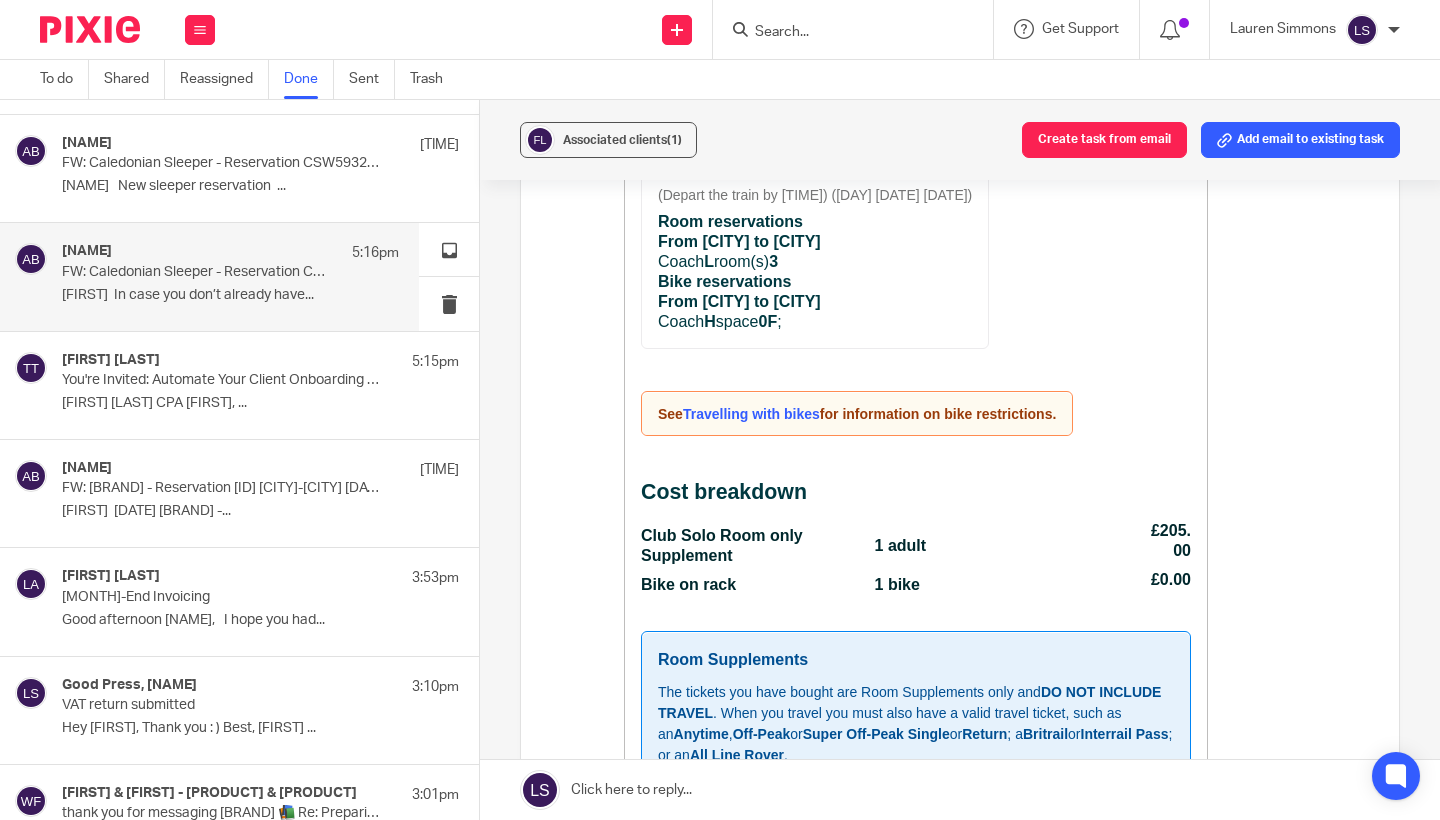 click on "Forward
Attachments
Save all attachments
image001 .png       image002 .png" at bounding box center (960, 507) 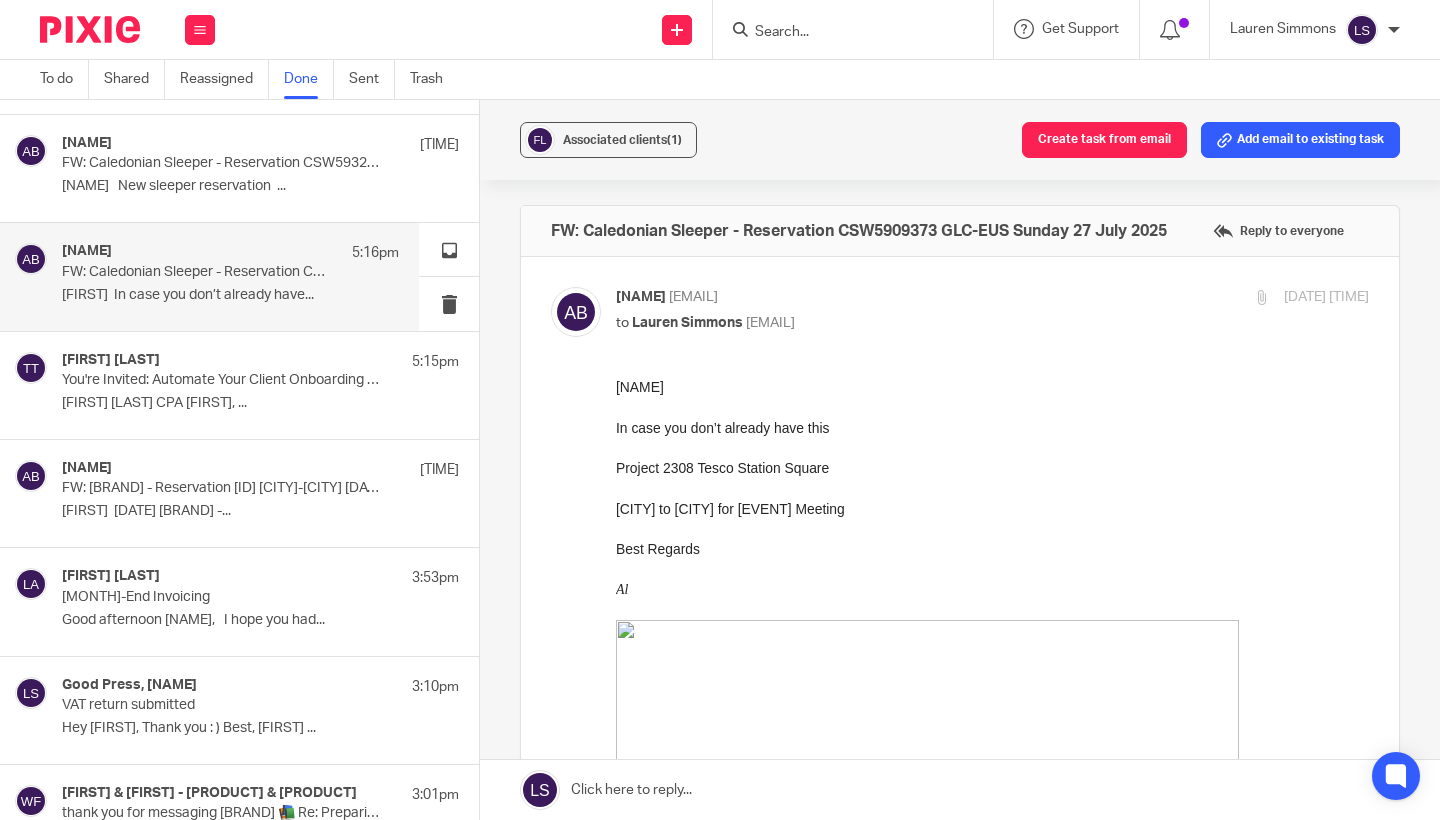 scroll, scrollTop: 0, scrollLeft: 0, axis: both 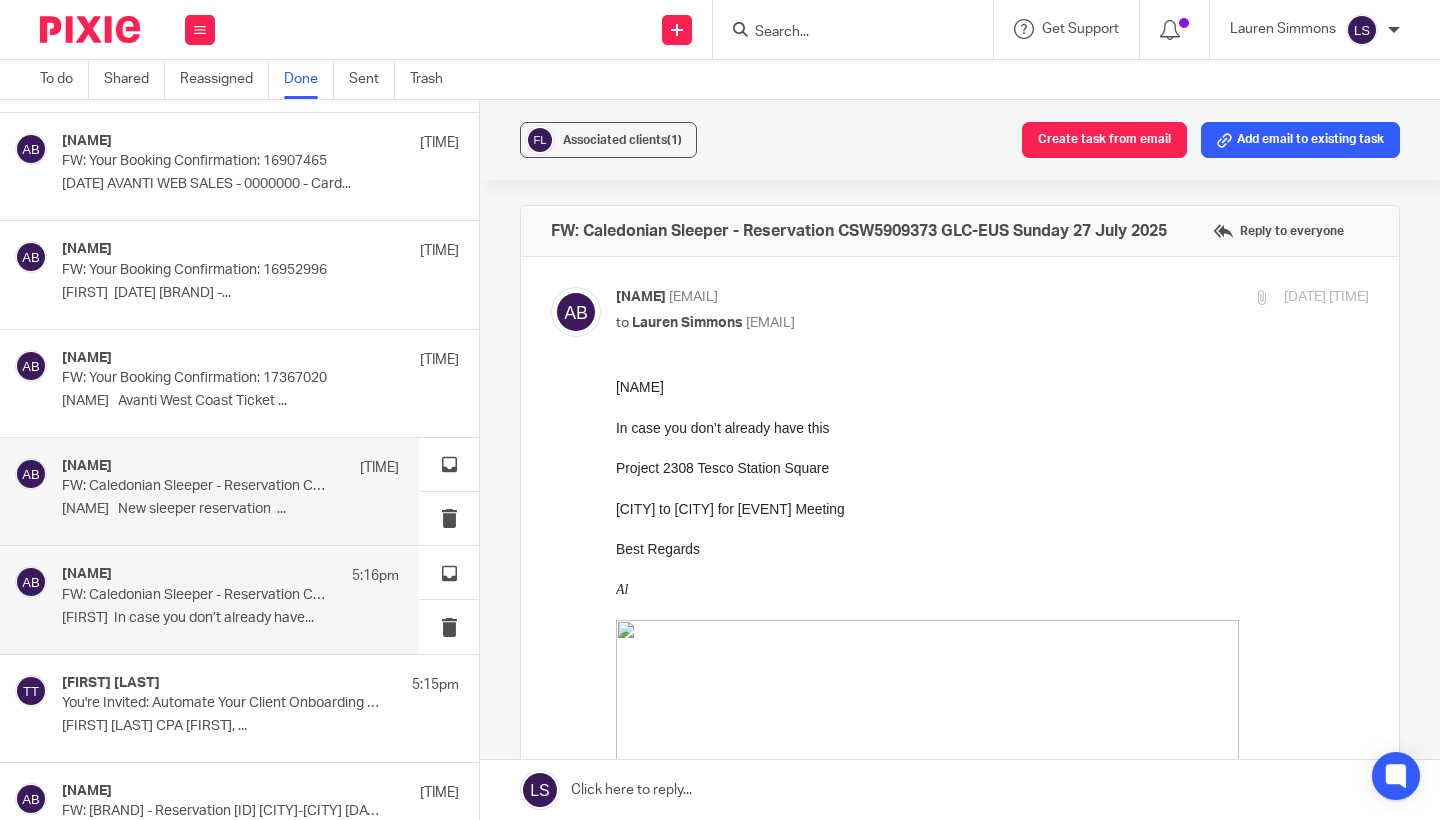 click on "Lauren     New sleeper reservation   ..." at bounding box center (230, 509) 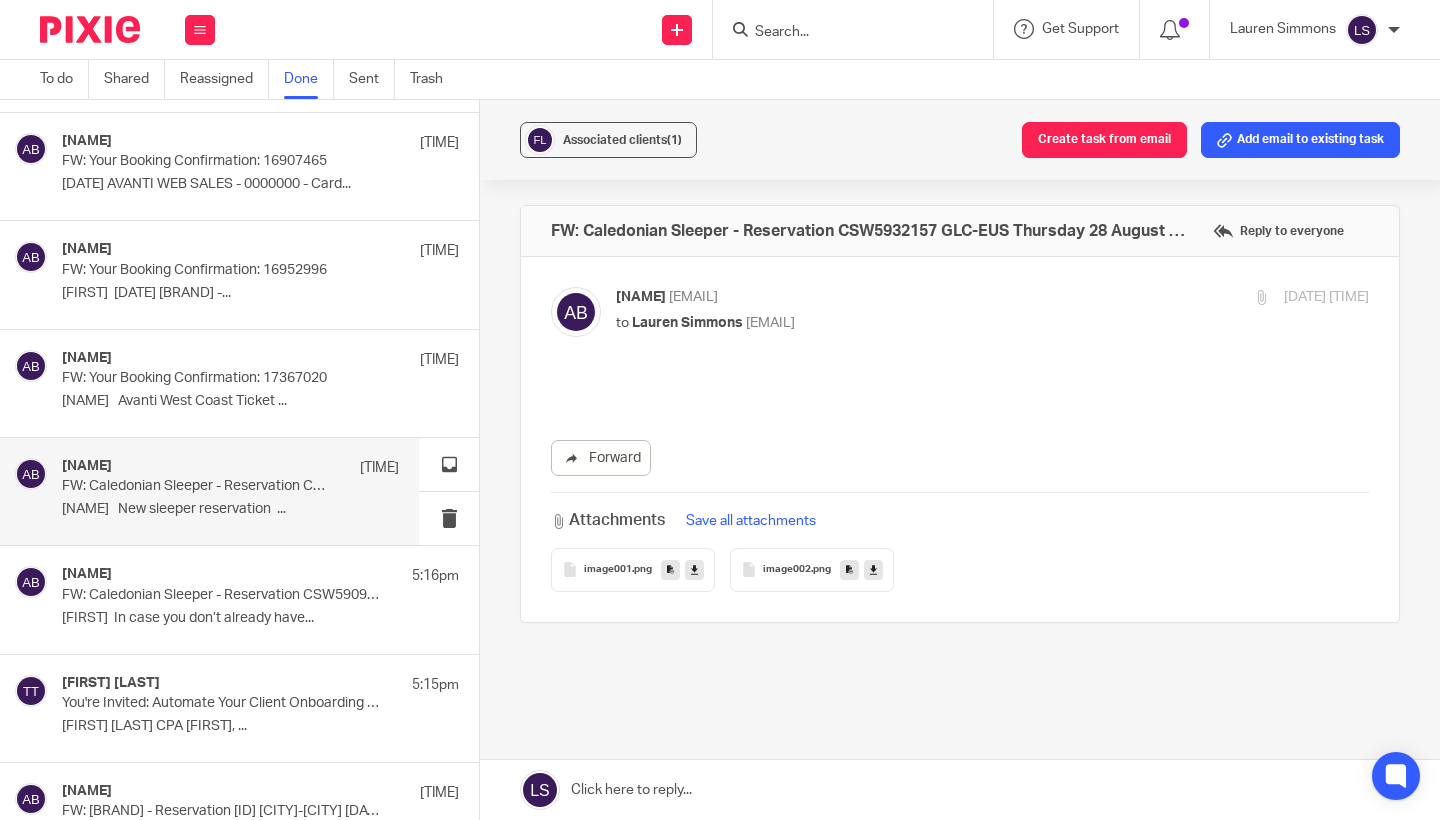 scroll, scrollTop: 0, scrollLeft: 0, axis: both 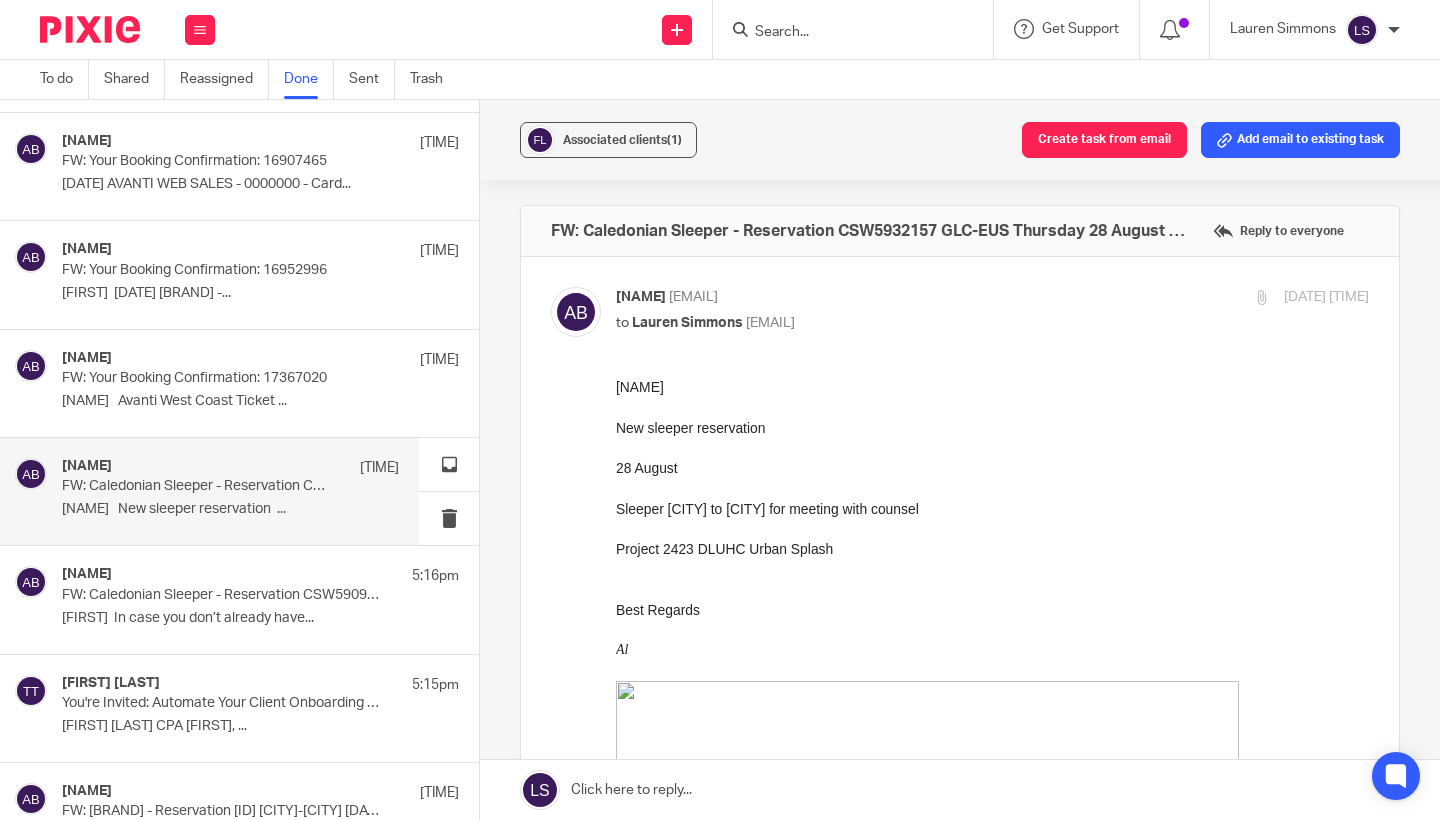 click on "Sleeper Glasgow to London for meeting with counsel" at bounding box center [992, 509] 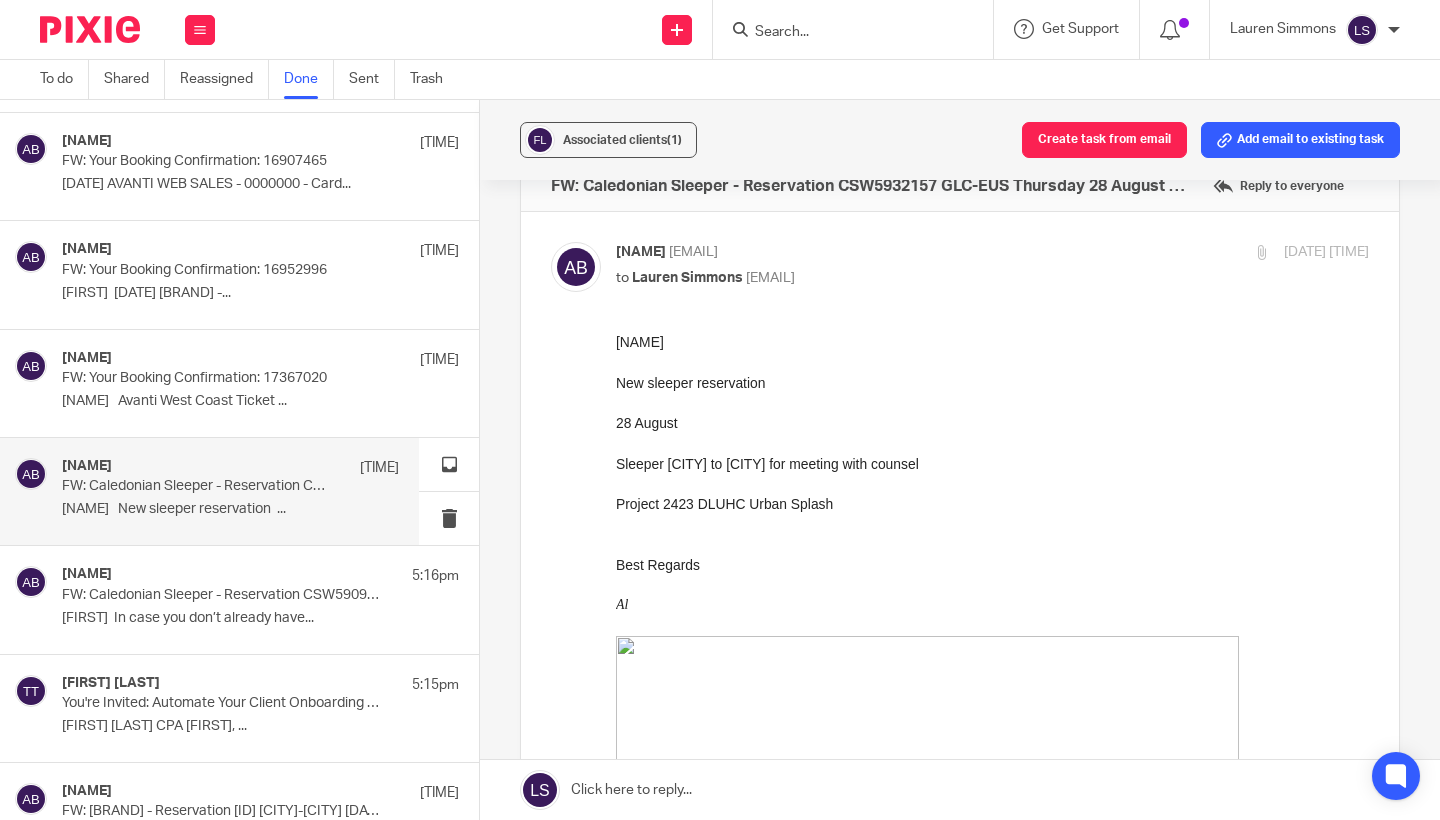 scroll, scrollTop: 37, scrollLeft: 0, axis: vertical 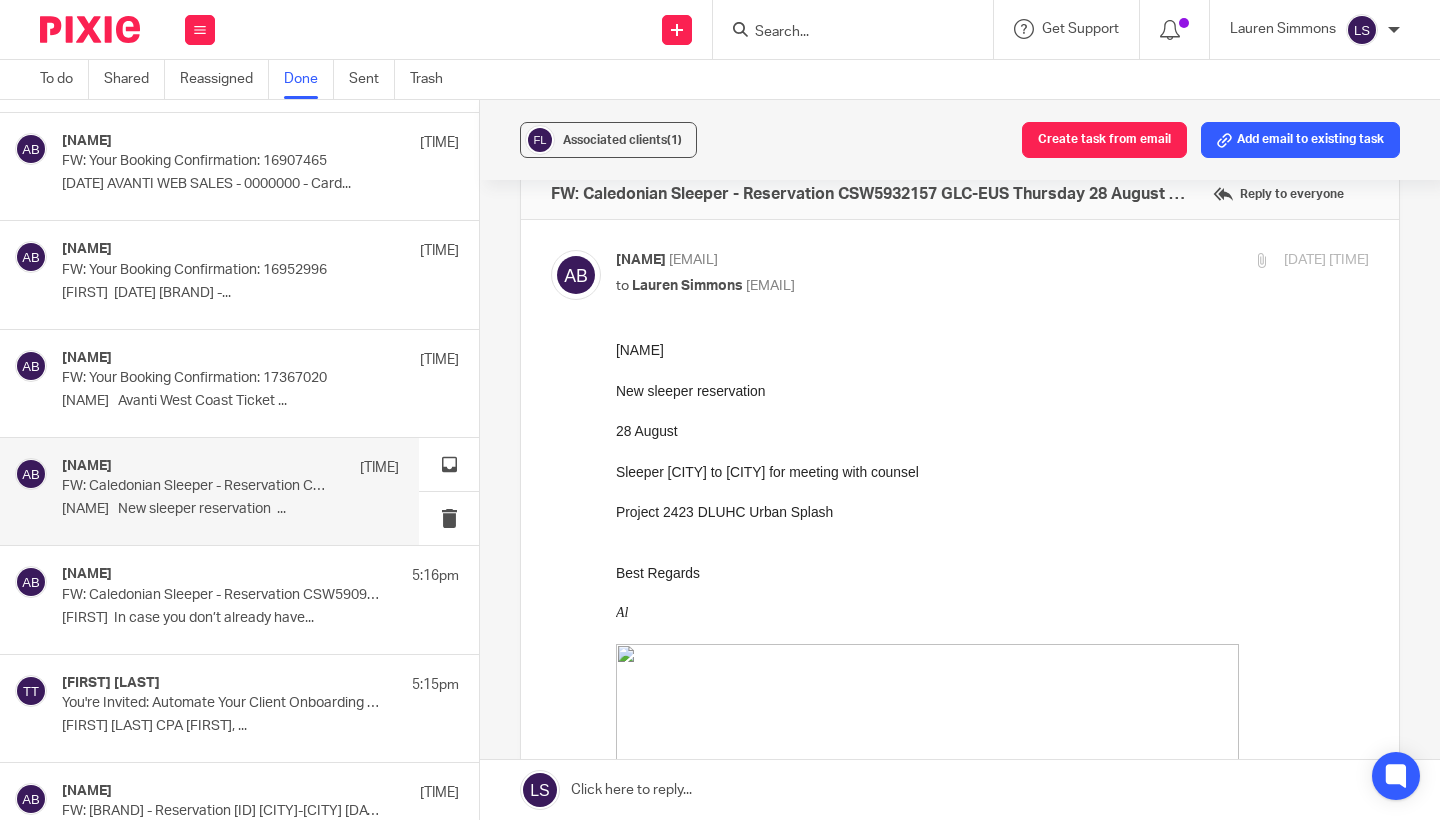 click on "<[EMAIL]>" at bounding box center (770, 286) 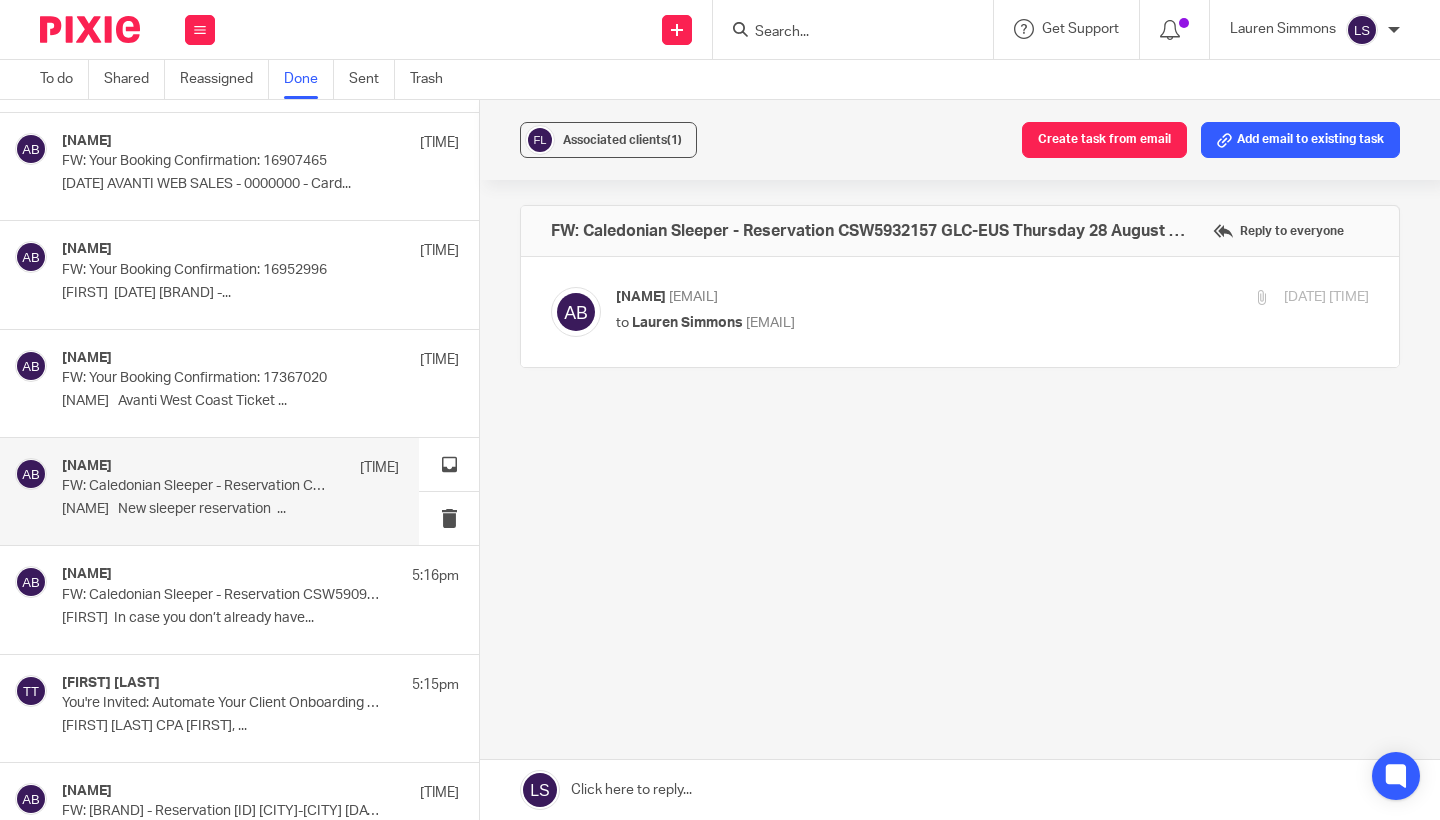 scroll, scrollTop: 0, scrollLeft: 0, axis: both 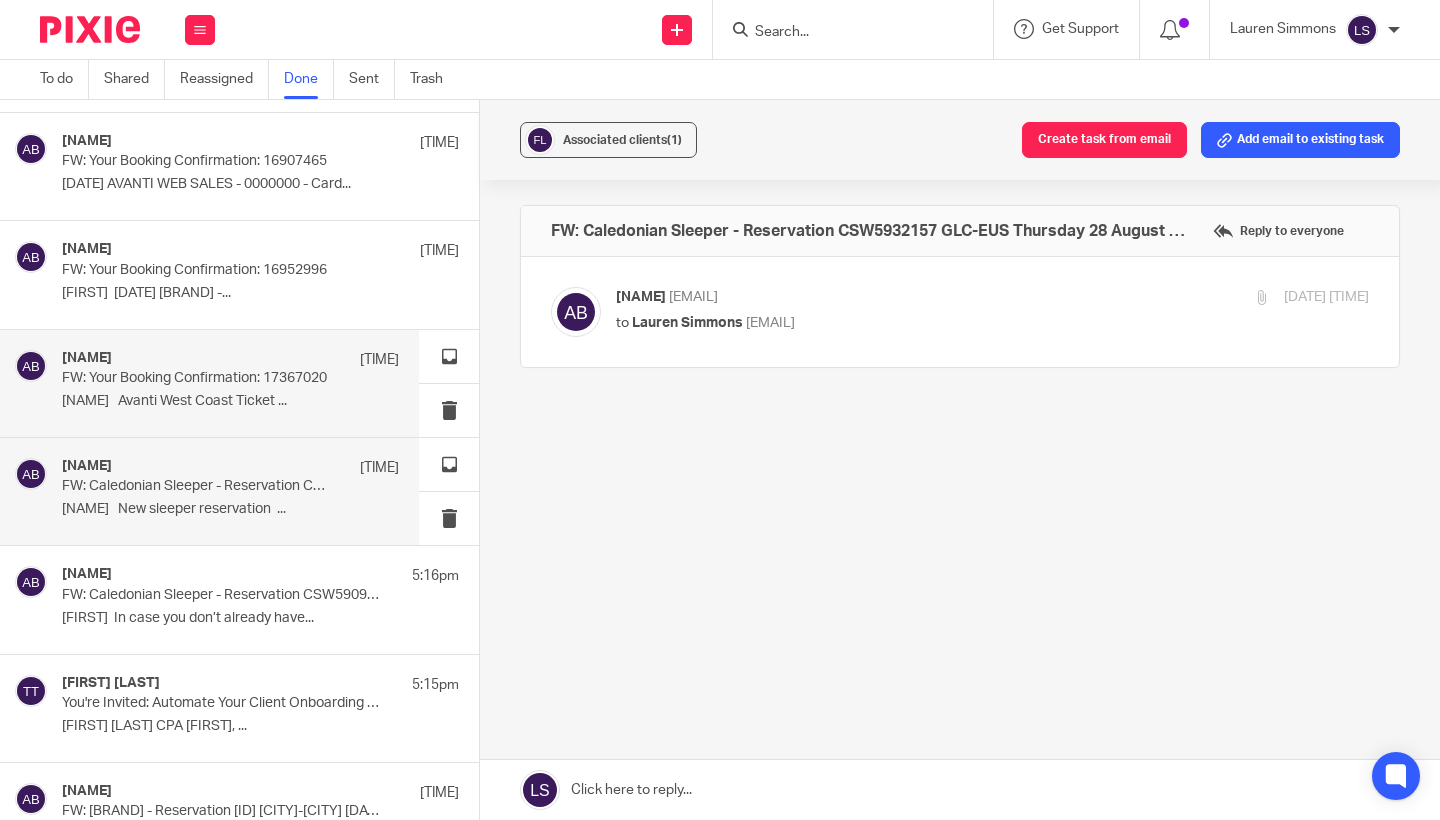 click on "Al Brown
5:19pm   FW: Your Booking Confirmation: 17367020   Lauren     Avanti West Coast Ticket ..." at bounding box center (230, 383) 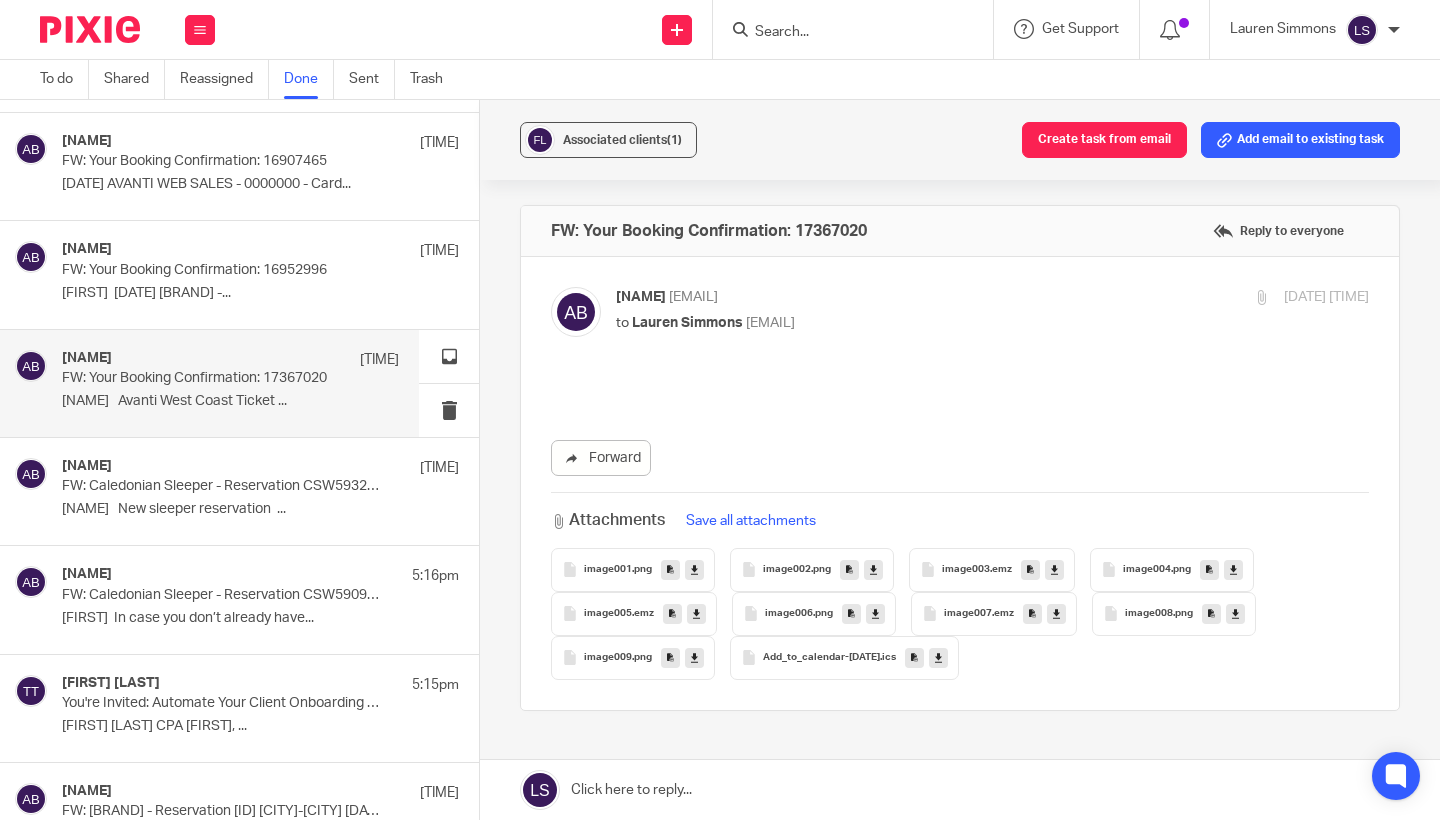 scroll, scrollTop: 0, scrollLeft: 0, axis: both 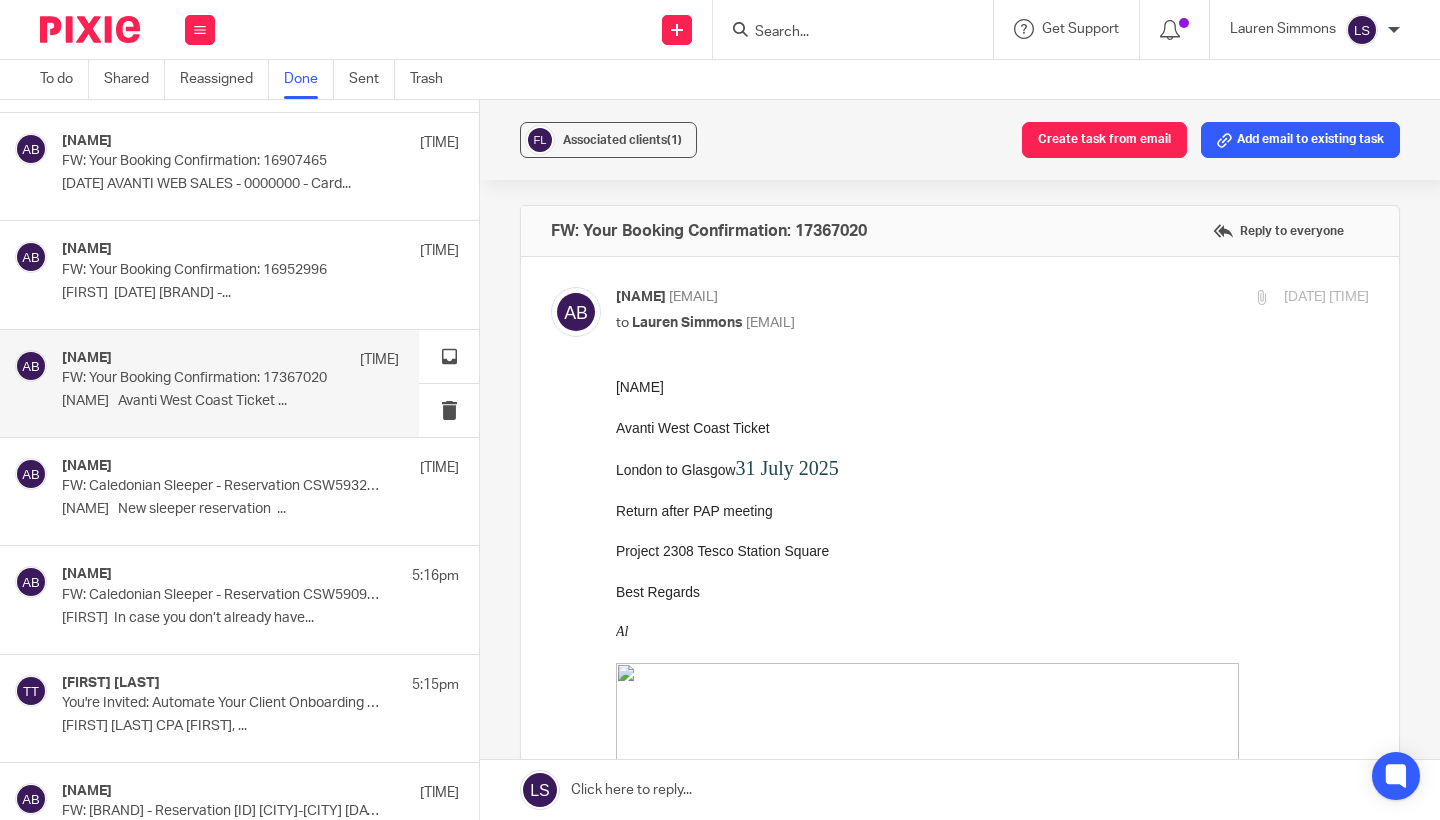 click at bounding box center (992, 448) 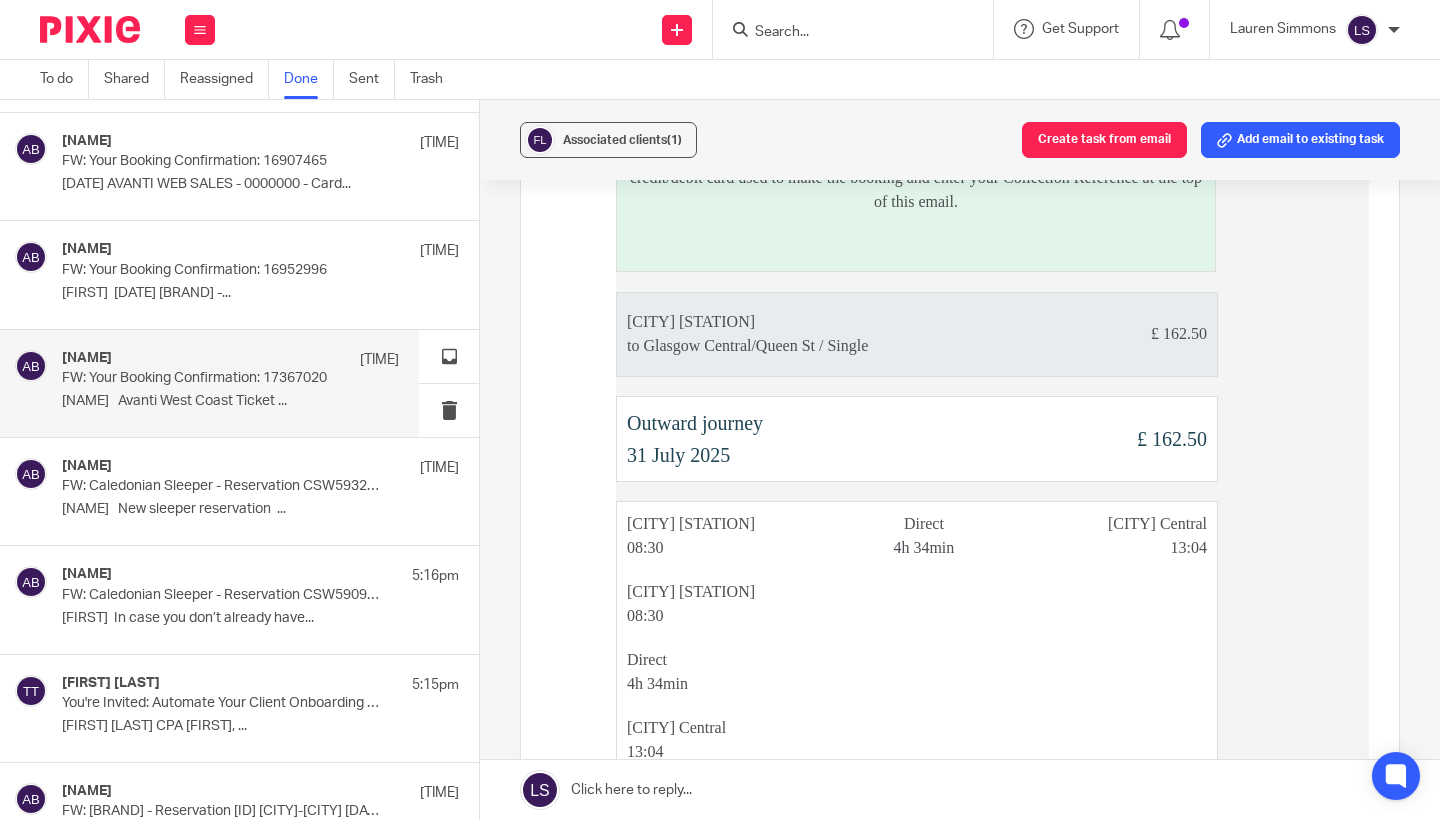 scroll, scrollTop: 2745, scrollLeft: 0, axis: vertical 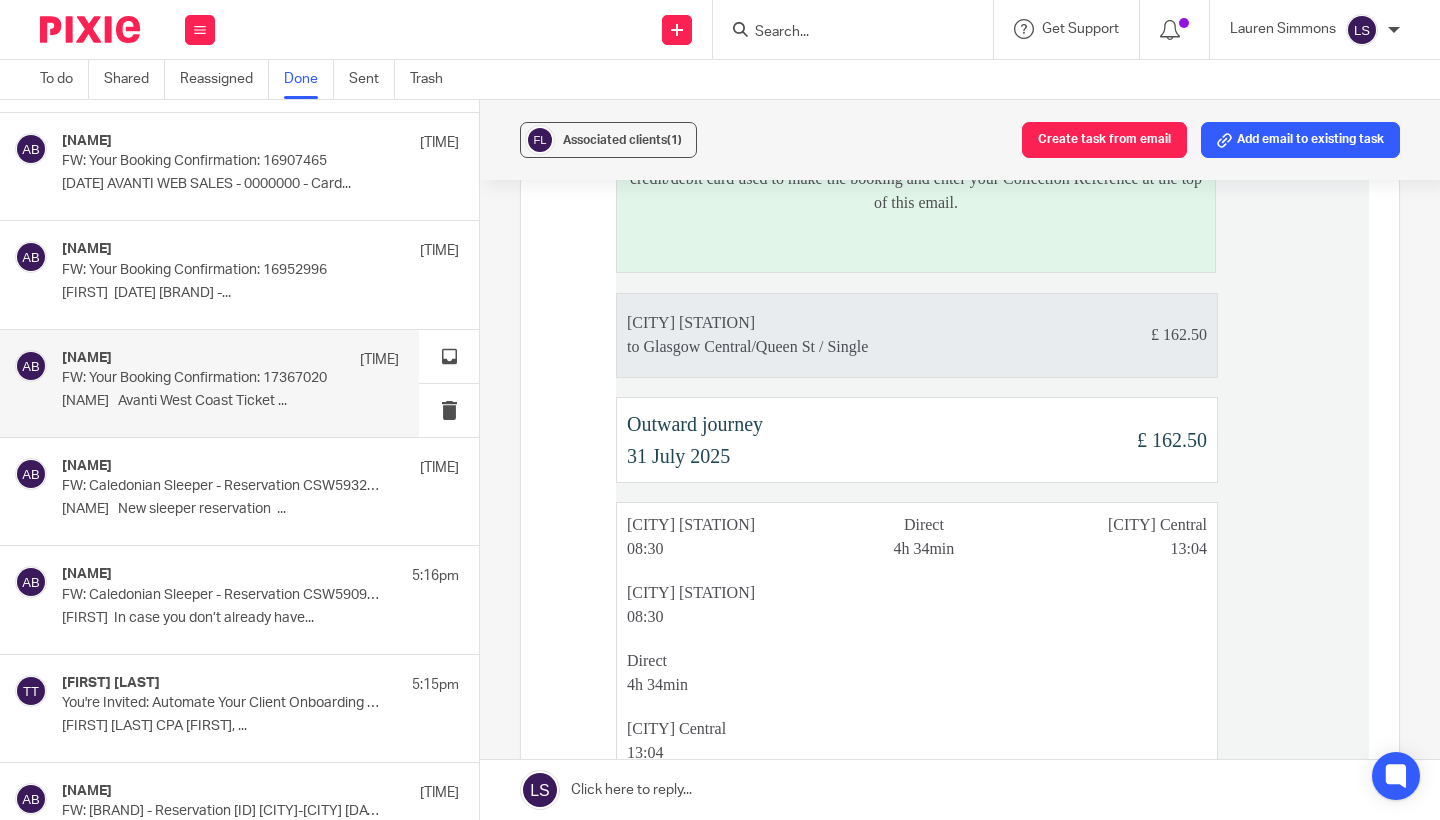 click at bounding box center [1016, 282] 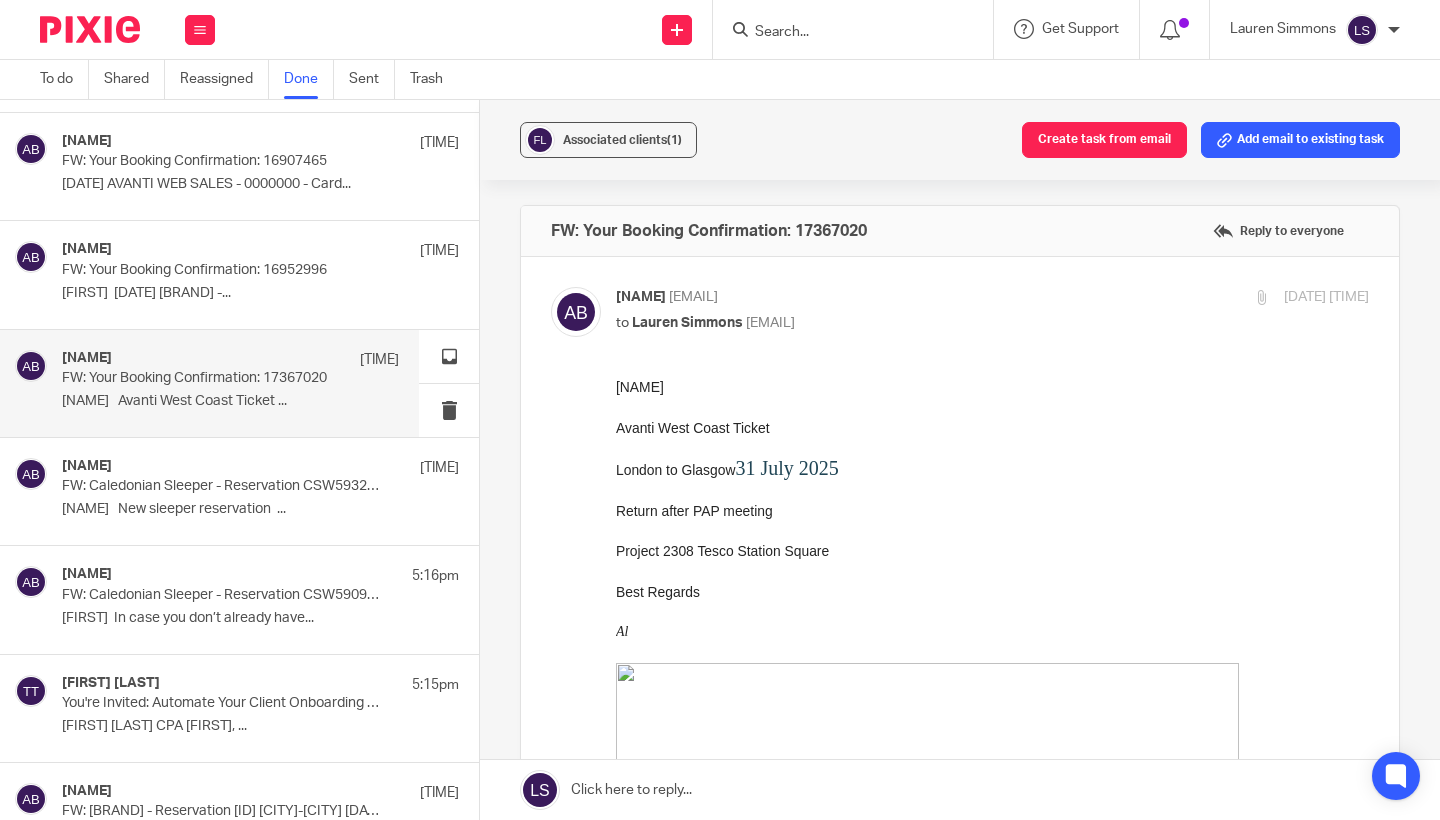 scroll, scrollTop: 0, scrollLeft: 0, axis: both 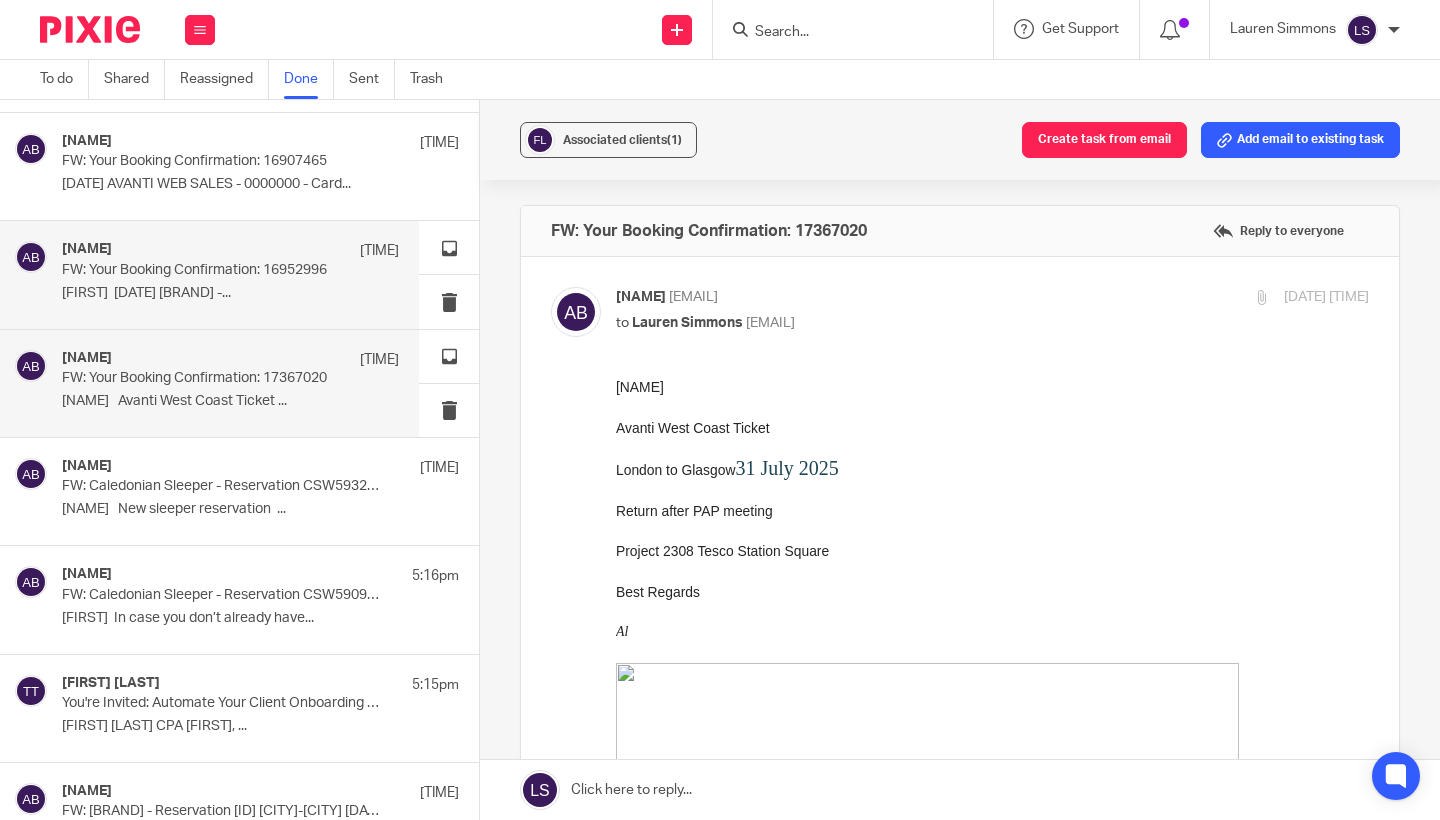 click on "FW: Your Booking Confirmation: 16952996" at bounding box center [197, 270] 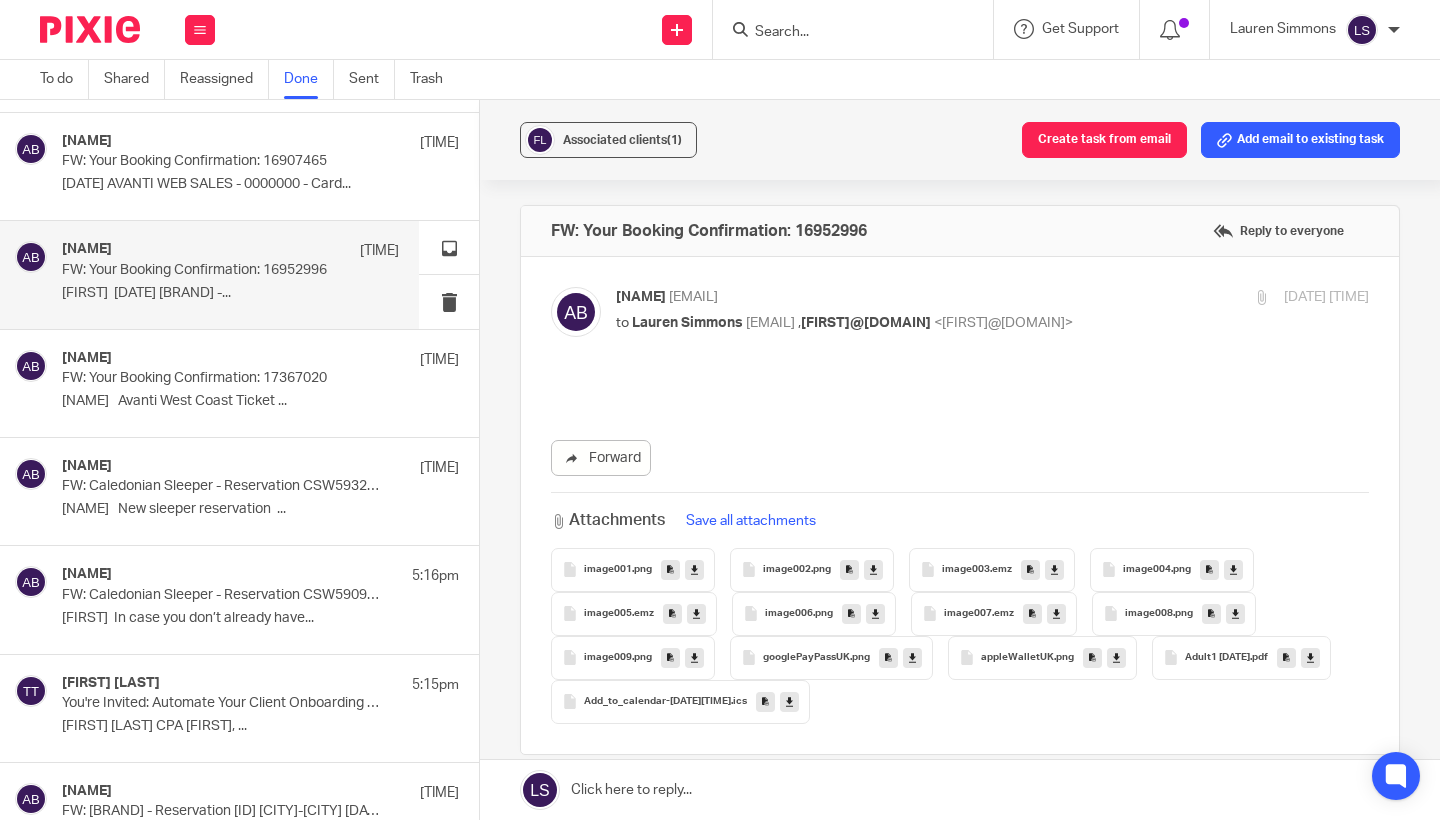 scroll, scrollTop: 0, scrollLeft: 0, axis: both 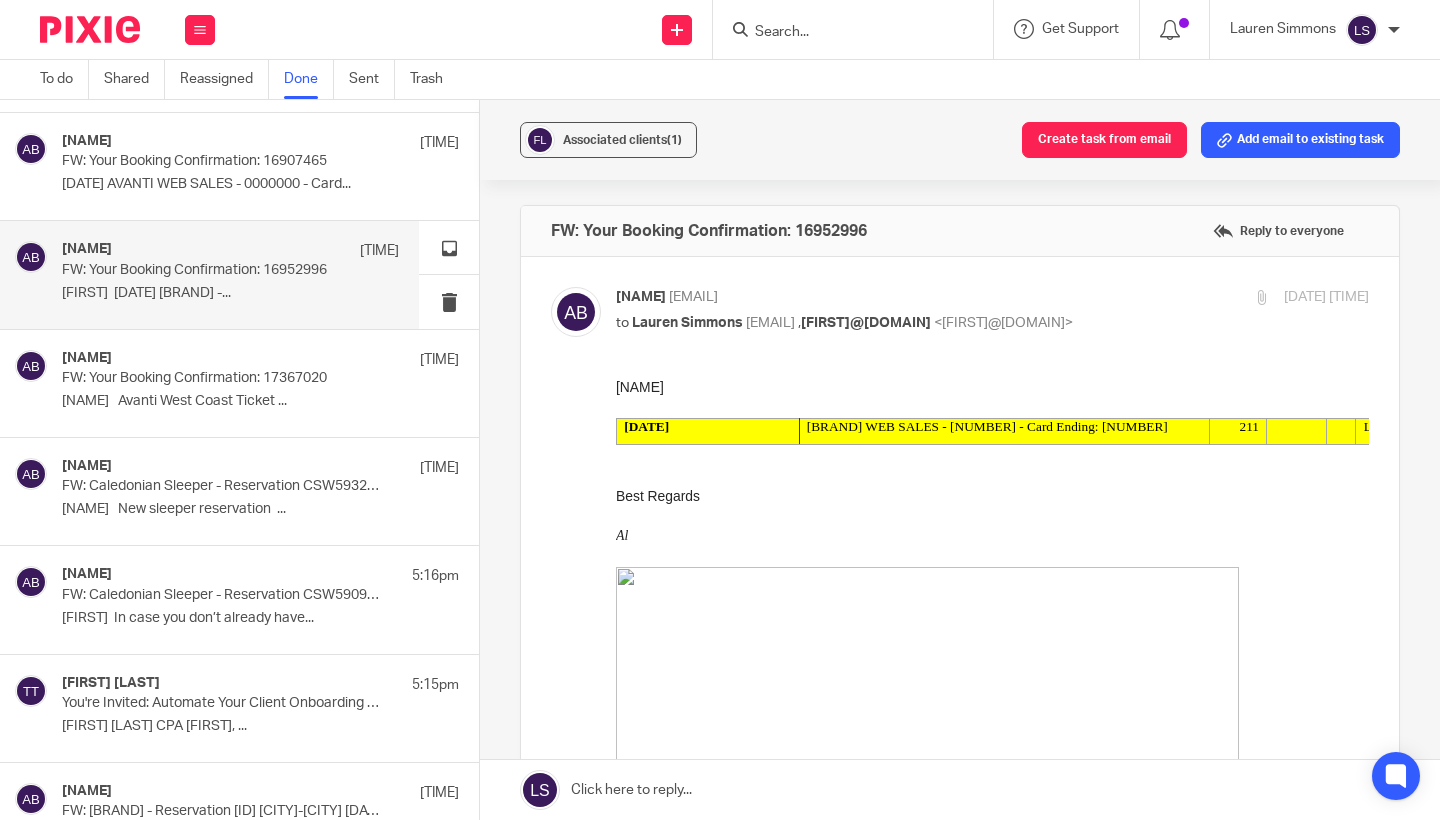 click on "Best Regards" at bounding box center [992, 496] 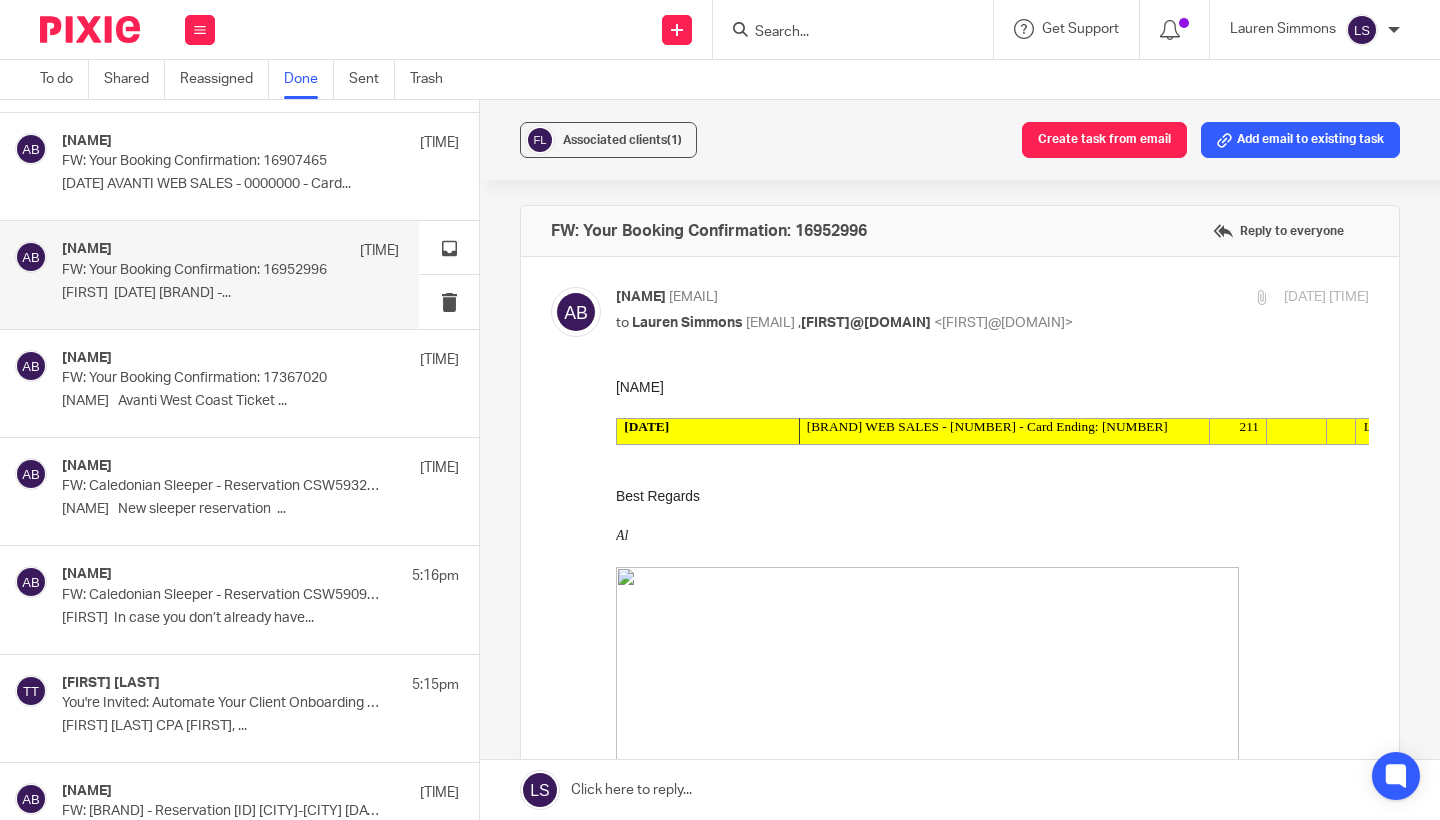 scroll, scrollTop: 0, scrollLeft: 0, axis: both 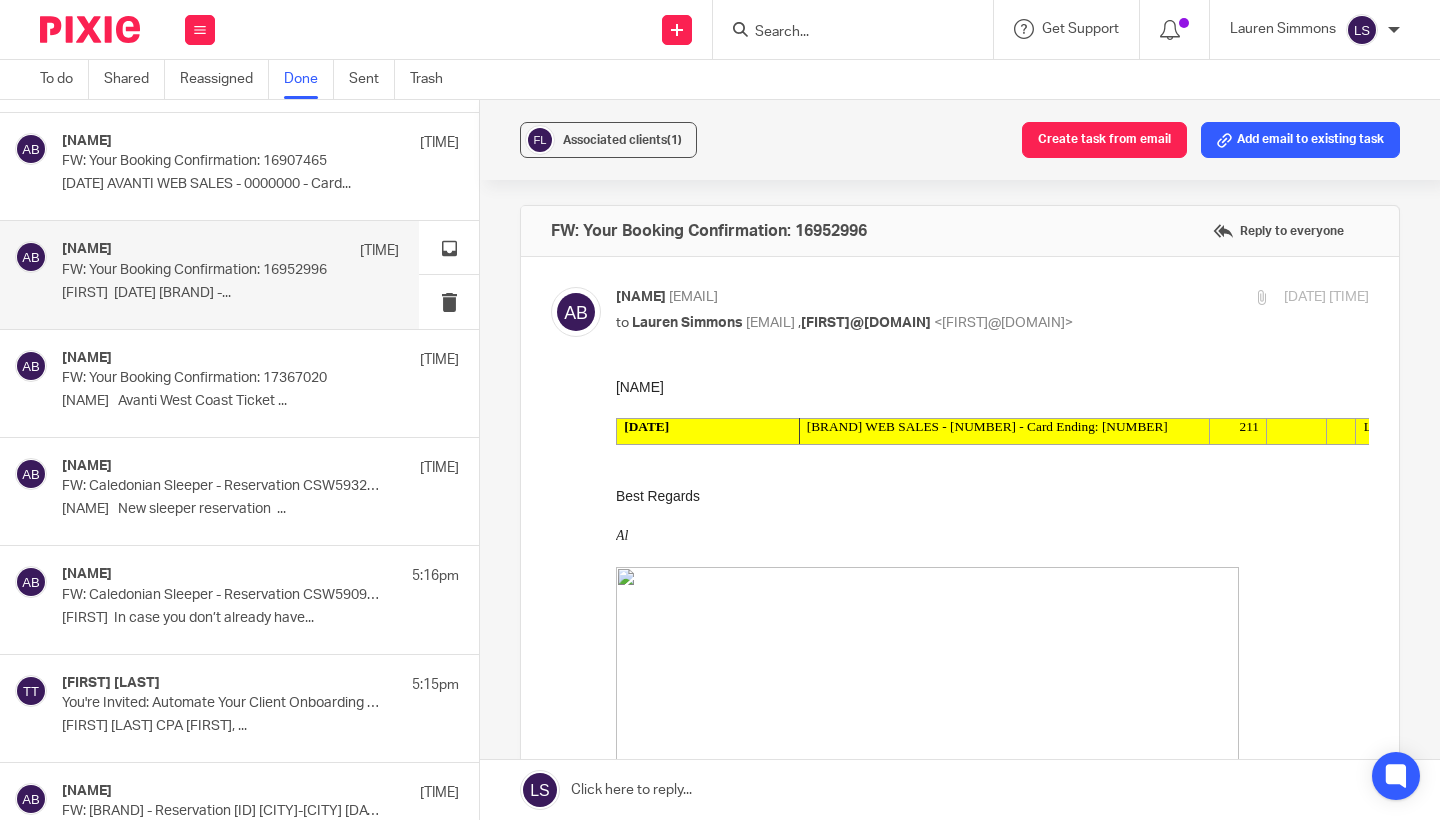 click on "FW: Your Booking Confirmation: 16952996" at bounding box center [197, 270] 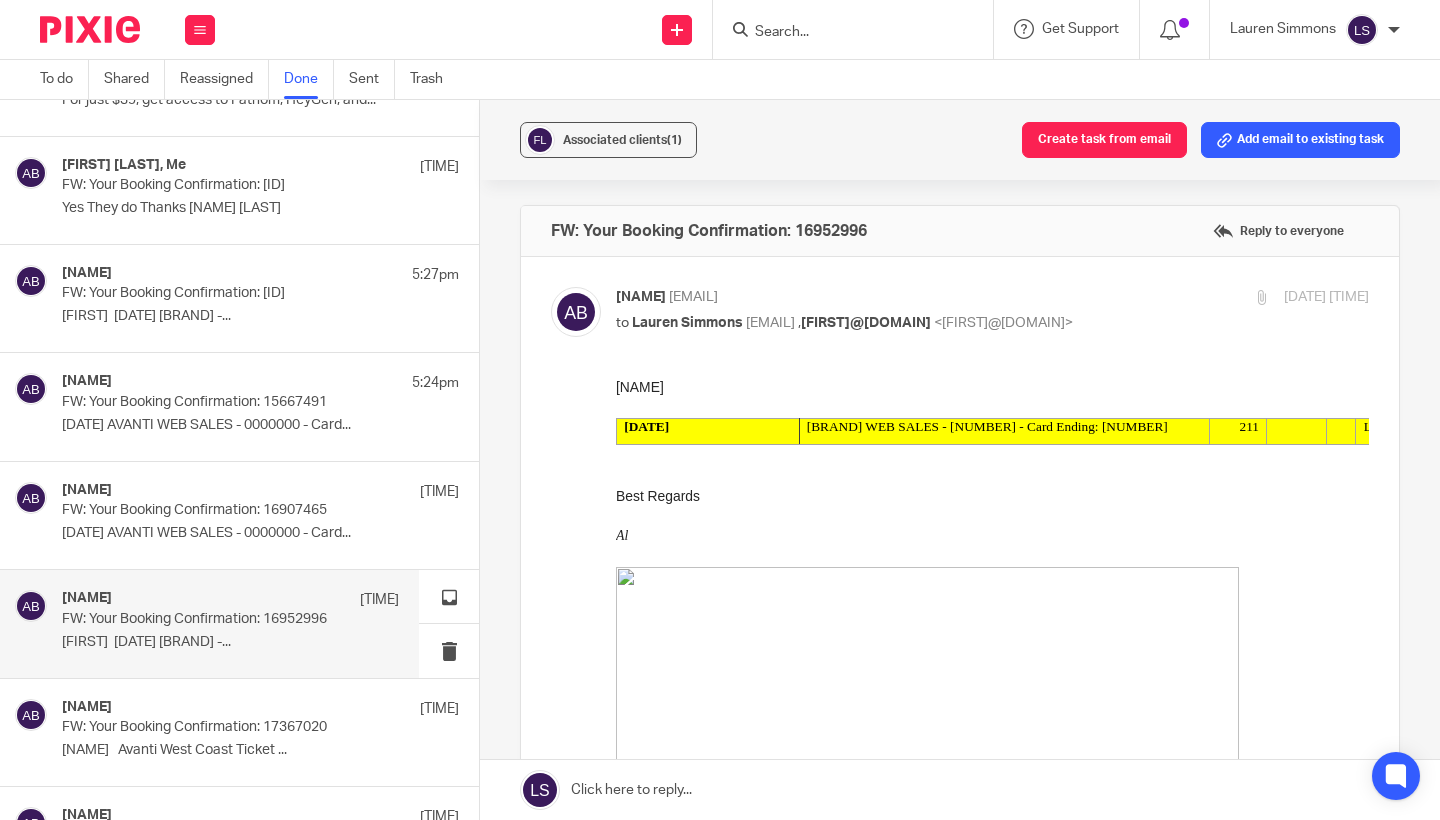 scroll, scrollTop: 127, scrollLeft: 0, axis: vertical 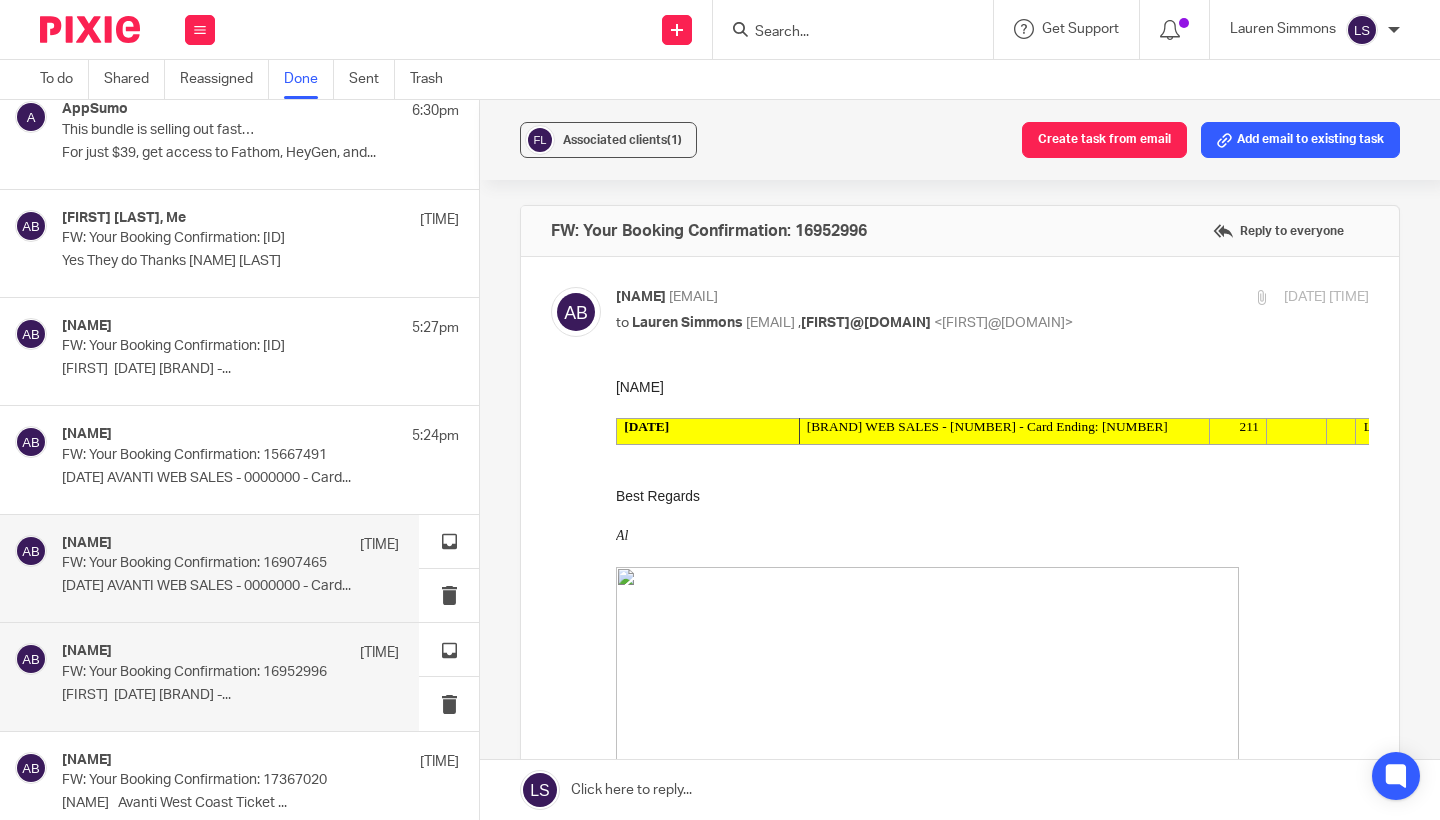 click on "FW: Your Booking Confirmation: 16907465" at bounding box center [197, 563] 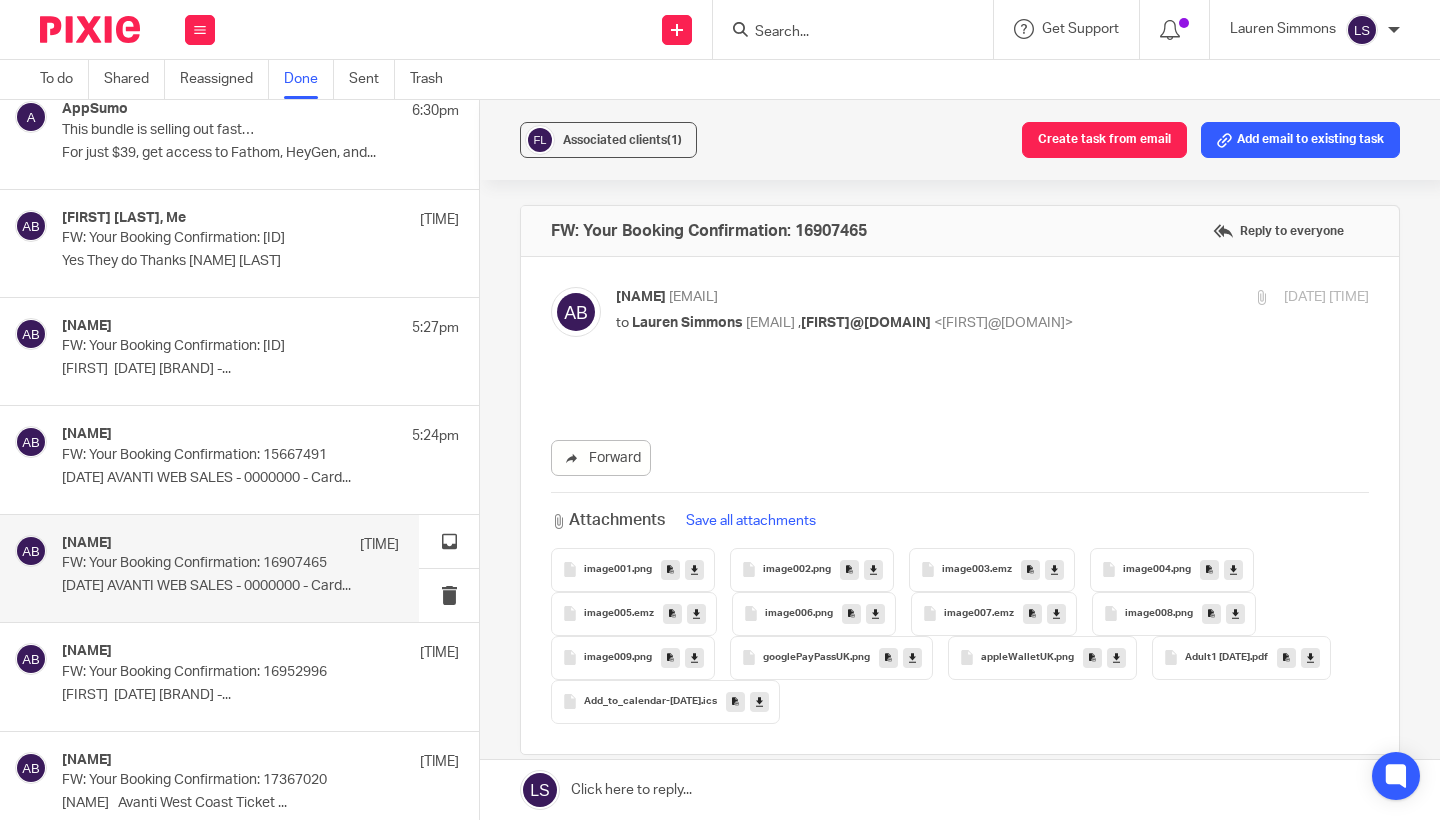 scroll, scrollTop: 0, scrollLeft: 0, axis: both 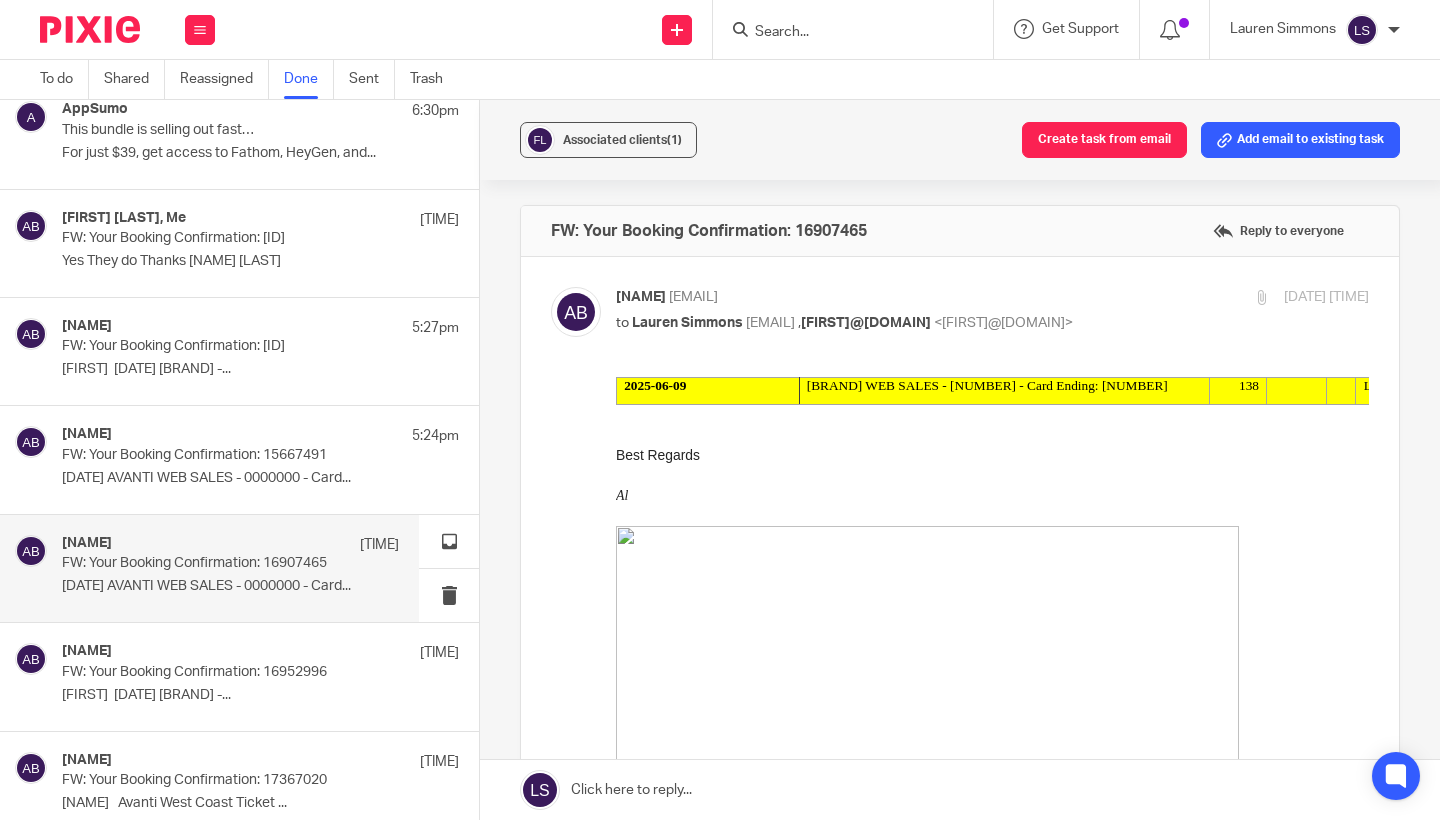 click on "Best Regards" at bounding box center [992, 455] 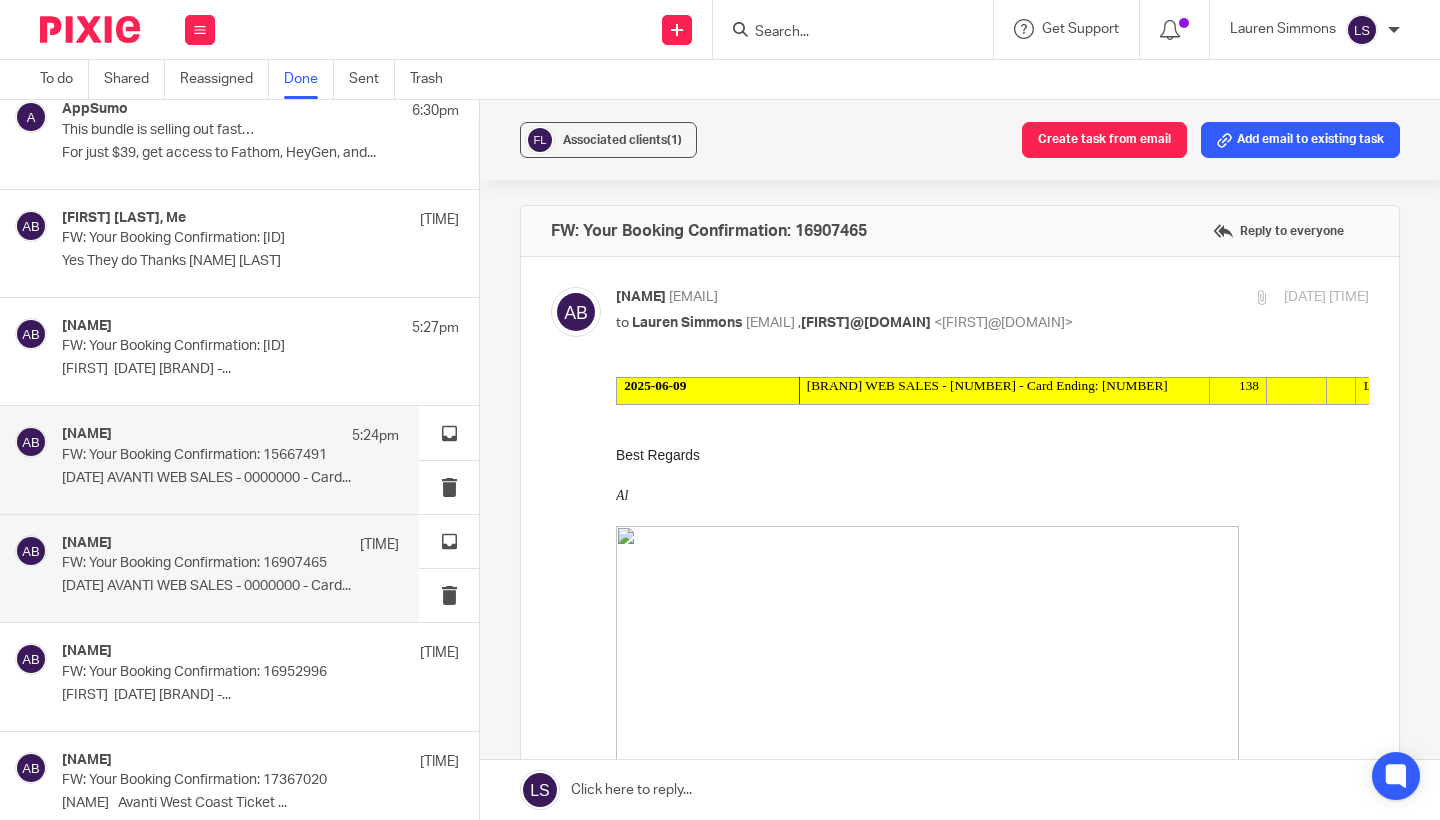 click on "FW: Your Booking Confirmation: 15667491" at bounding box center (197, 455) 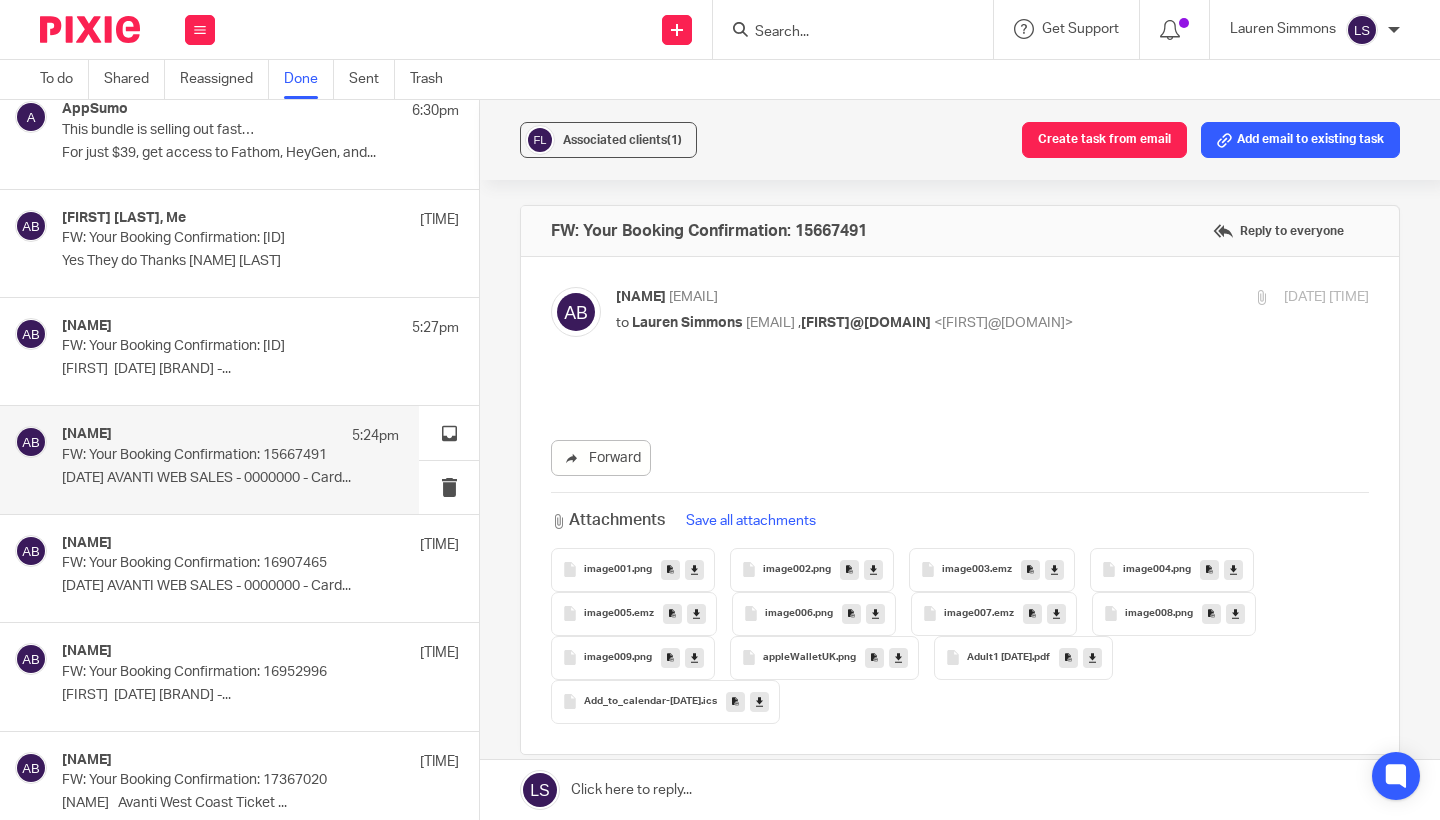 scroll, scrollTop: 0, scrollLeft: 0, axis: both 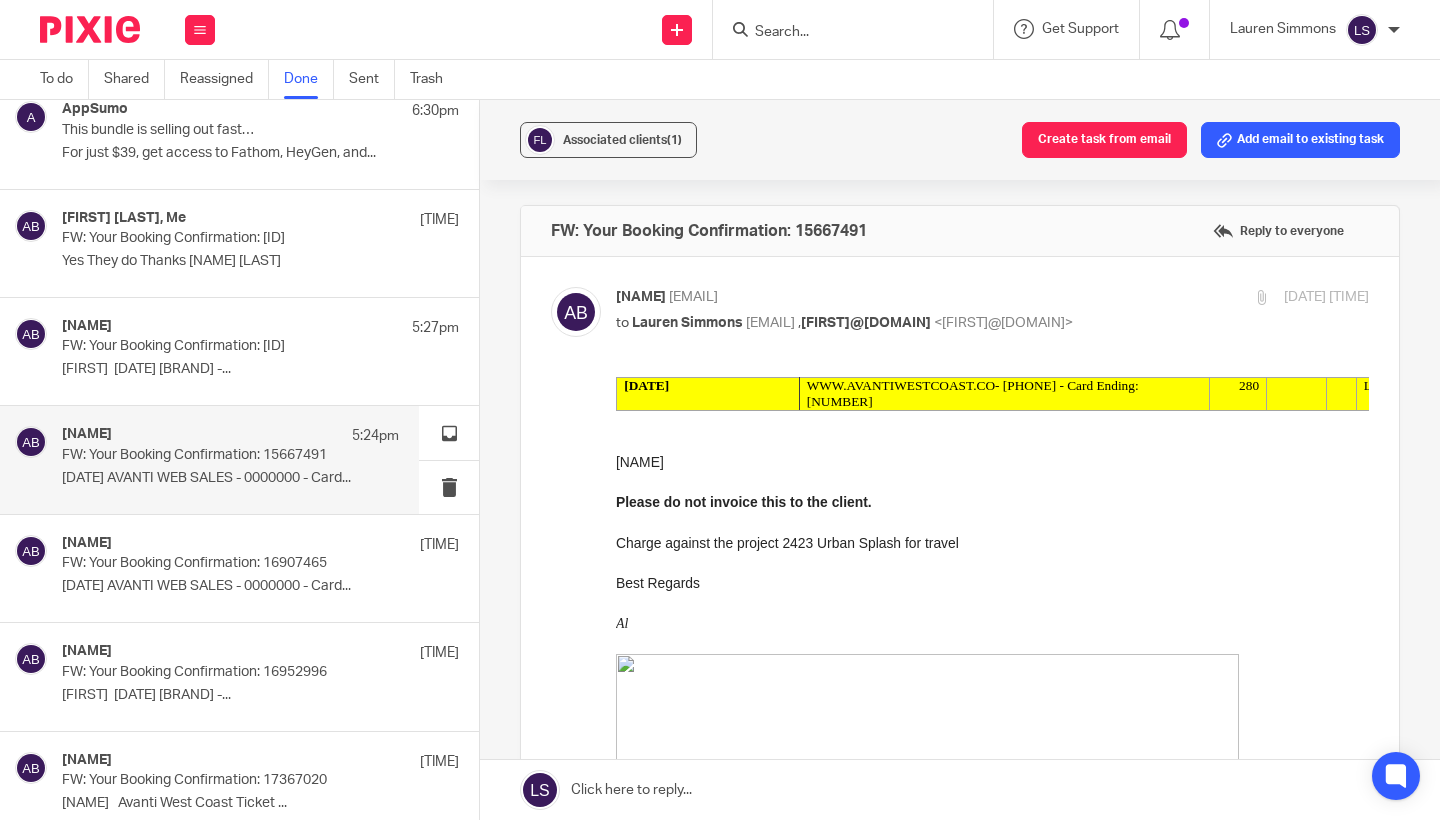 click at bounding box center (992, 522) 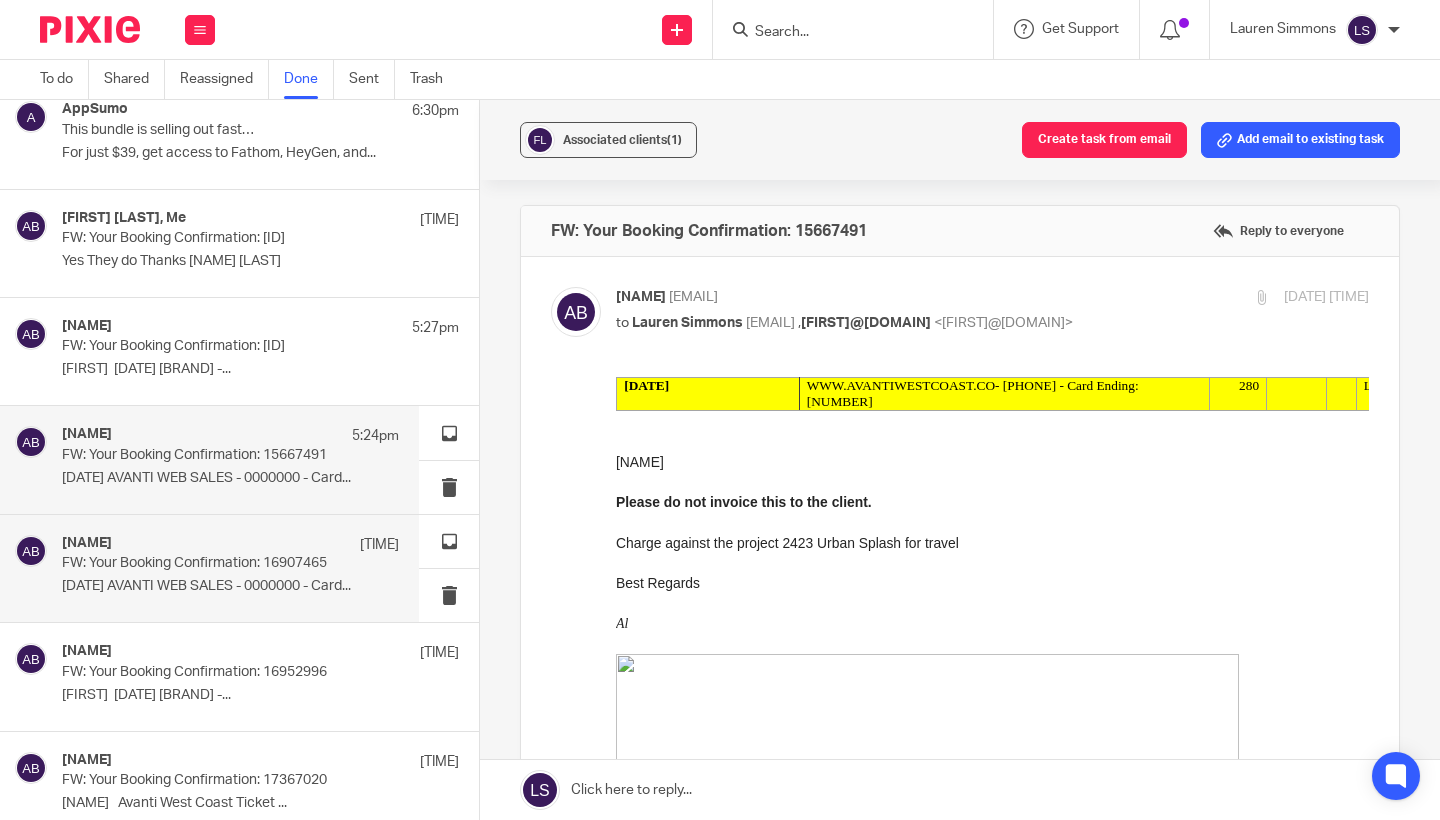 click on "FW: Your Booking Confirmation: 16907465" at bounding box center [197, 563] 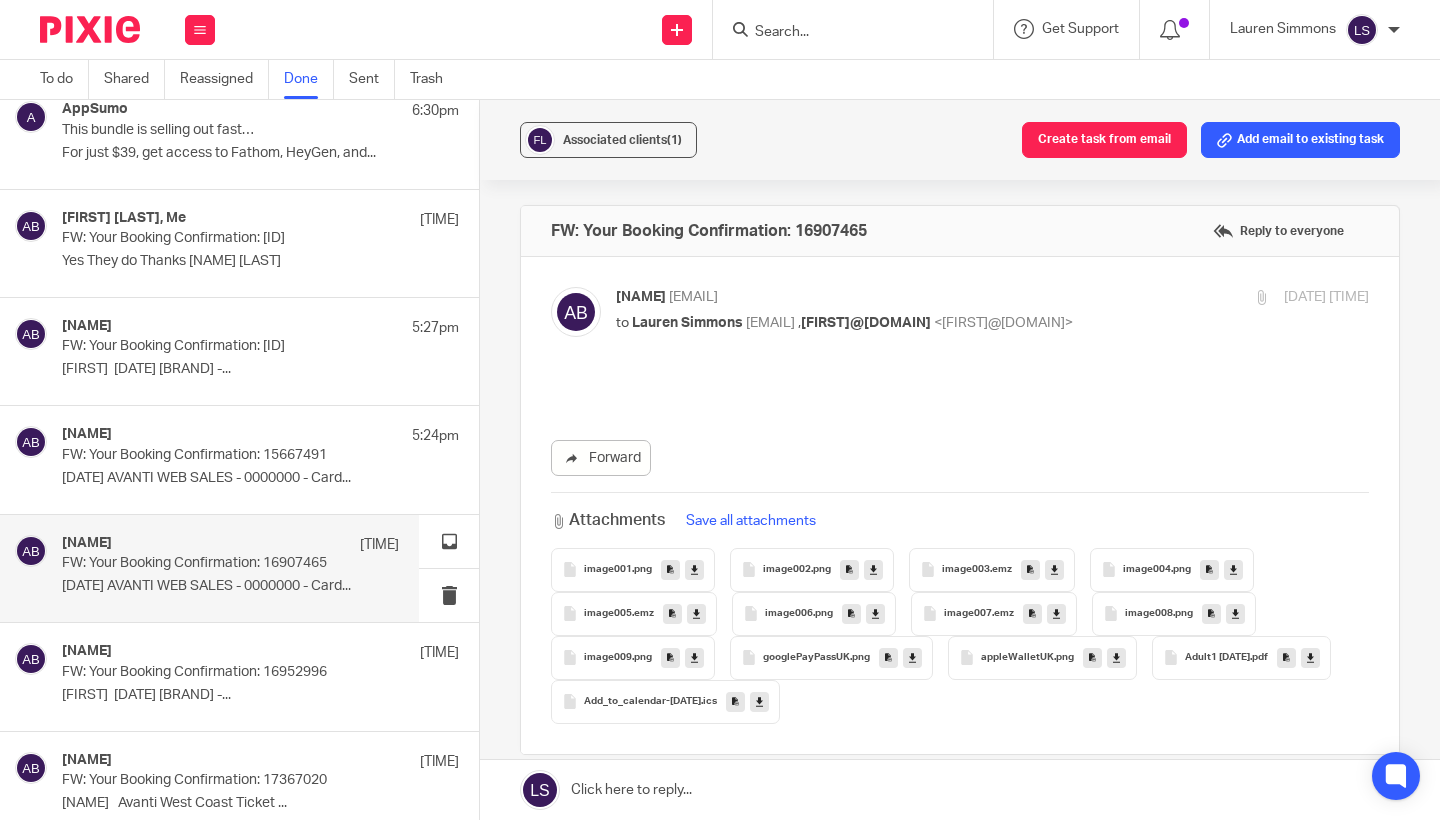 scroll, scrollTop: 0, scrollLeft: 0, axis: both 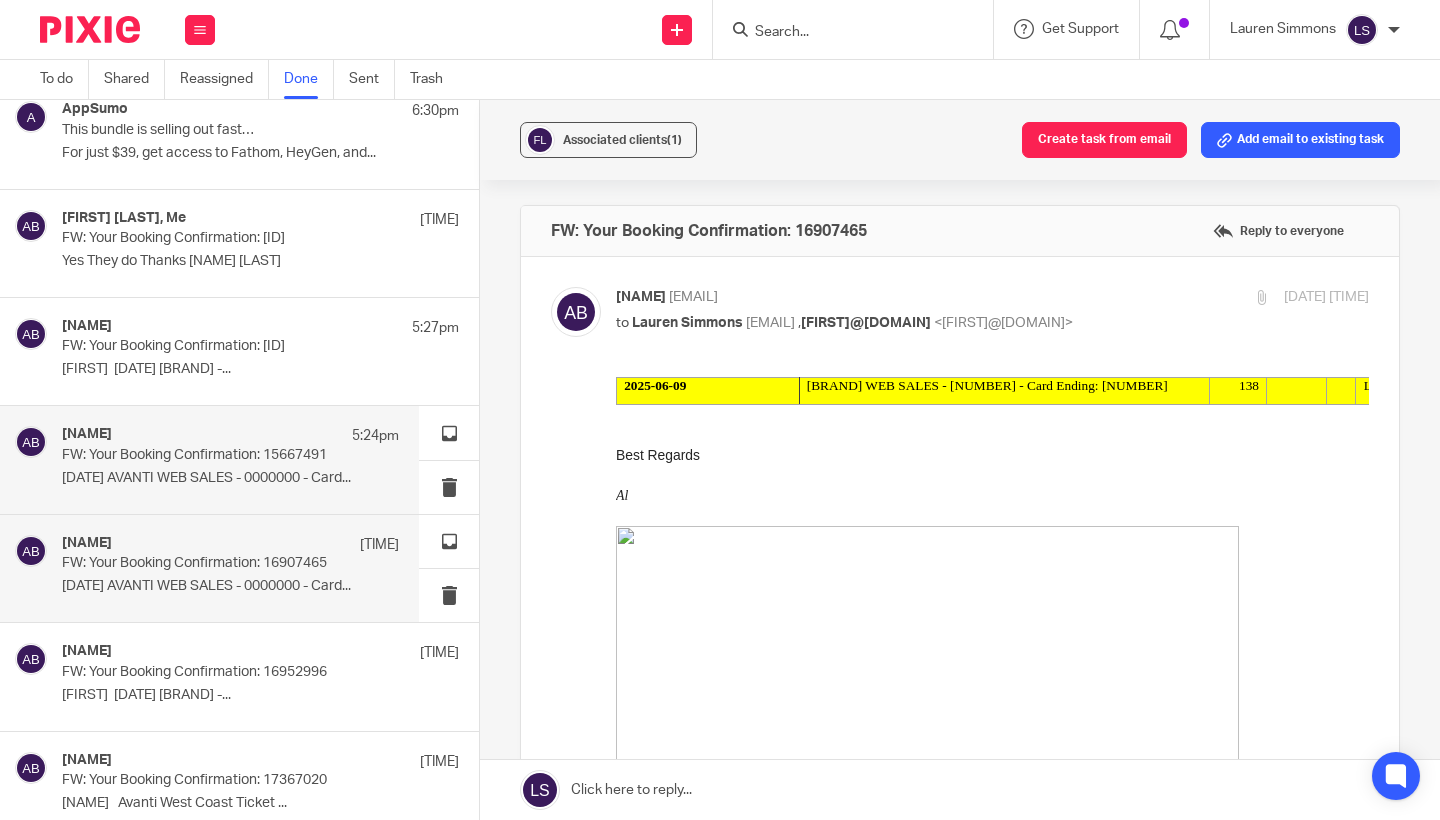 click on "2025-03-30  WWW.AVANTIWESTCOAST.CO -..." at bounding box center (230, 478) 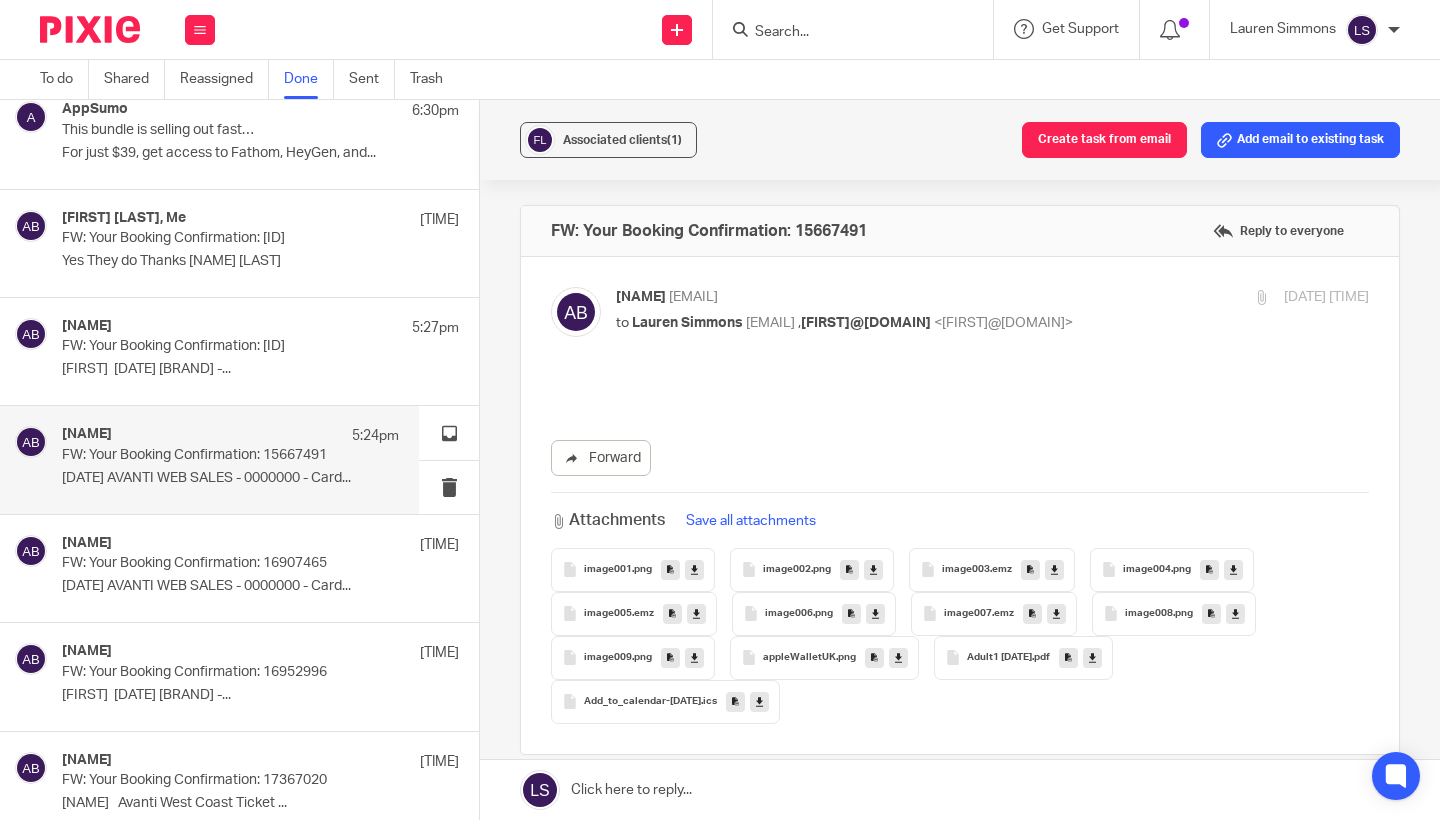 scroll, scrollTop: 0, scrollLeft: 0, axis: both 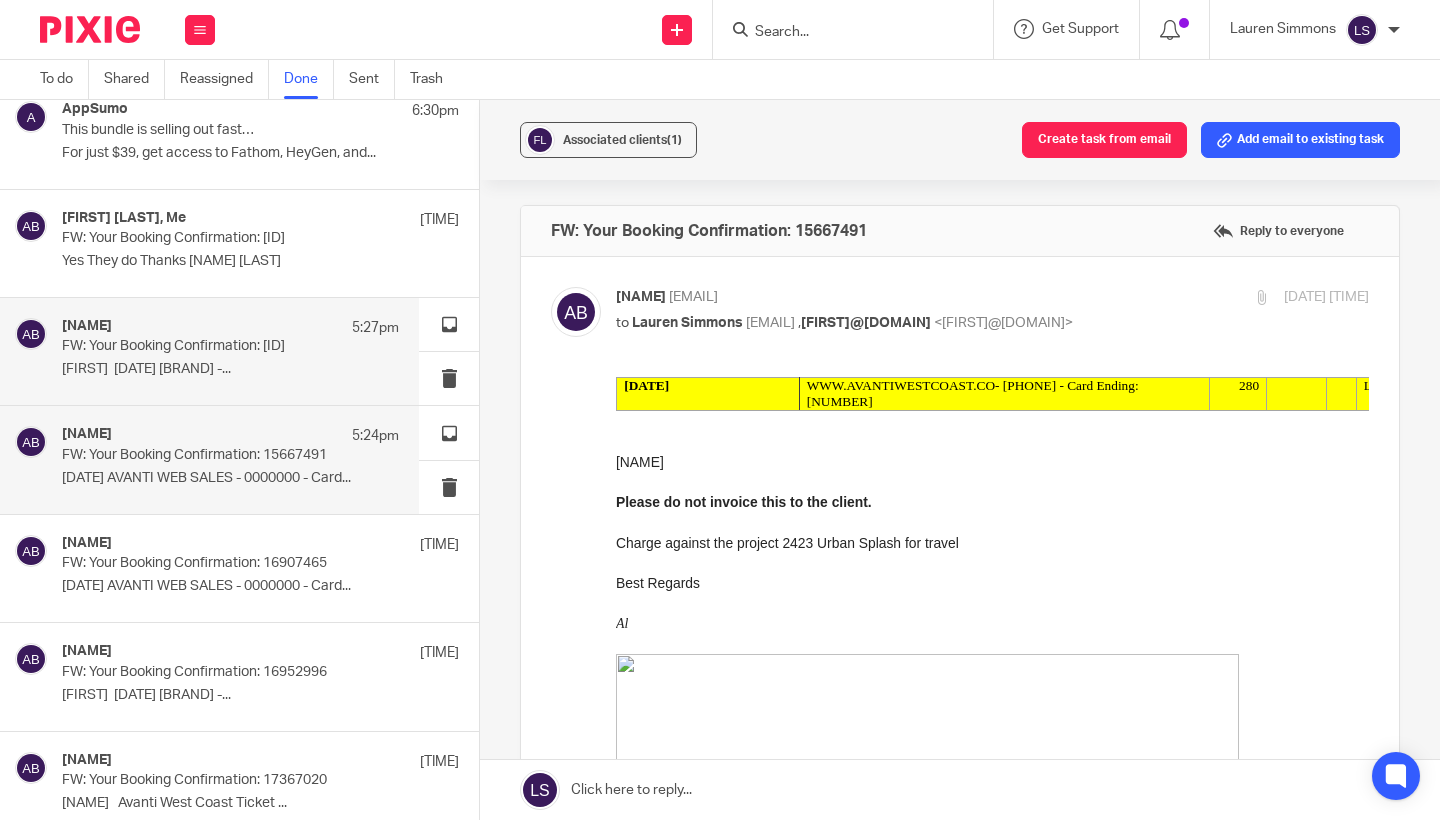 click on "FW: Your Booking Confirmation: 15932623" at bounding box center (197, 346) 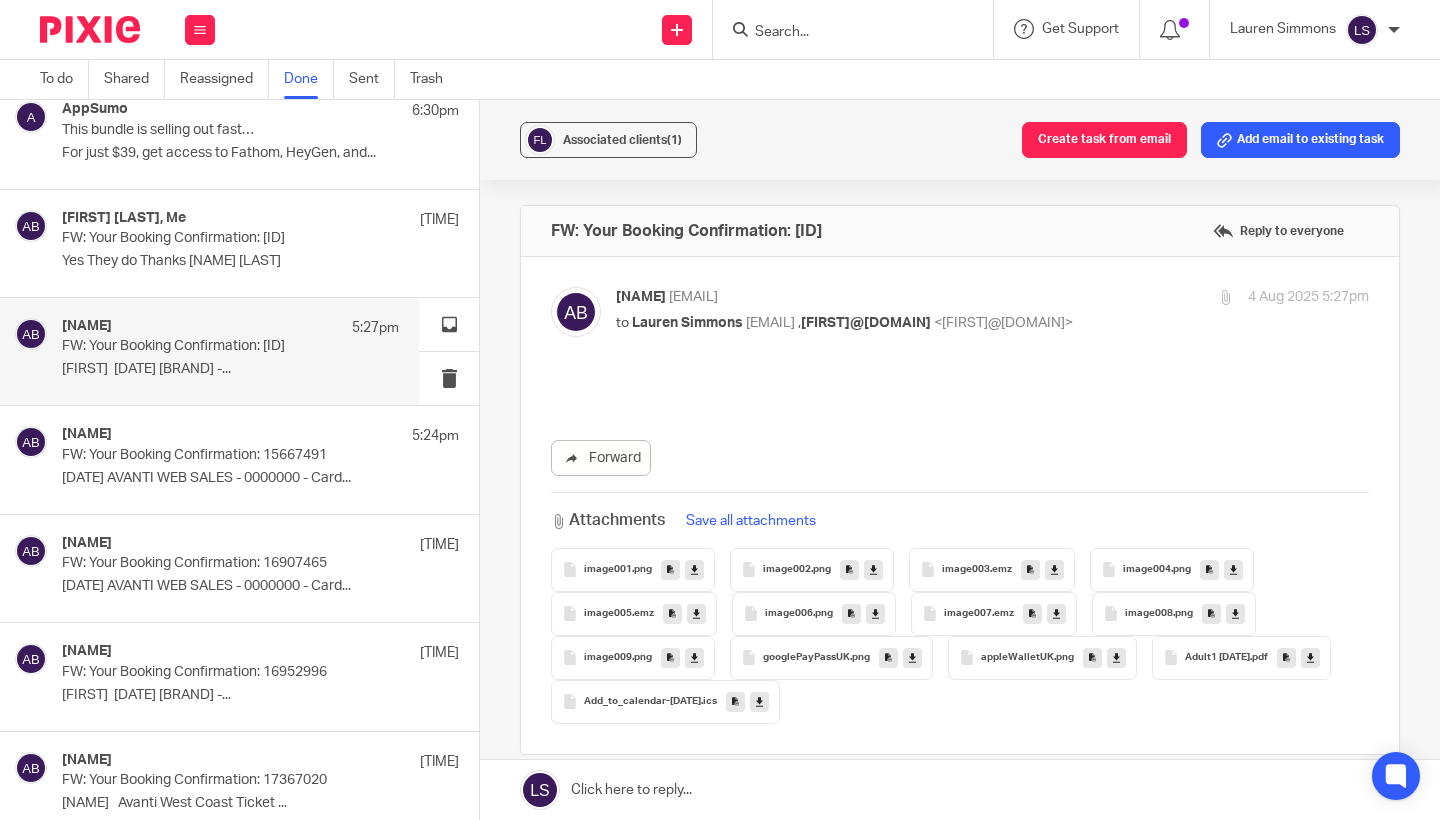 scroll, scrollTop: 0, scrollLeft: 0, axis: both 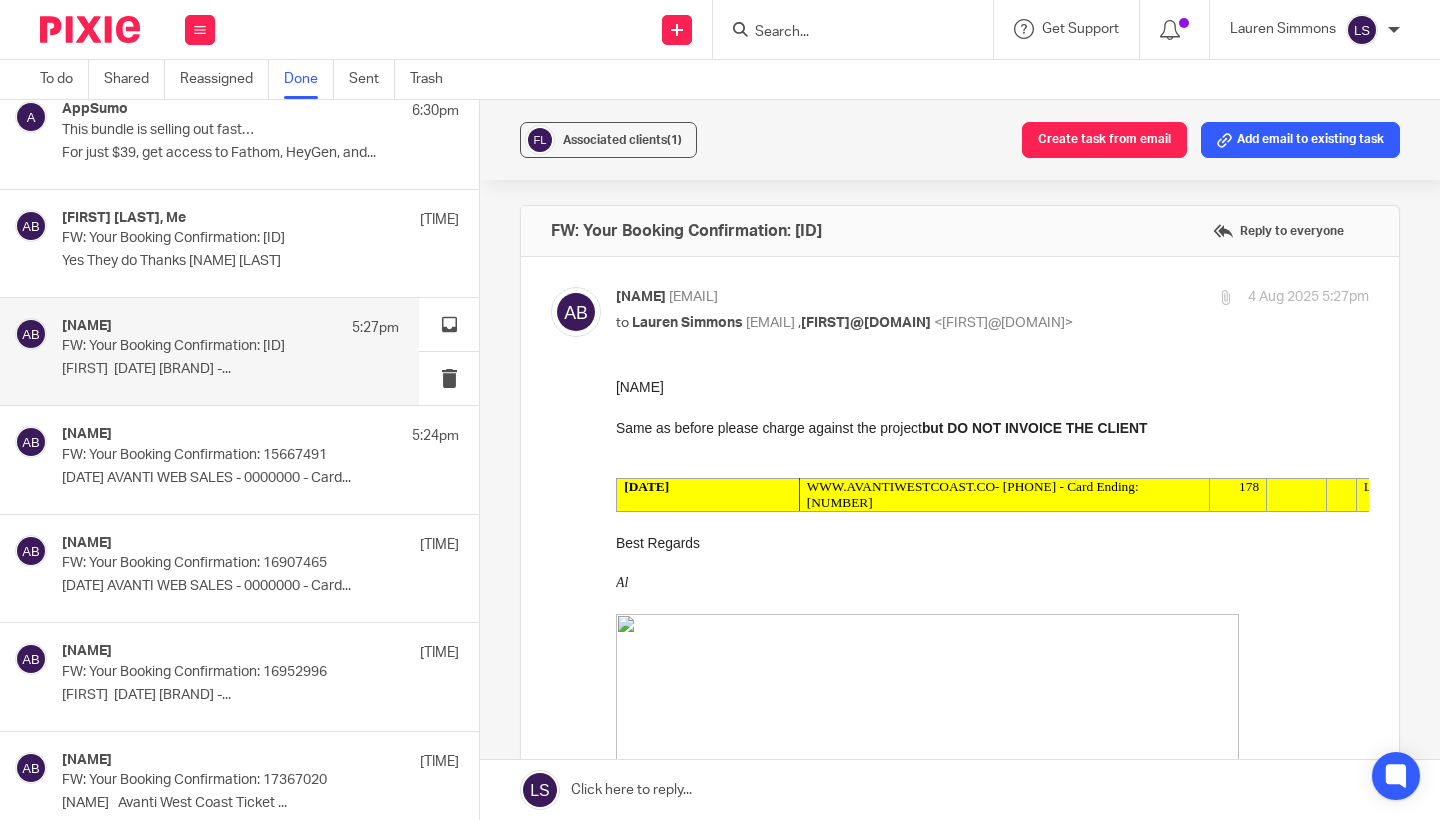 click on "Best Regards" at bounding box center (992, 543) 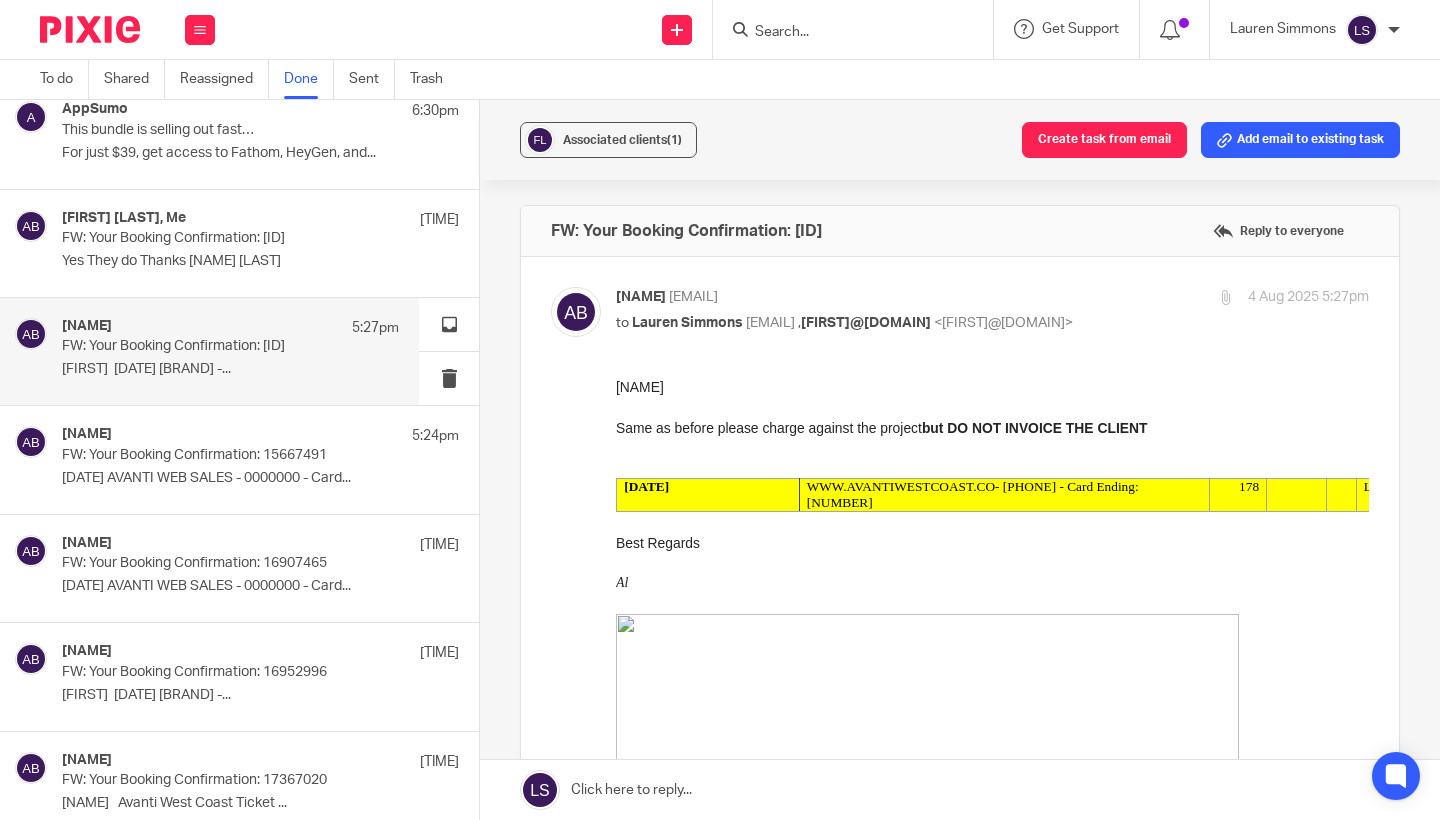 click on "FW: Your Booking Confirmation: 15932623" at bounding box center (197, 346) 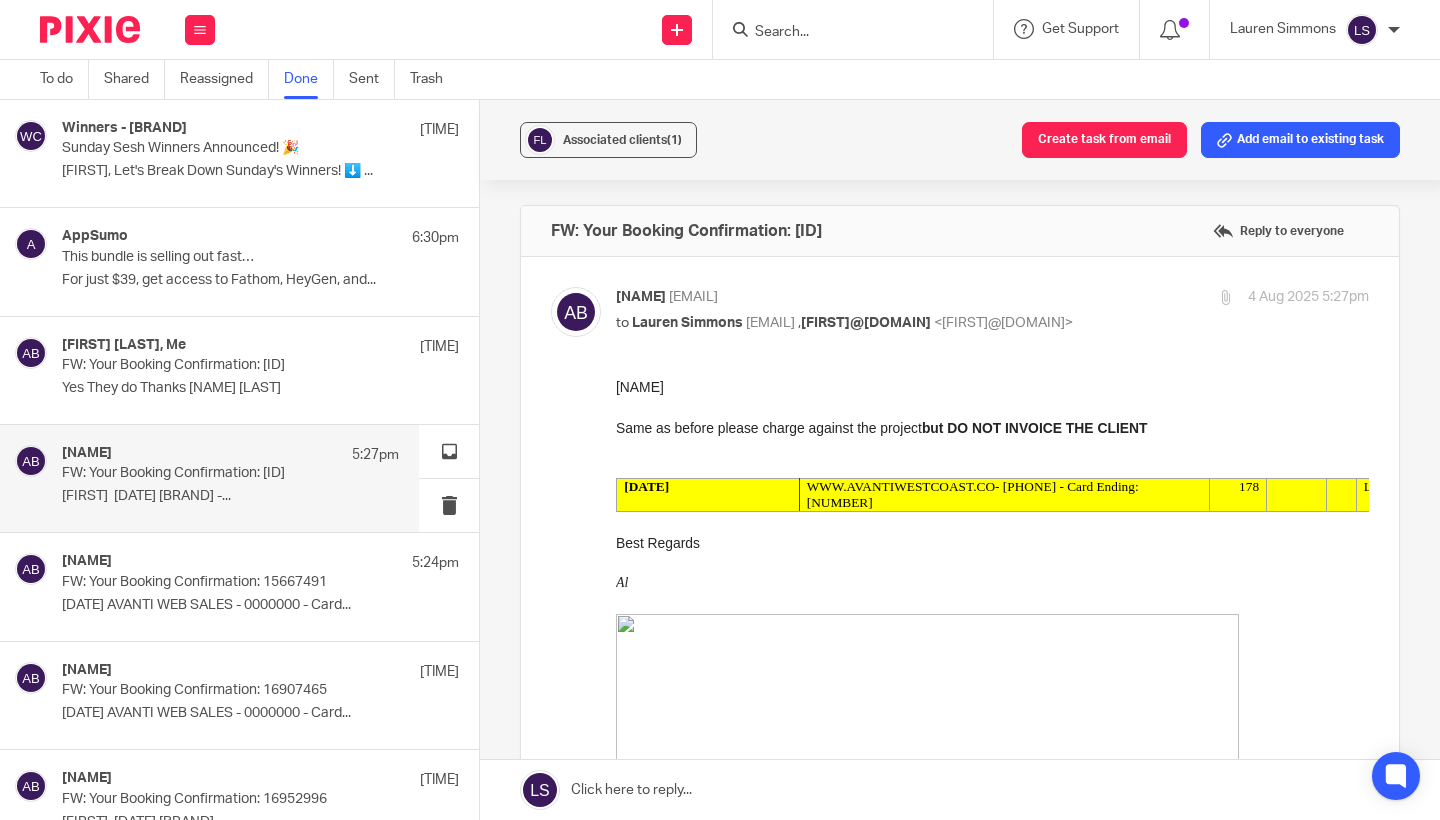 scroll, scrollTop: 0, scrollLeft: 0, axis: both 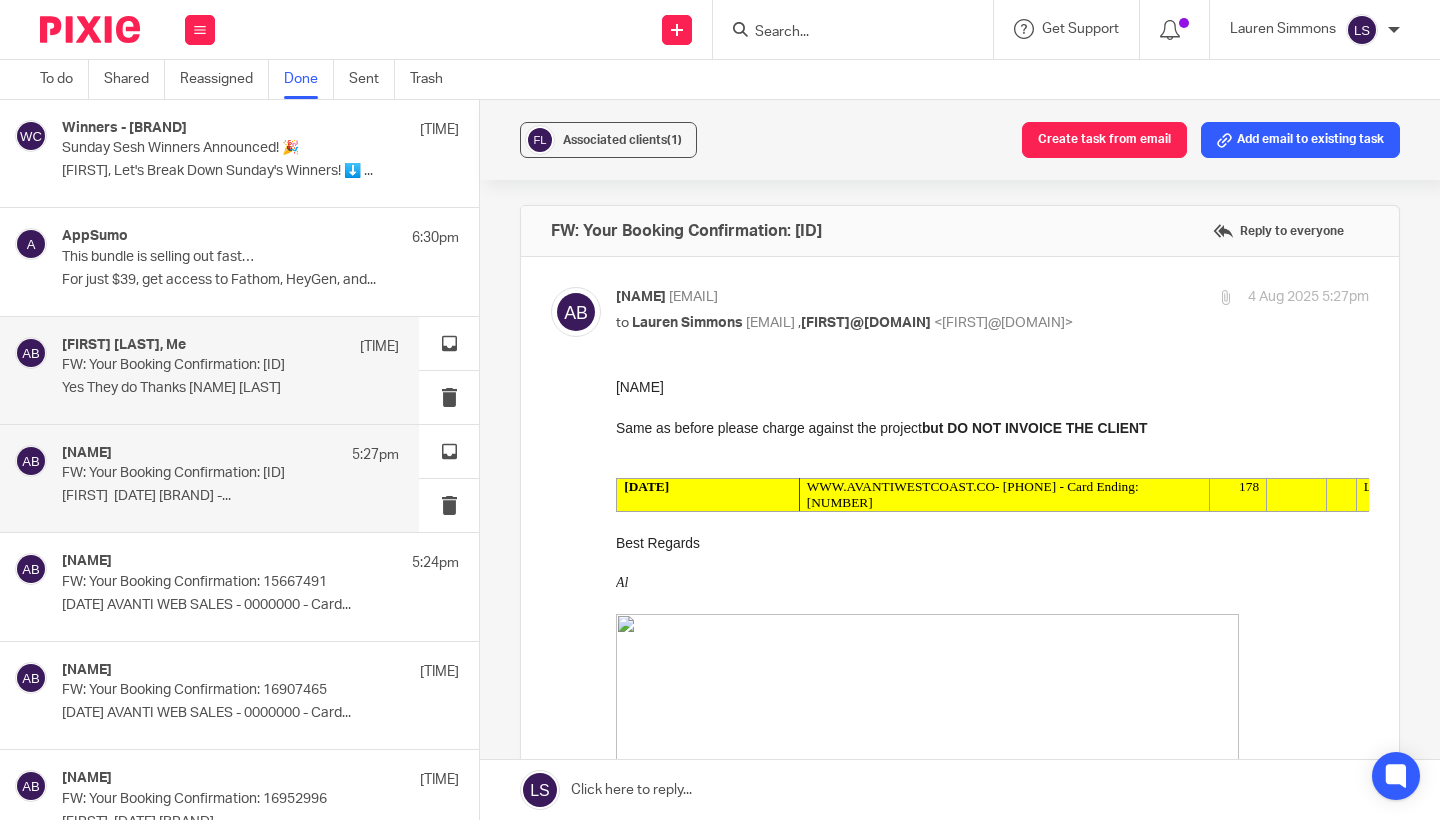 click on "Yes They do     Thanks      Al Brown  Fire..." at bounding box center (230, 388) 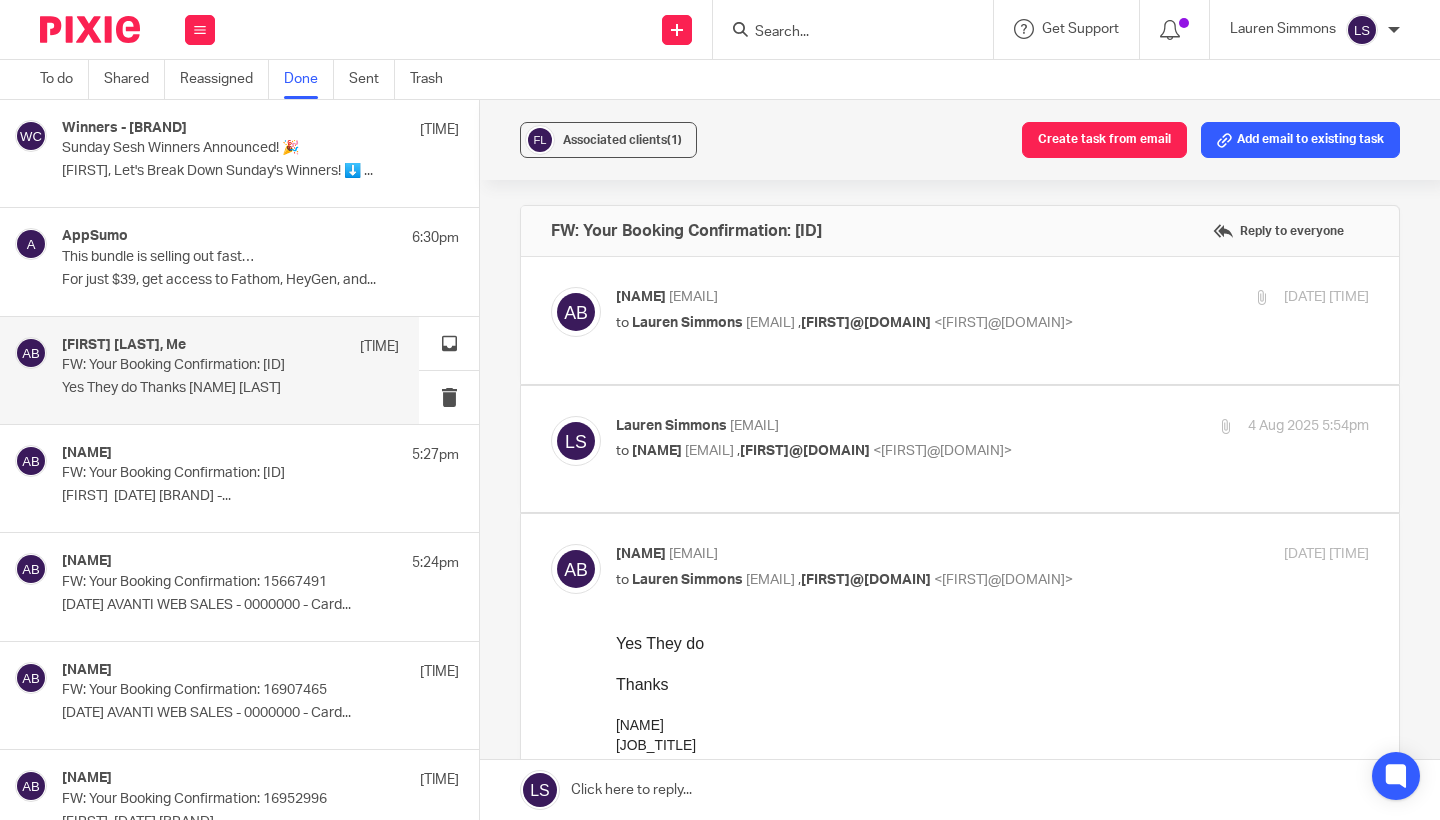 scroll, scrollTop: 0, scrollLeft: 0, axis: both 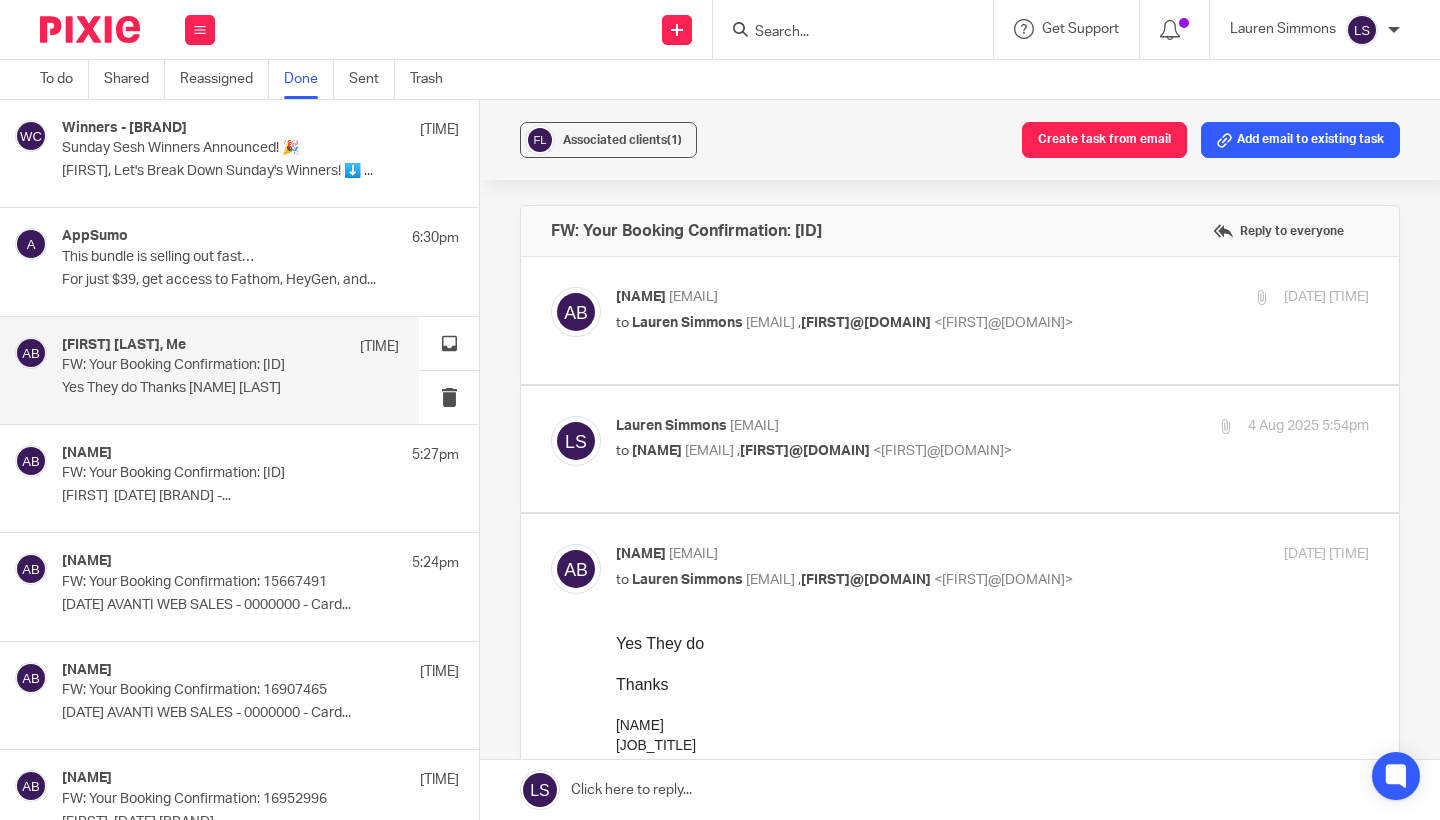 click on "Lauren Simmons
<lauren@fearlessfinancials.co.uk>   ," at bounding box center (716, 580) 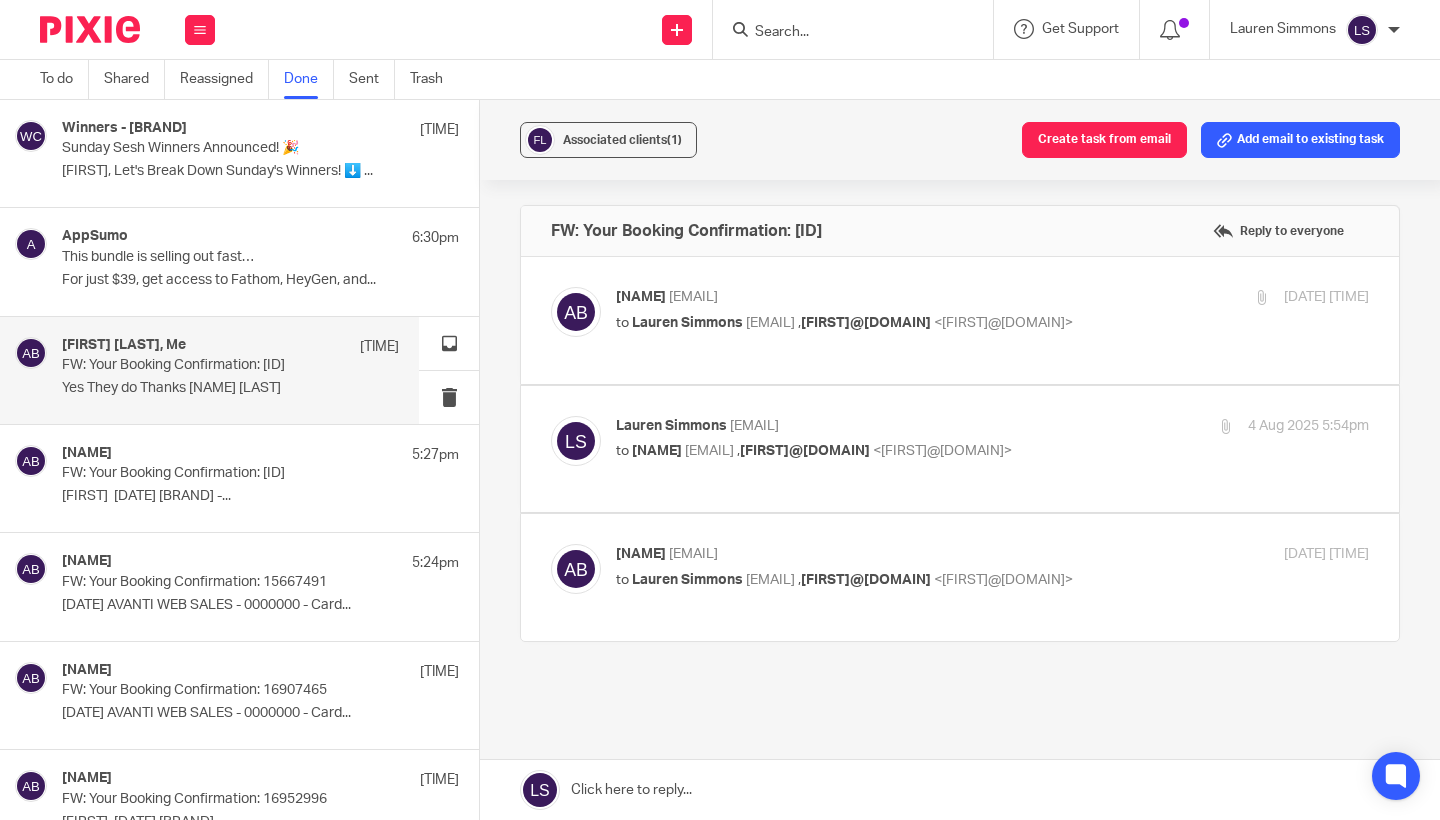 click on "to
Lauren Simmons
<lauren@fearlessfinancials.co.uk>   ,
rushbrook@app.hubdoc.com
<rushbrook@app.hubdoc.com>" at bounding box center (867, 323) 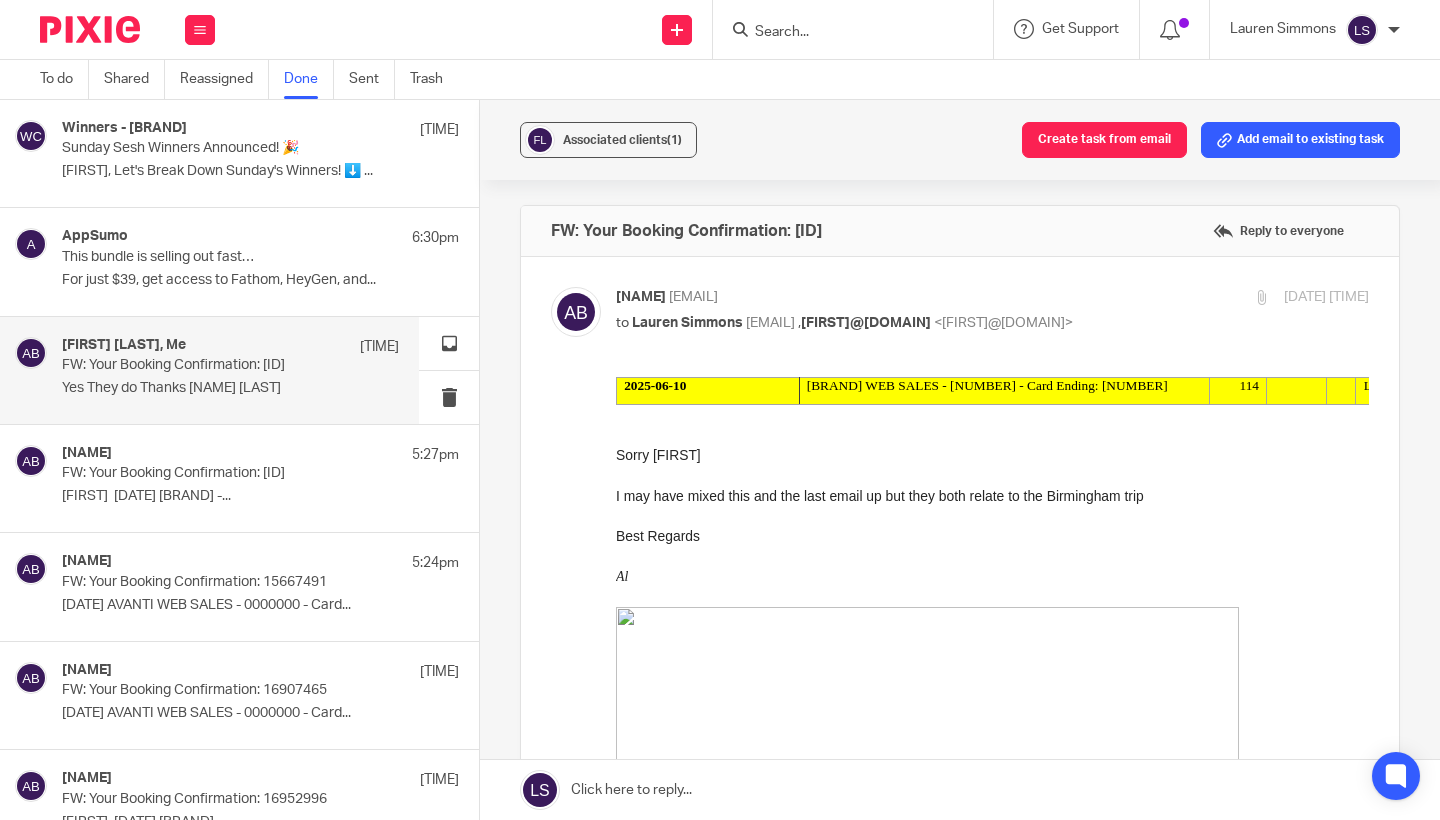 scroll, scrollTop: 0, scrollLeft: 0, axis: both 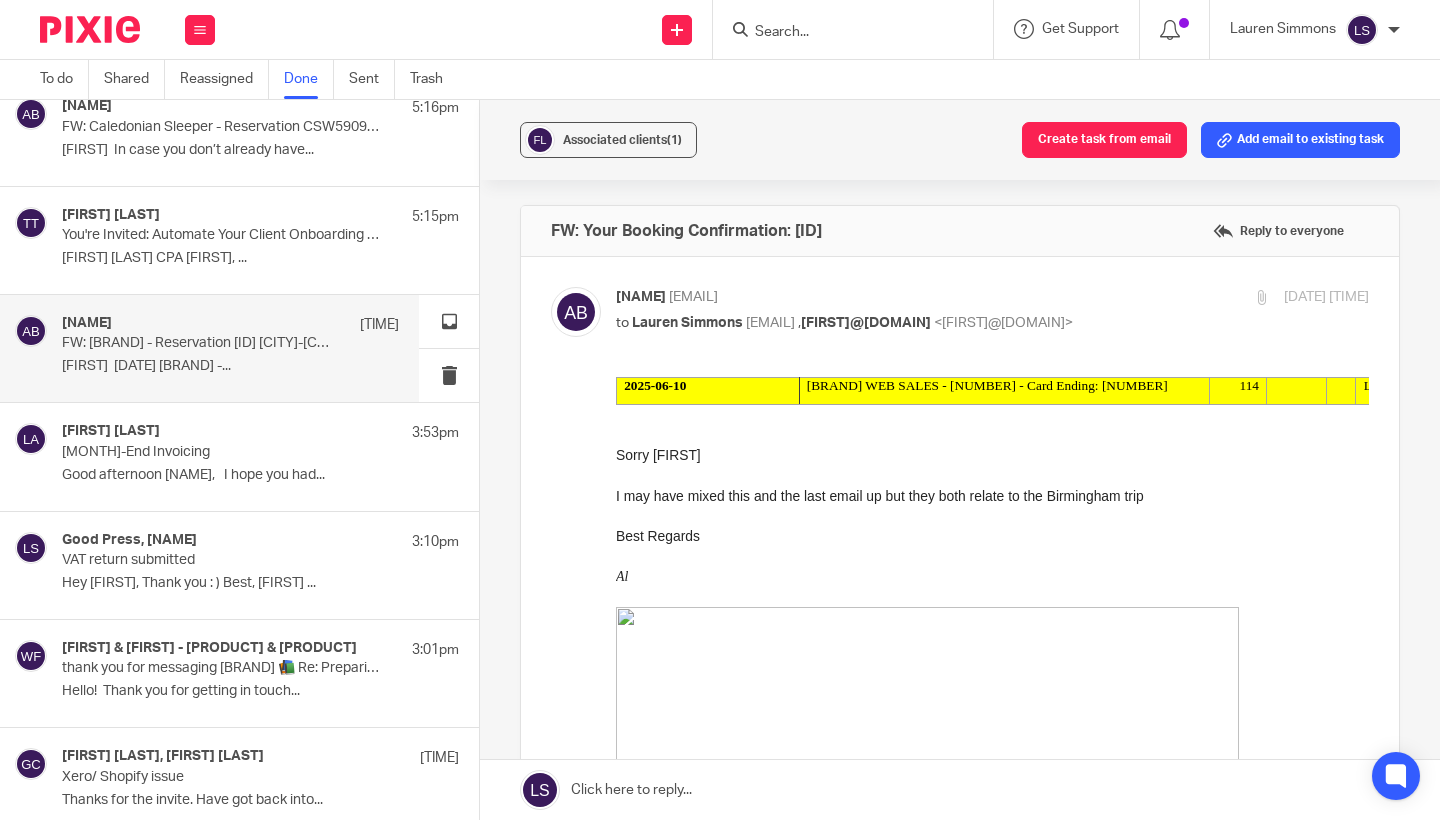 click on "Al Brown
5:14pm   FW: Caledonian Sleeper - Reservation CSW5880891 GLC-EUS Thursday 12 June 2025   Lauren     2025-06-13  CALEDON SLPR WEB -..." at bounding box center (230, 348) 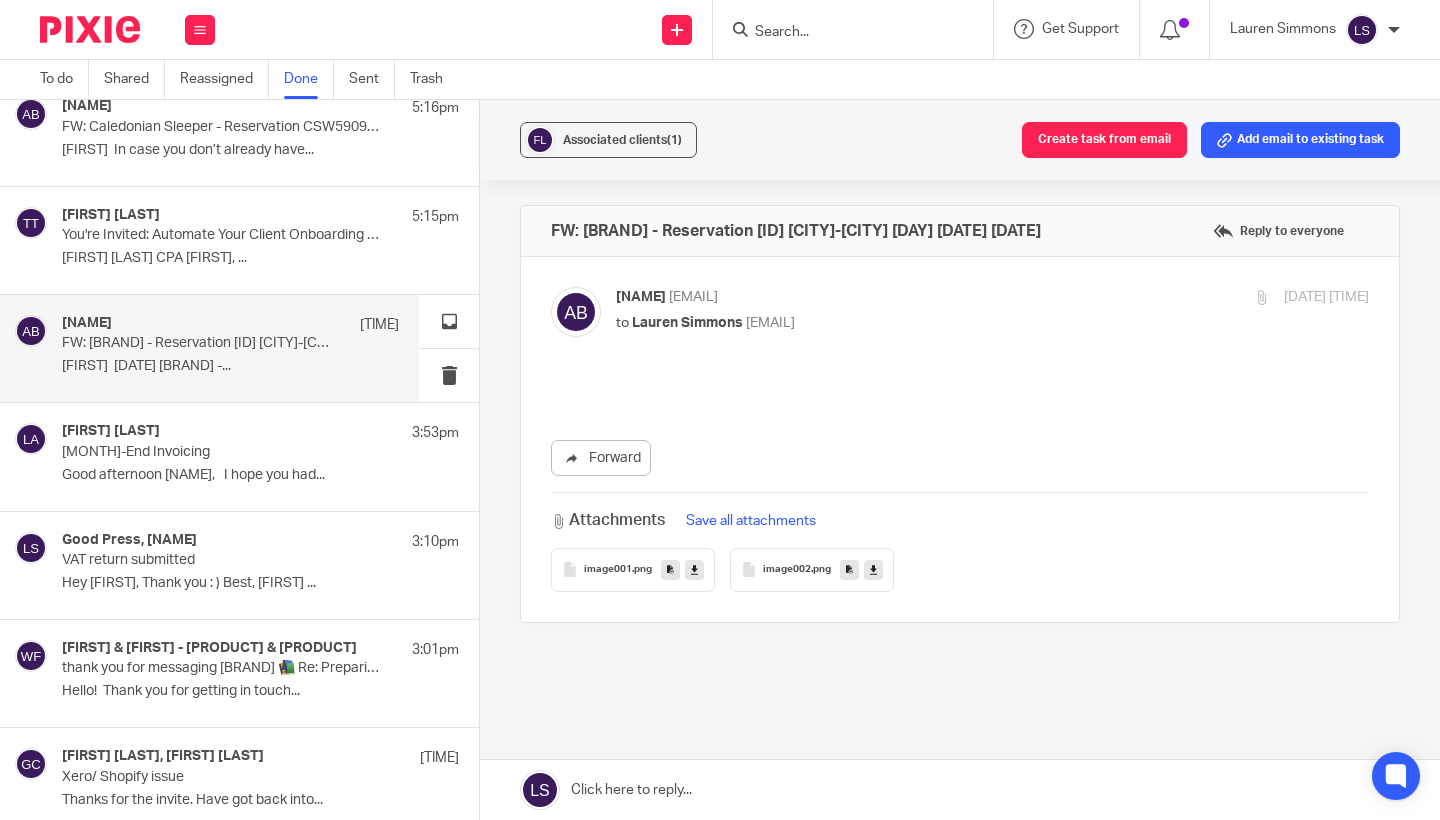 scroll, scrollTop: 0, scrollLeft: 0, axis: both 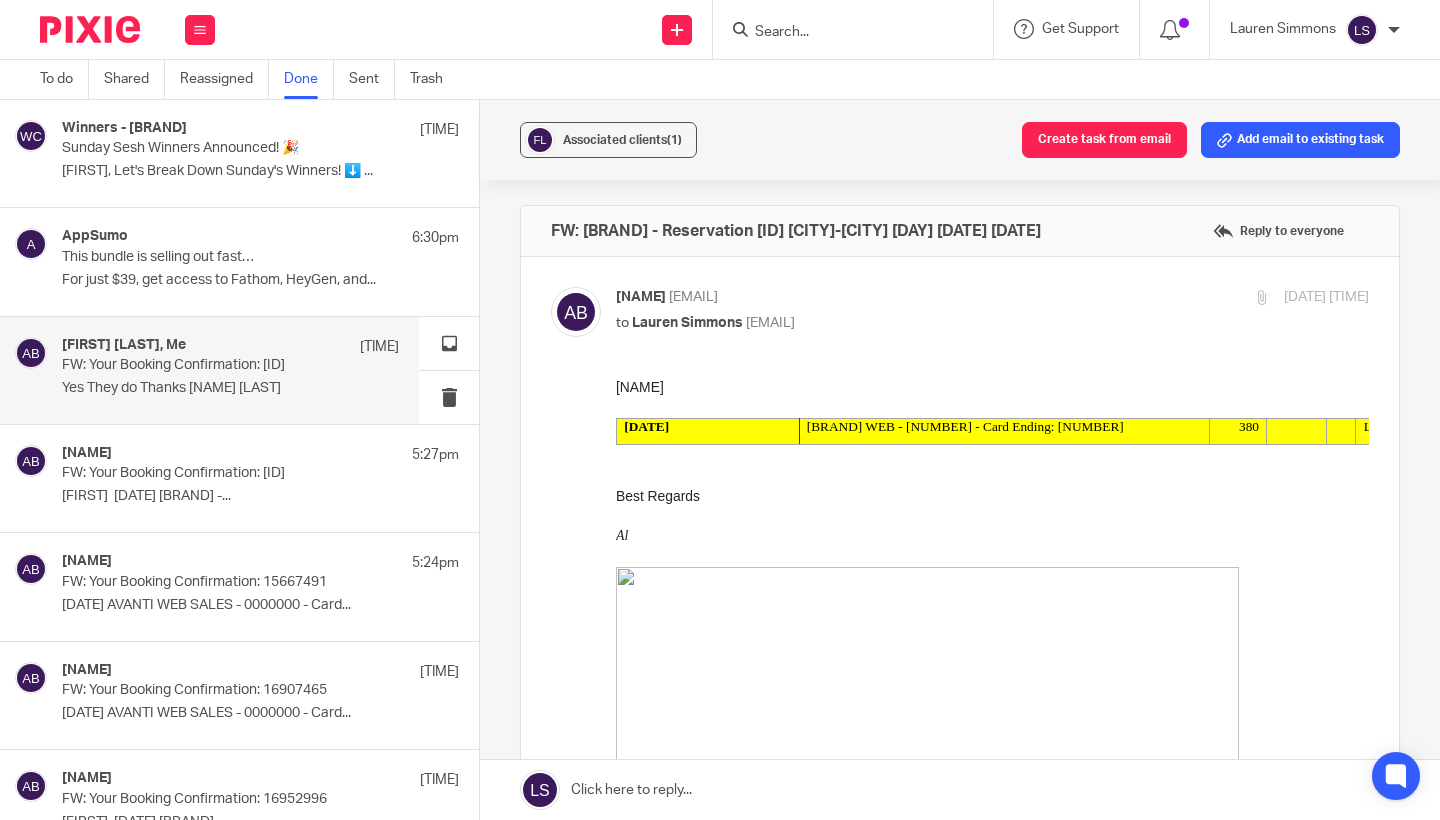 click on "Al Brown, Me
5:57pm   FW: Your Booking Confirmation: 16896300   Yes They do     Thanks      Al Brown  Fire..." at bounding box center [230, 370] 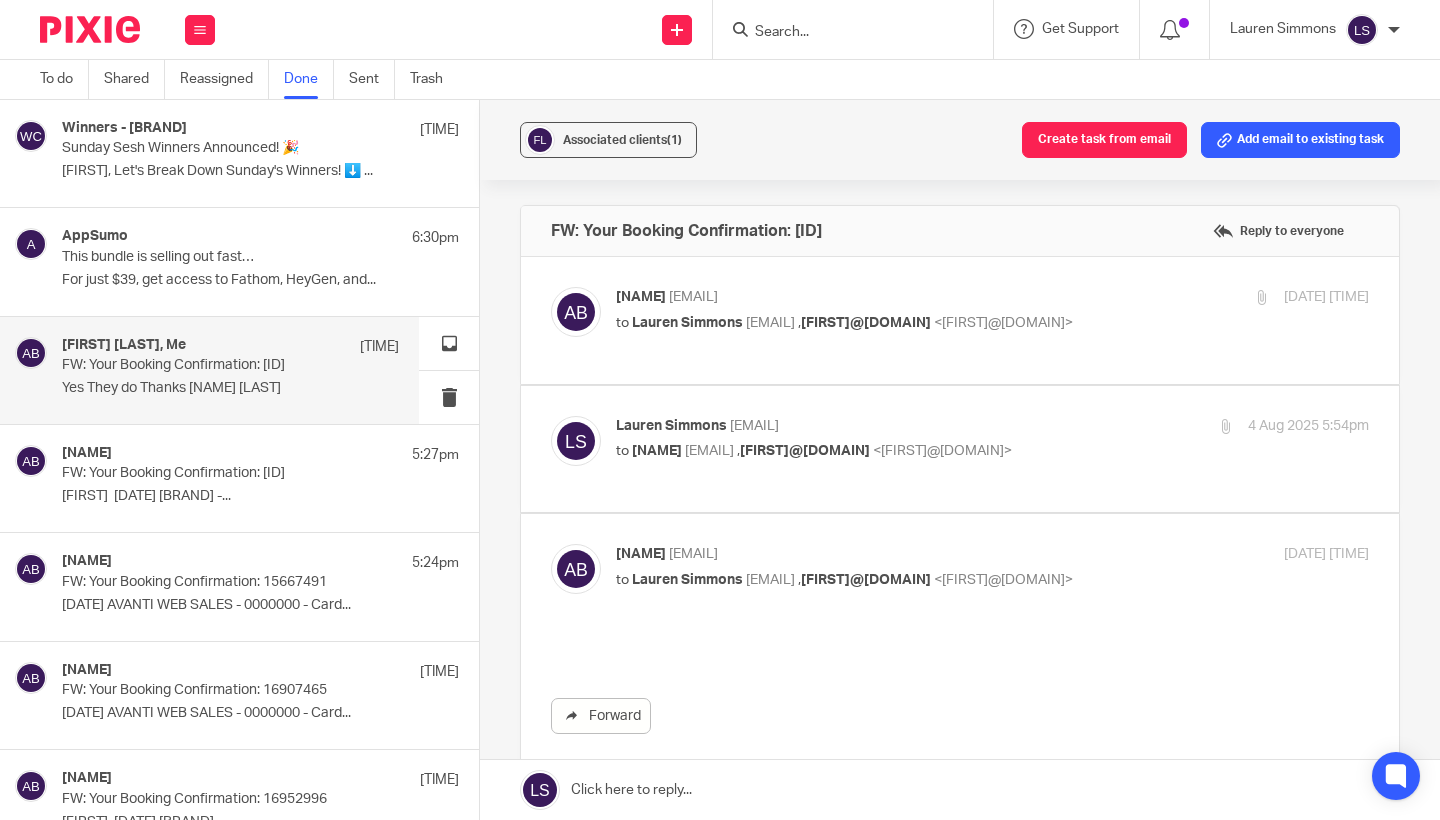 scroll, scrollTop: 0, scrollLeft: 0, axis: both 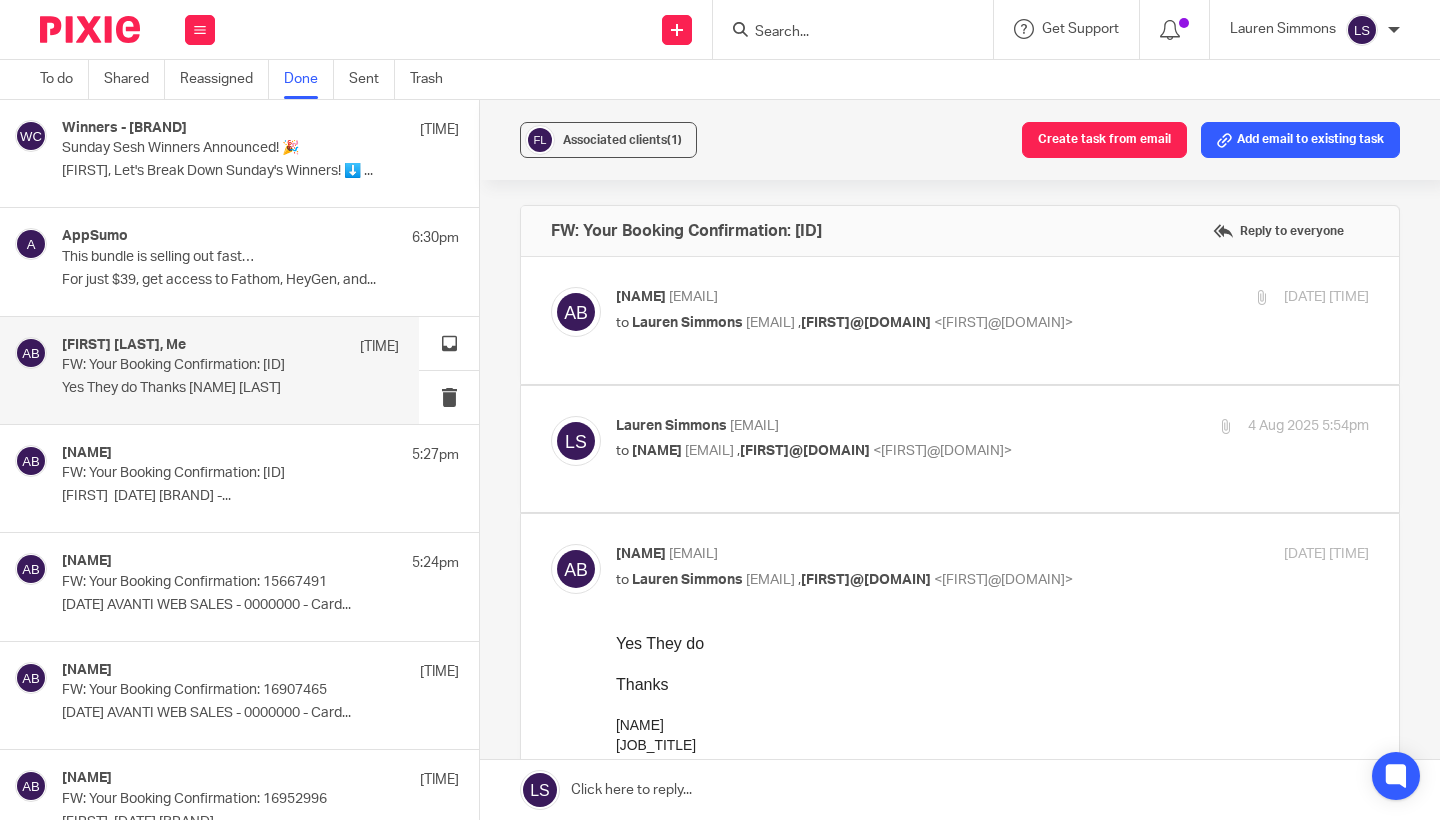click on "Al Brown
<al.brown@fire-expert.ltd>" at bounding box center (867, 554) 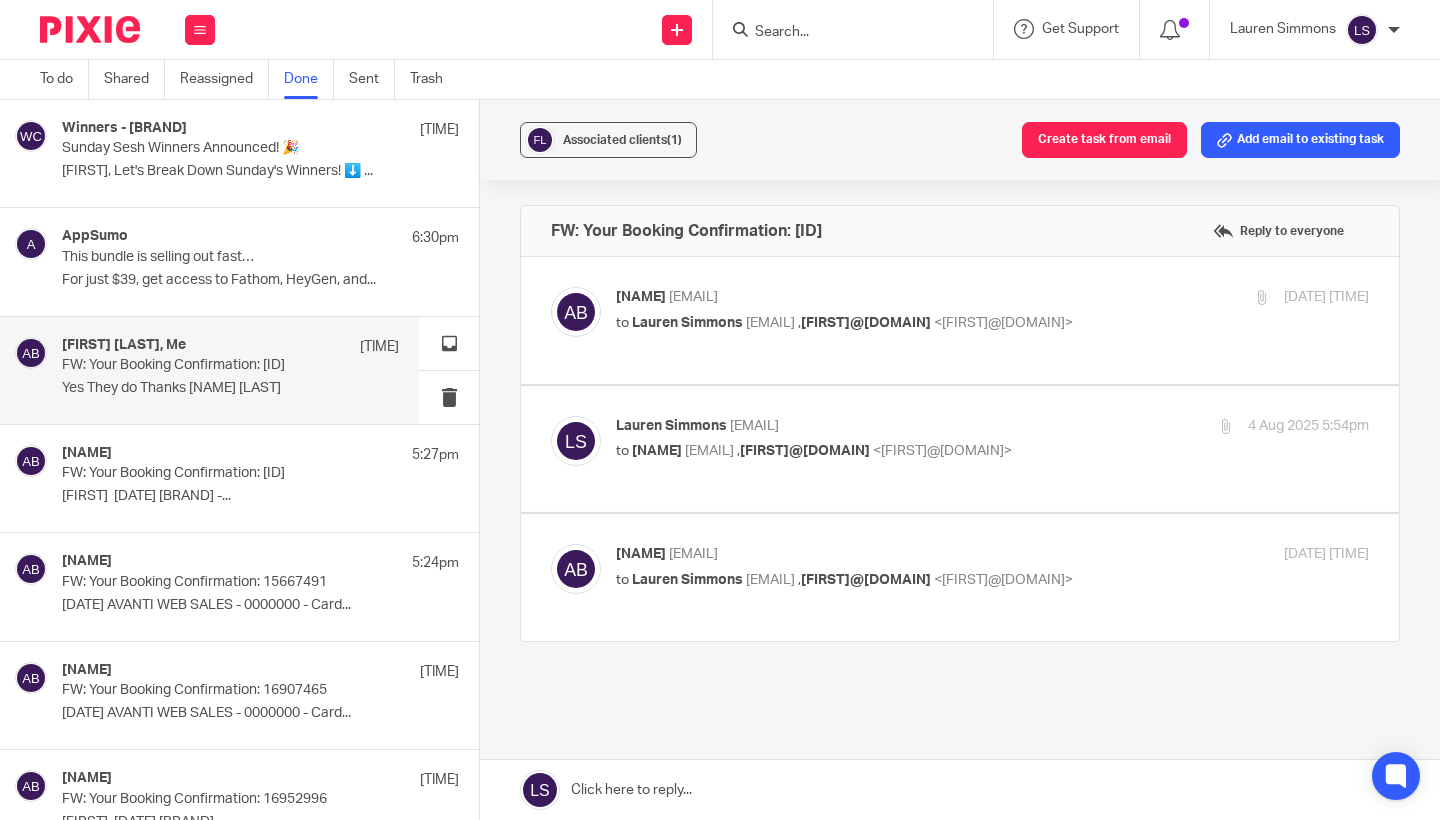 click at bounding box center [960, 320] 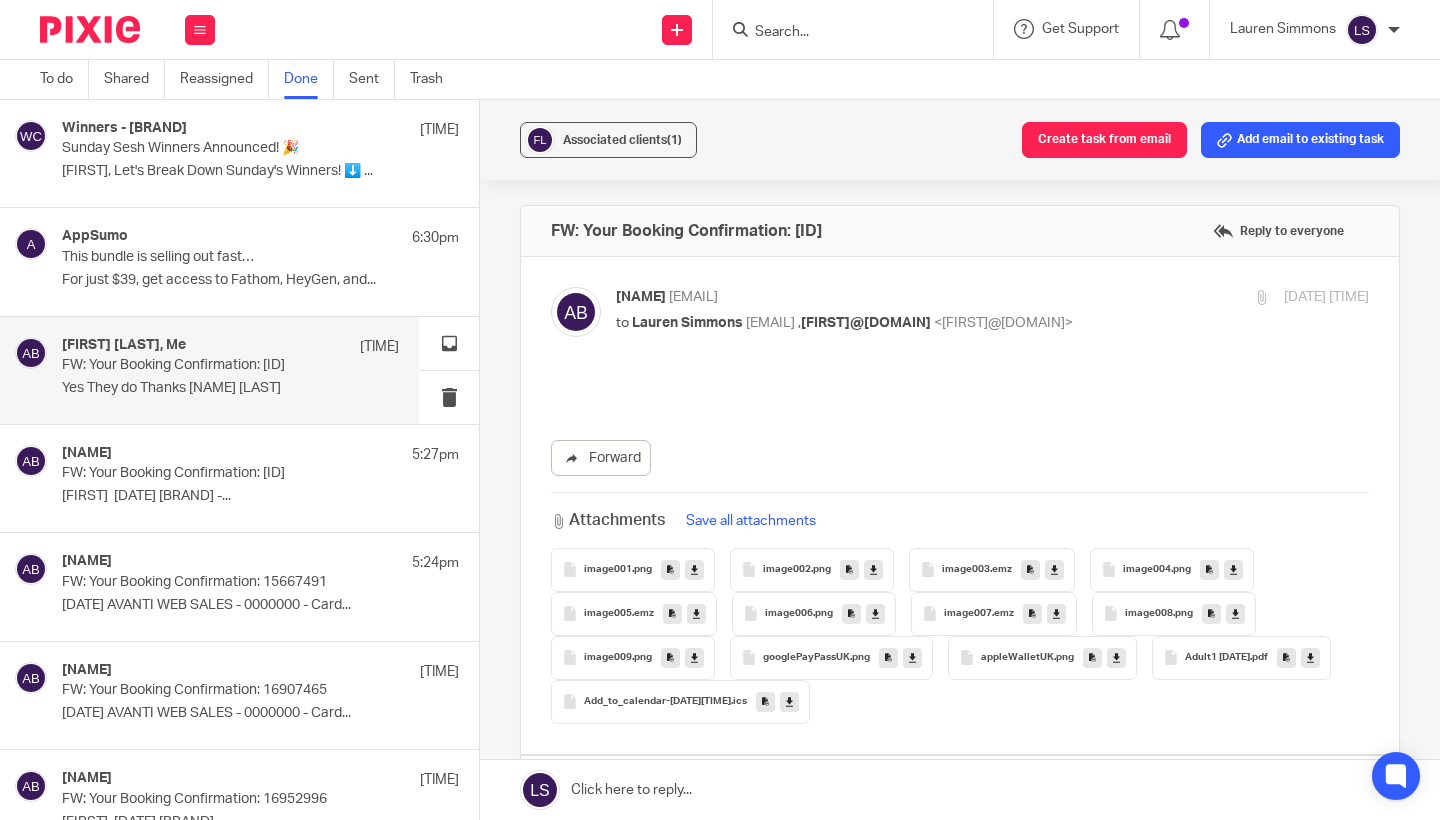 scroll, scrollTop: 0, scrollLeft: 0, axis: both 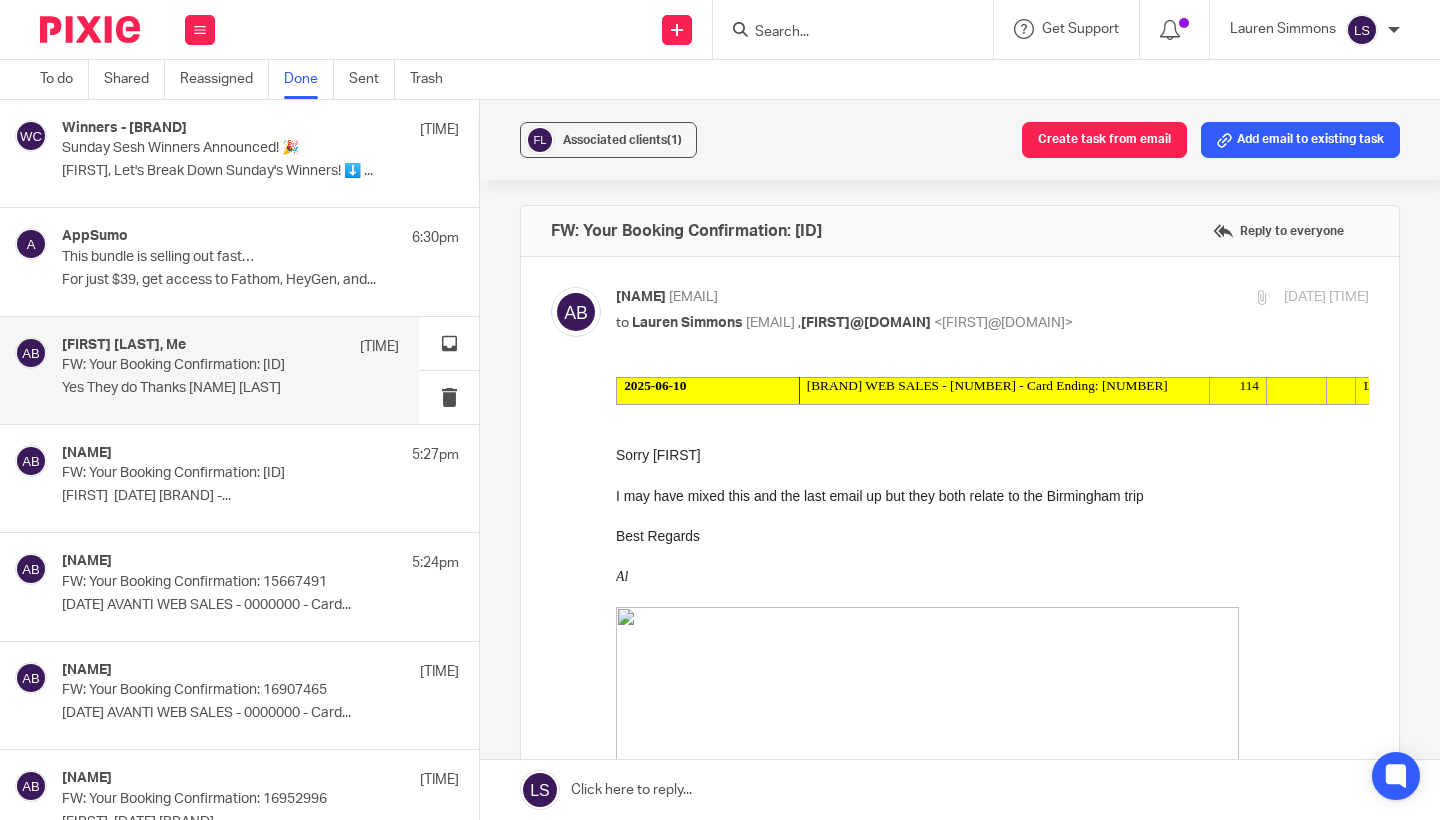 click on "Al Brown
<al.brown@fire-expert.ltd>" at bounding box center [867, 297] 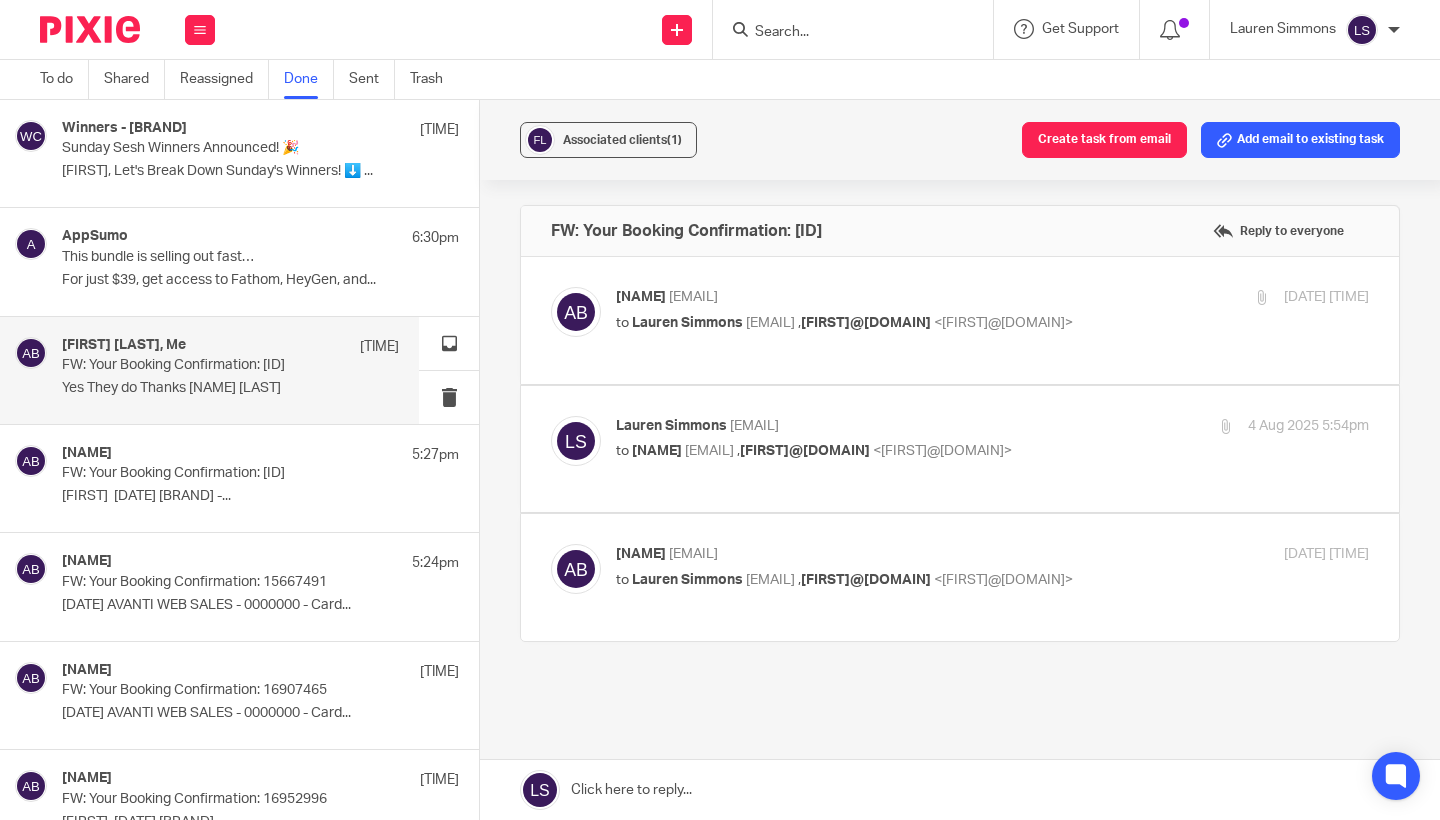click on "Al Brown
<al.brown@fire-expert.ltd>" at bounding box center [867, 297] 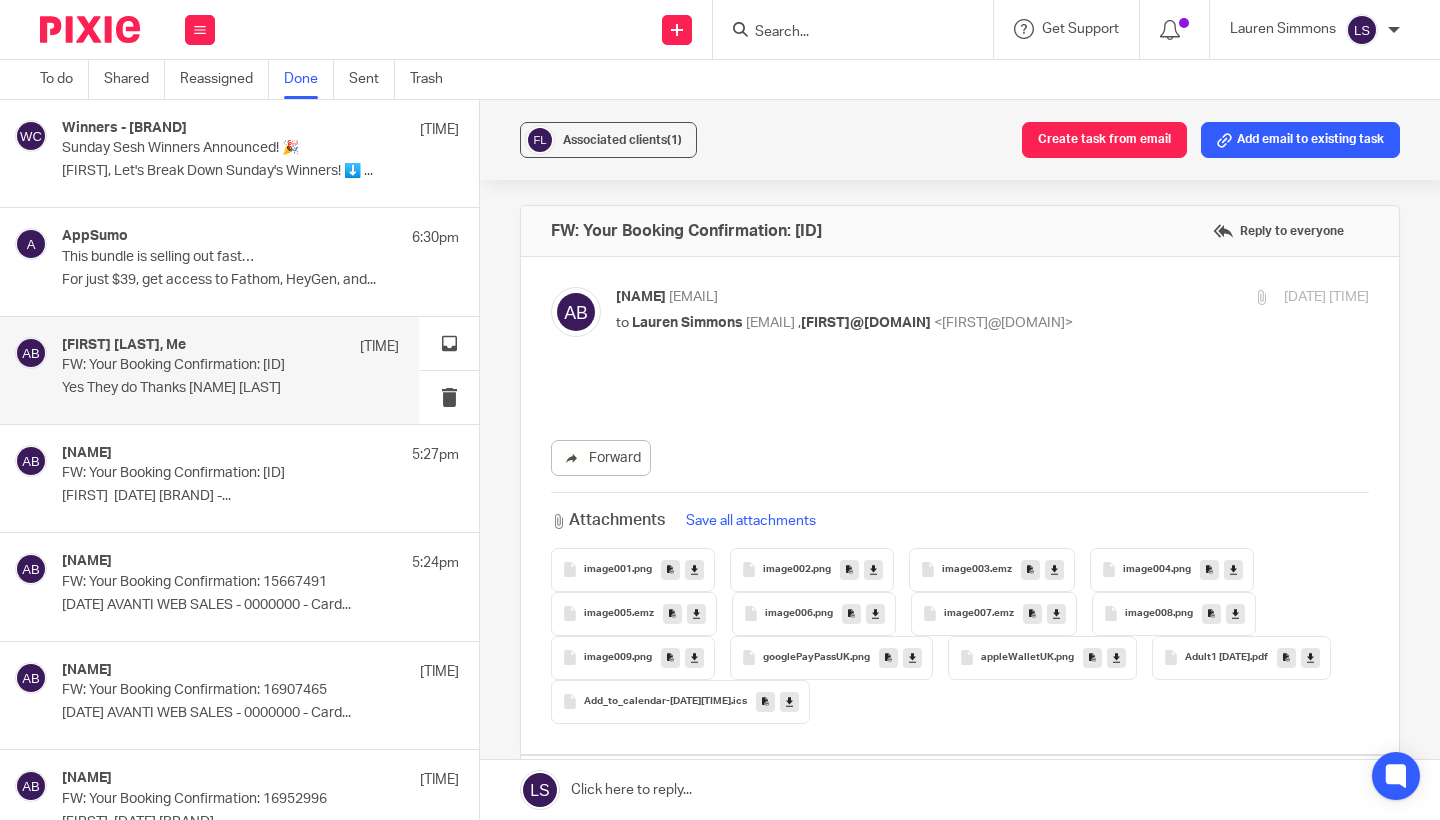 scroll, scrollTop: 0, scrollLeft: 0, axis: both 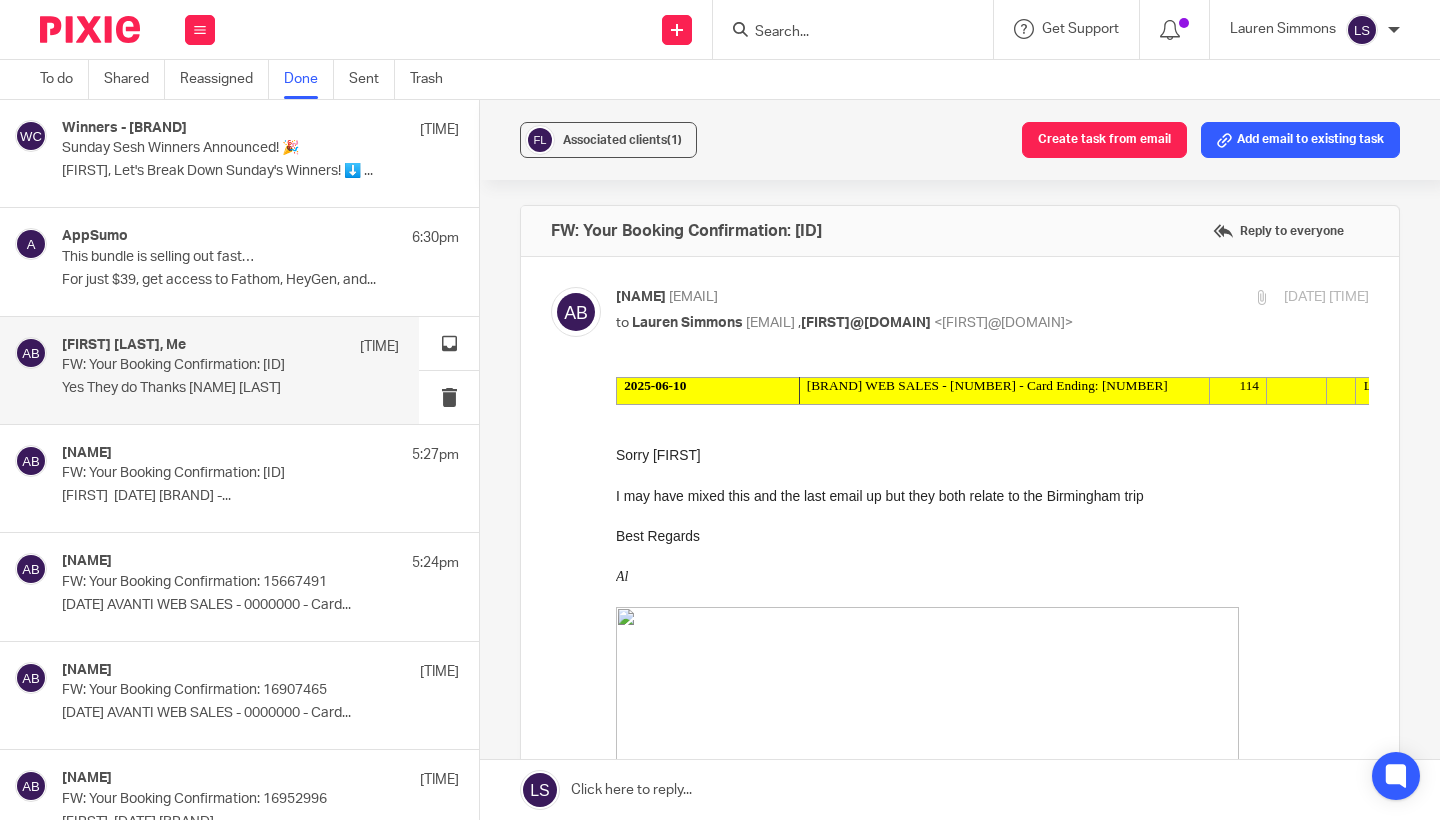 click on "Al Brown
<al.brown@fire-expert.ltd>" at bounding box center [867, 297] 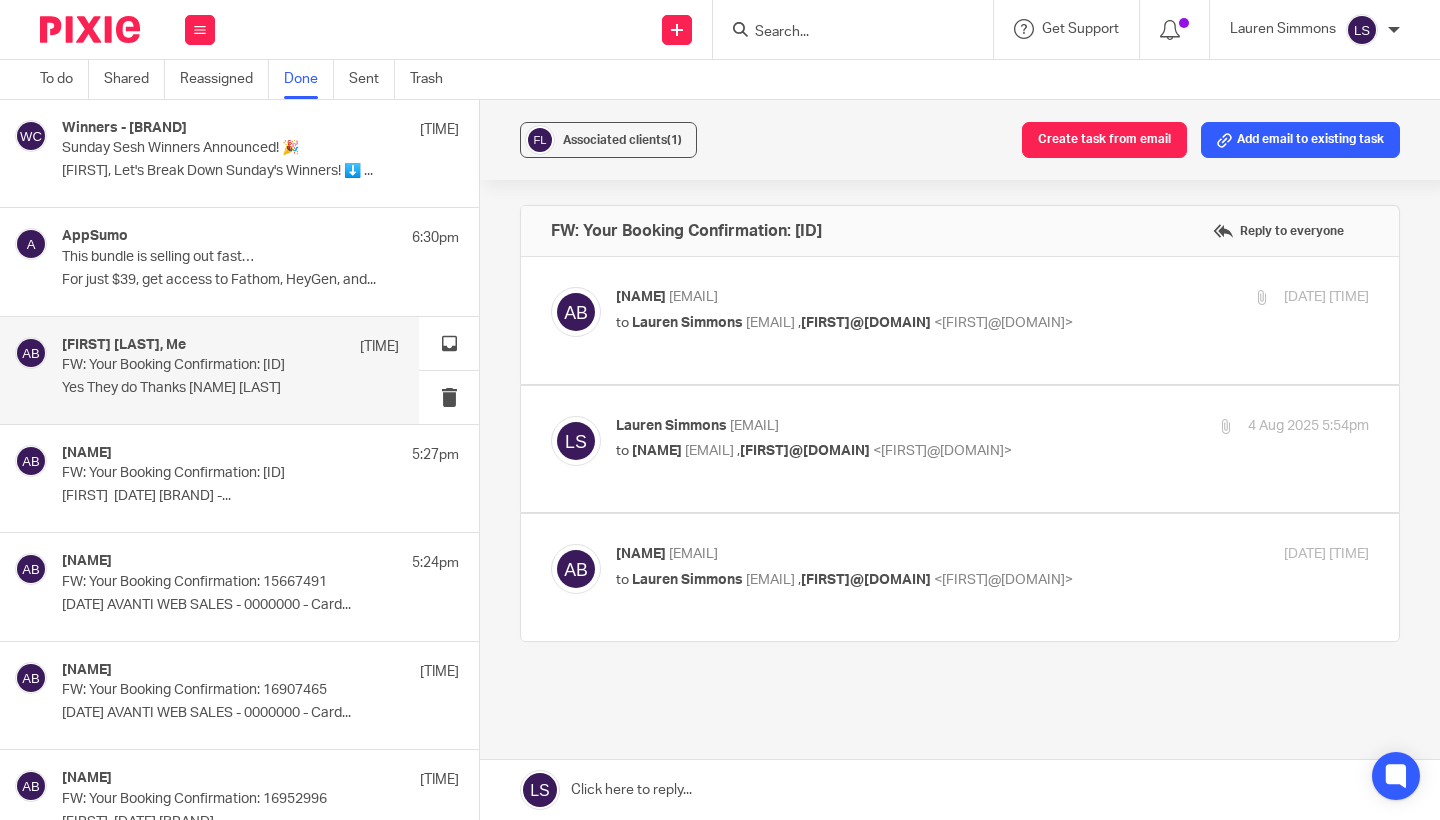 click on "Lauren Simmons
<lauren@fearlessfinancials.co.uk>" at bounding box center (867, 426) 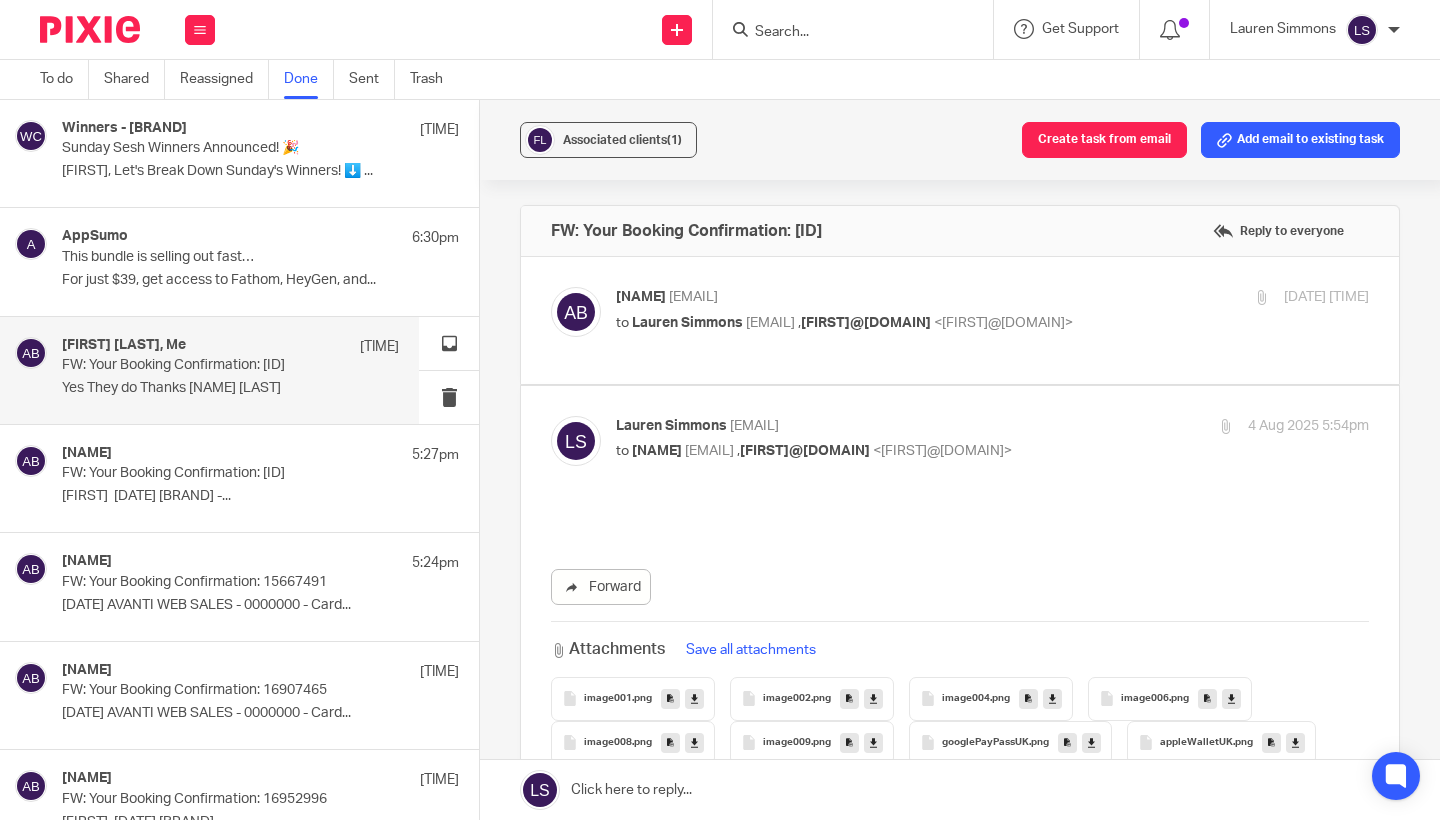 scroll, scrollTop: 0, scrollLeft: 0, axis: both 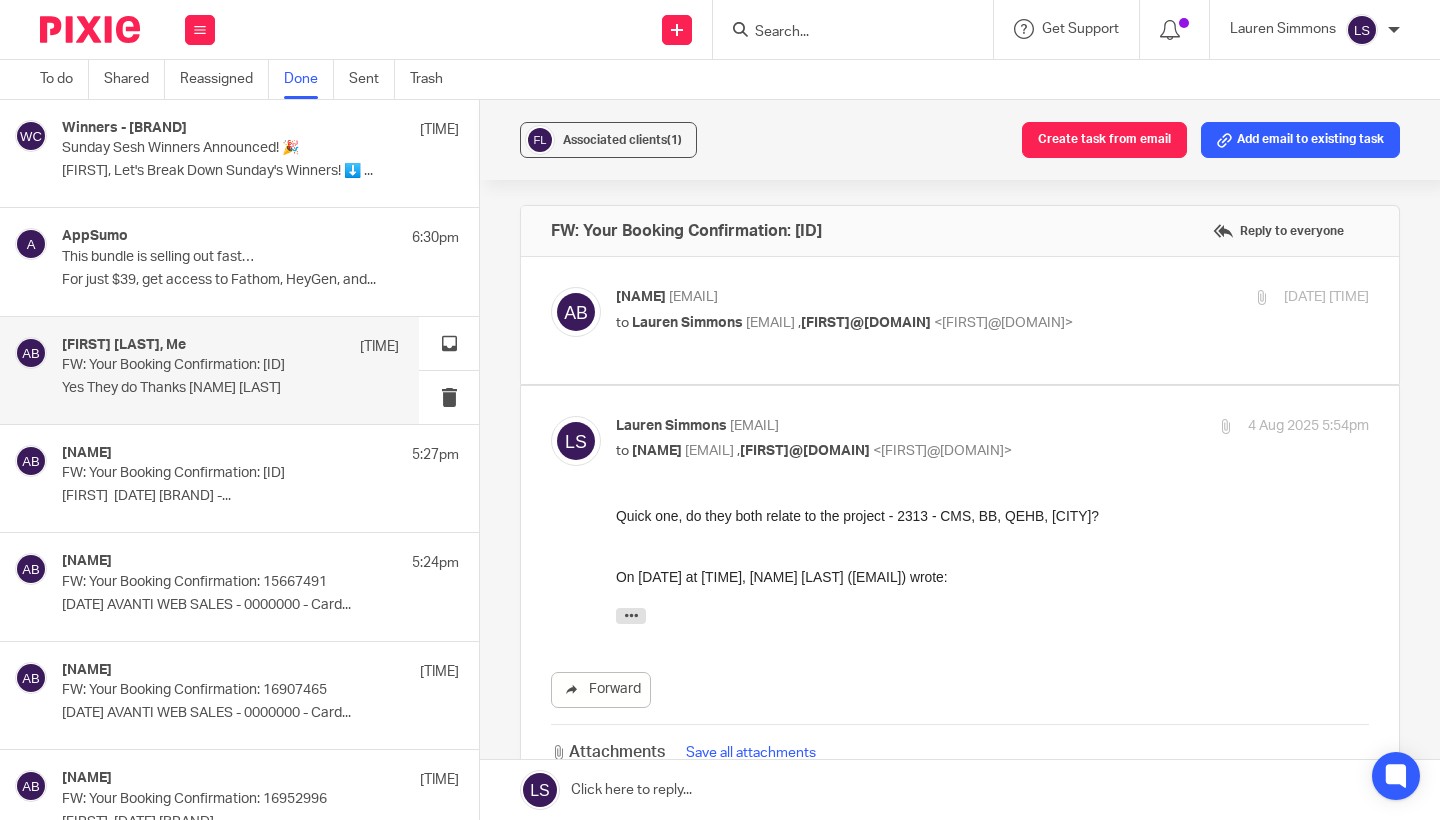 click on "Lauren Simmons
<lauren@fearlessfinancials.co.uk>" at bounding box center [867, 426] 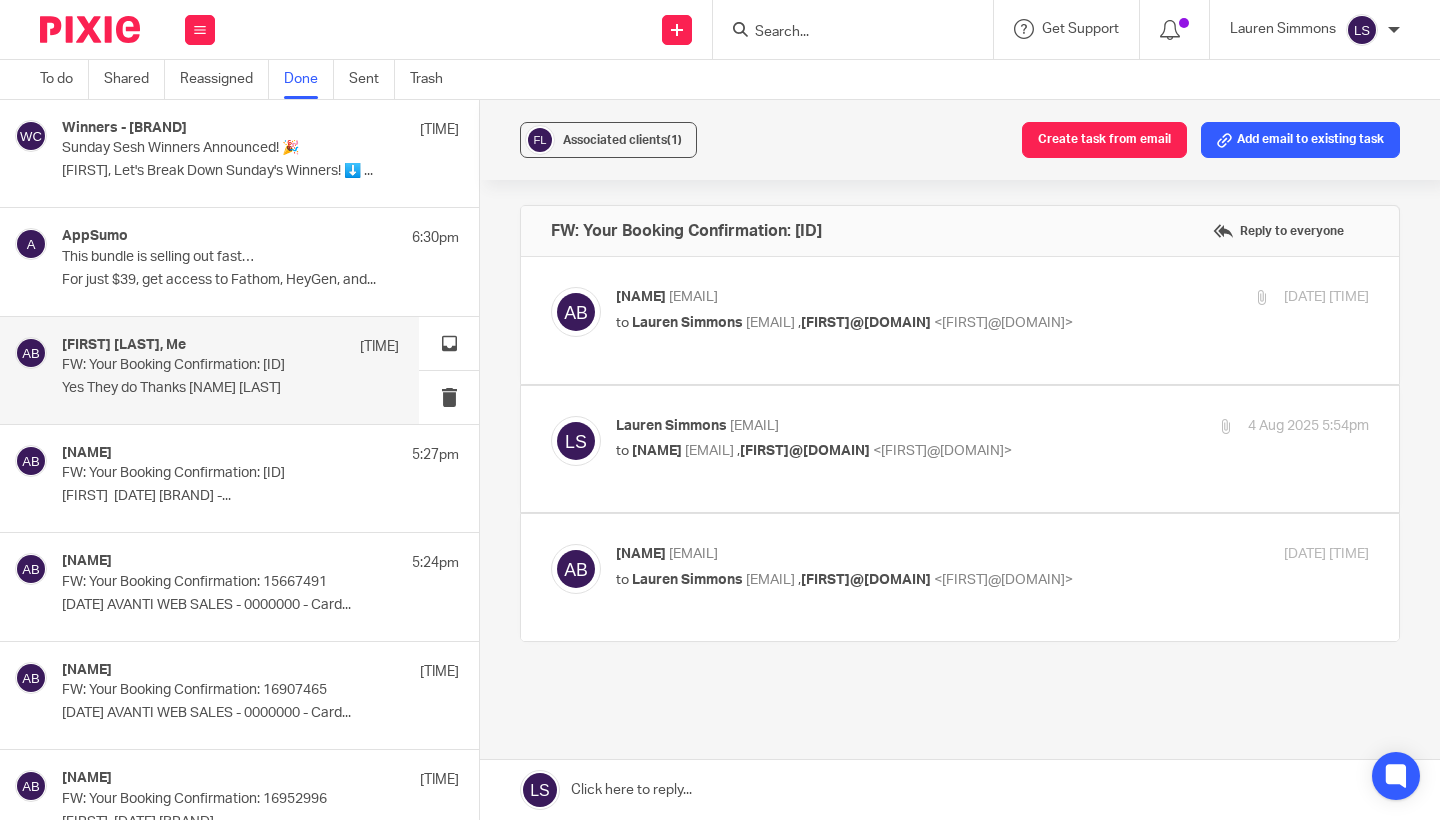click on "to
Lauren Simmons
<lauren@fearlessfinancials.co.uk>   ,
rushbrook@app.hubdoc.com
<rushbrook@app.hubdoc.com>" at bounding box center (867, 580) 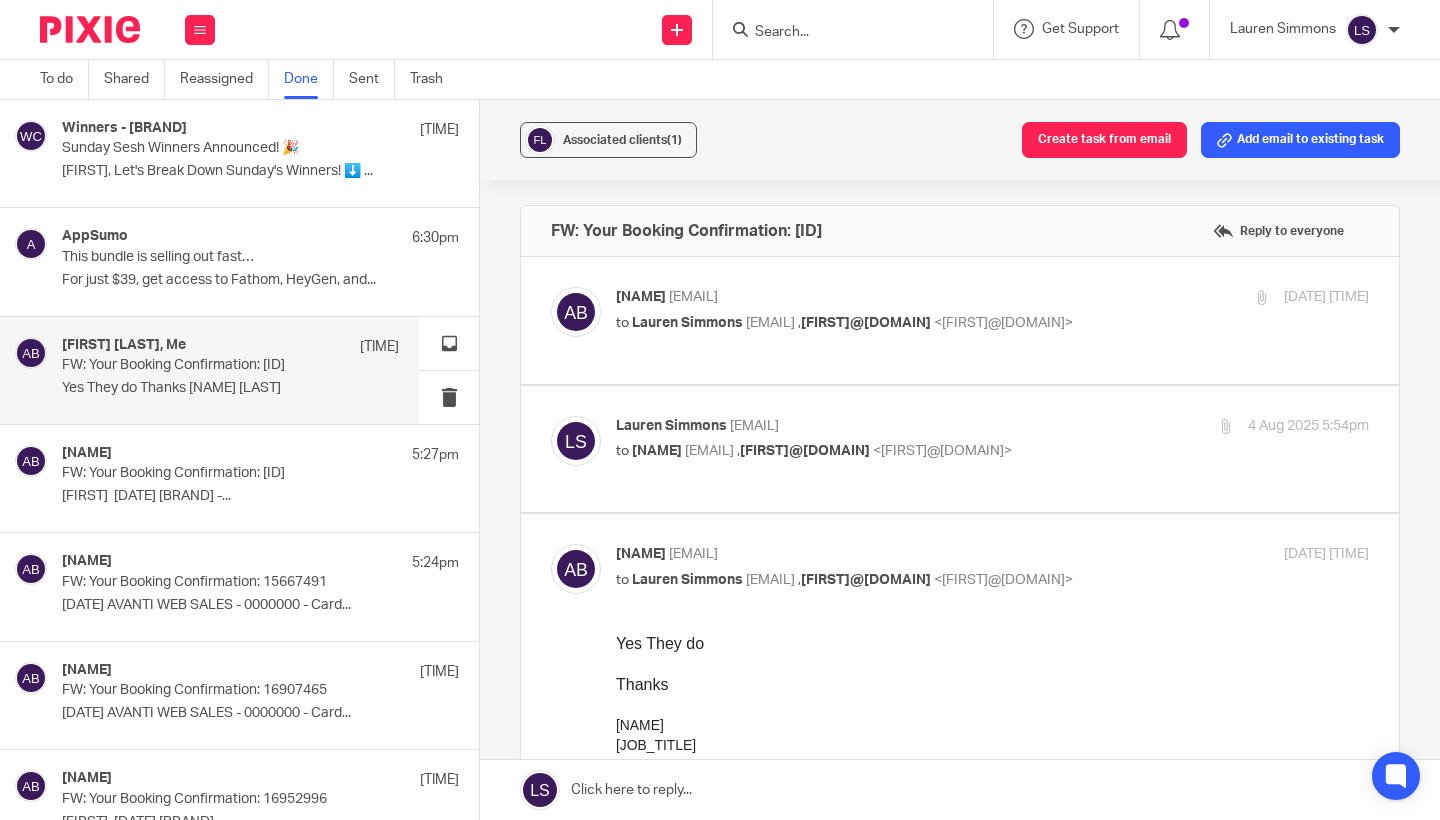 scroll, scrollTop: 0, scrollLeft: 0, axis: both 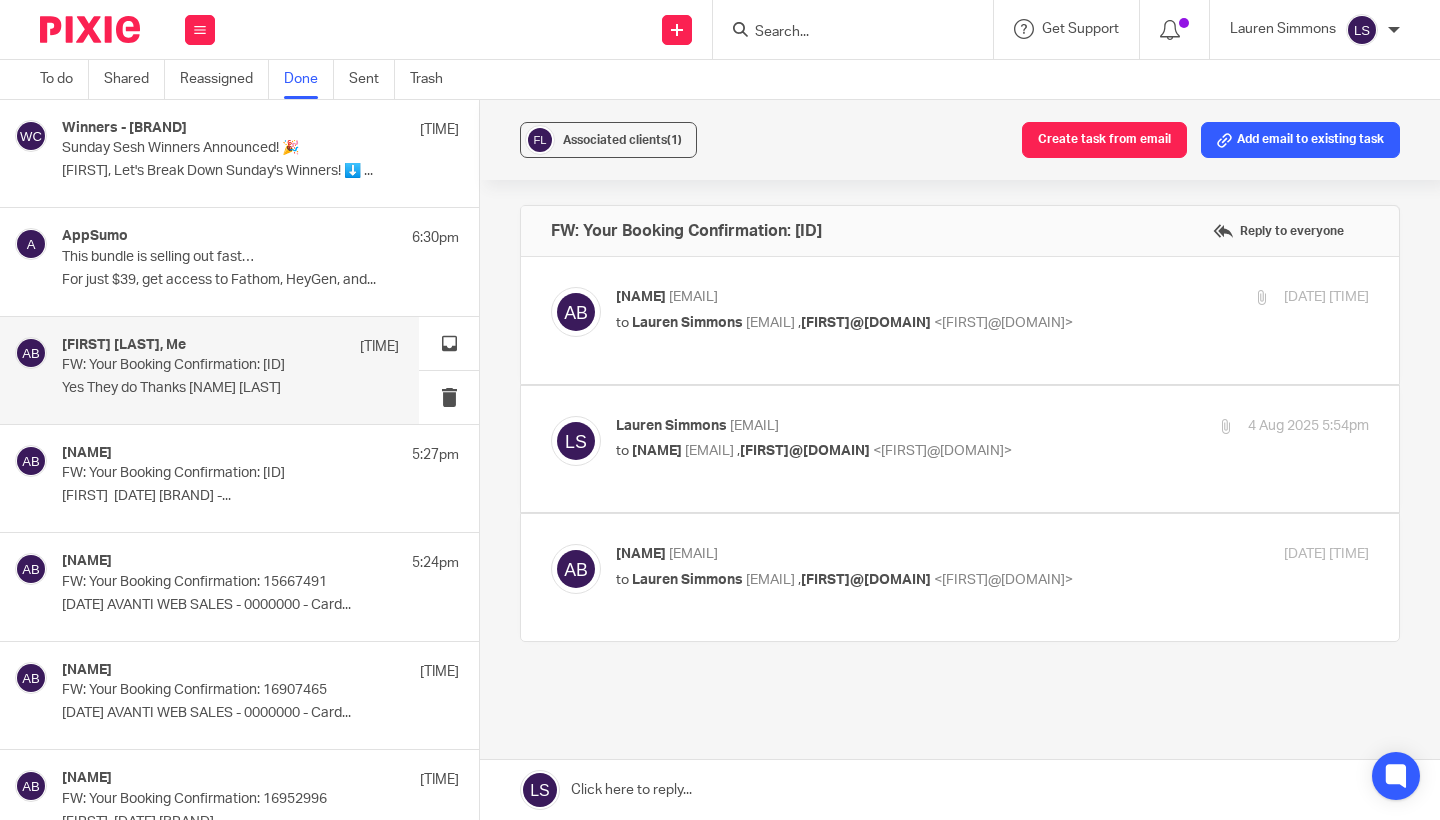 click on "to
Lauren Simmons
<lauren@fearlessfinancials.co.uk>   ,
rushbrook@app.hubdoc.com
<rushbrook@app.hubdoc.com>" at bounding box center [867, 323] 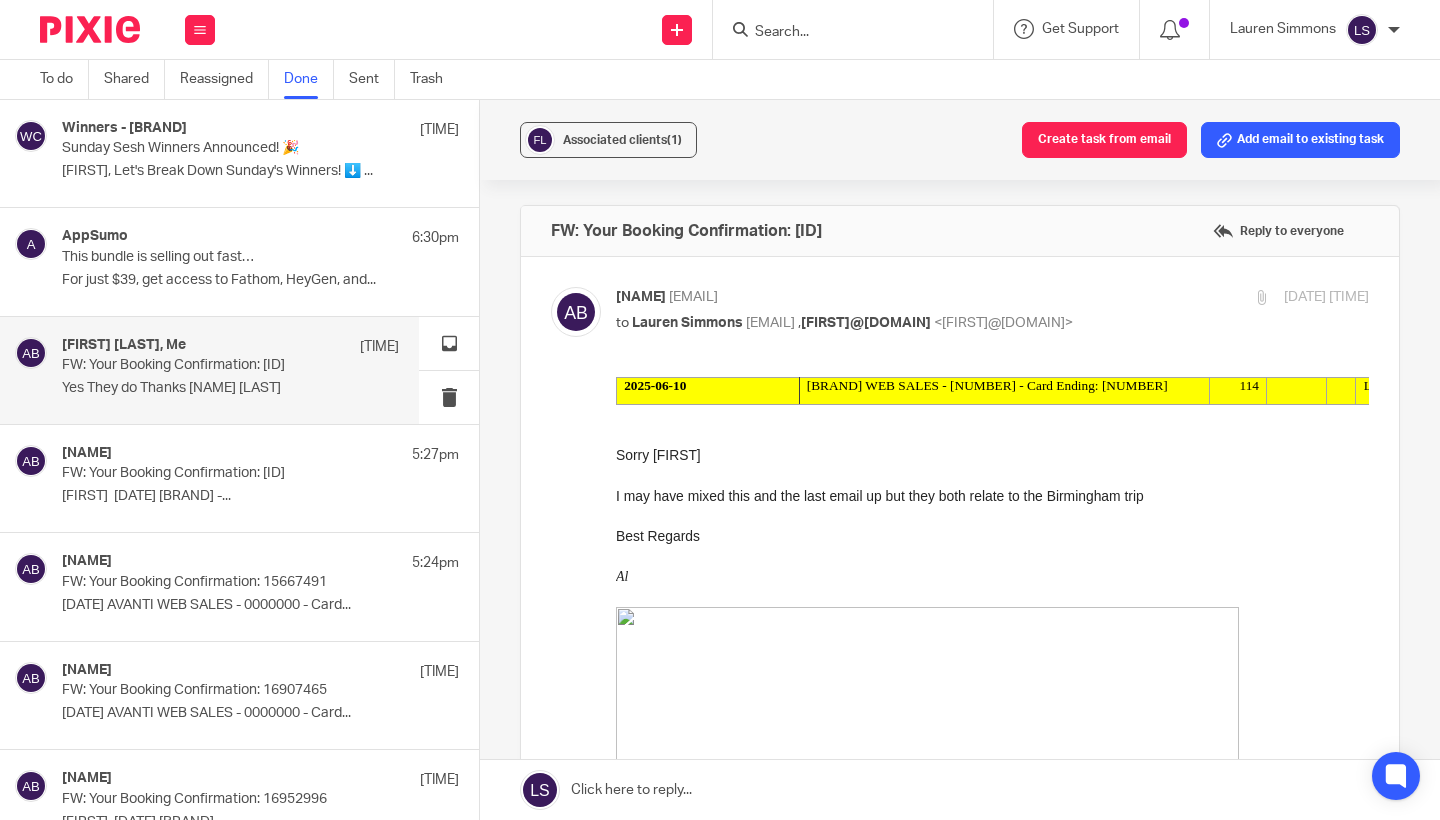 scroll, scrollTop: 0, scrollLeft: 0, axis: both 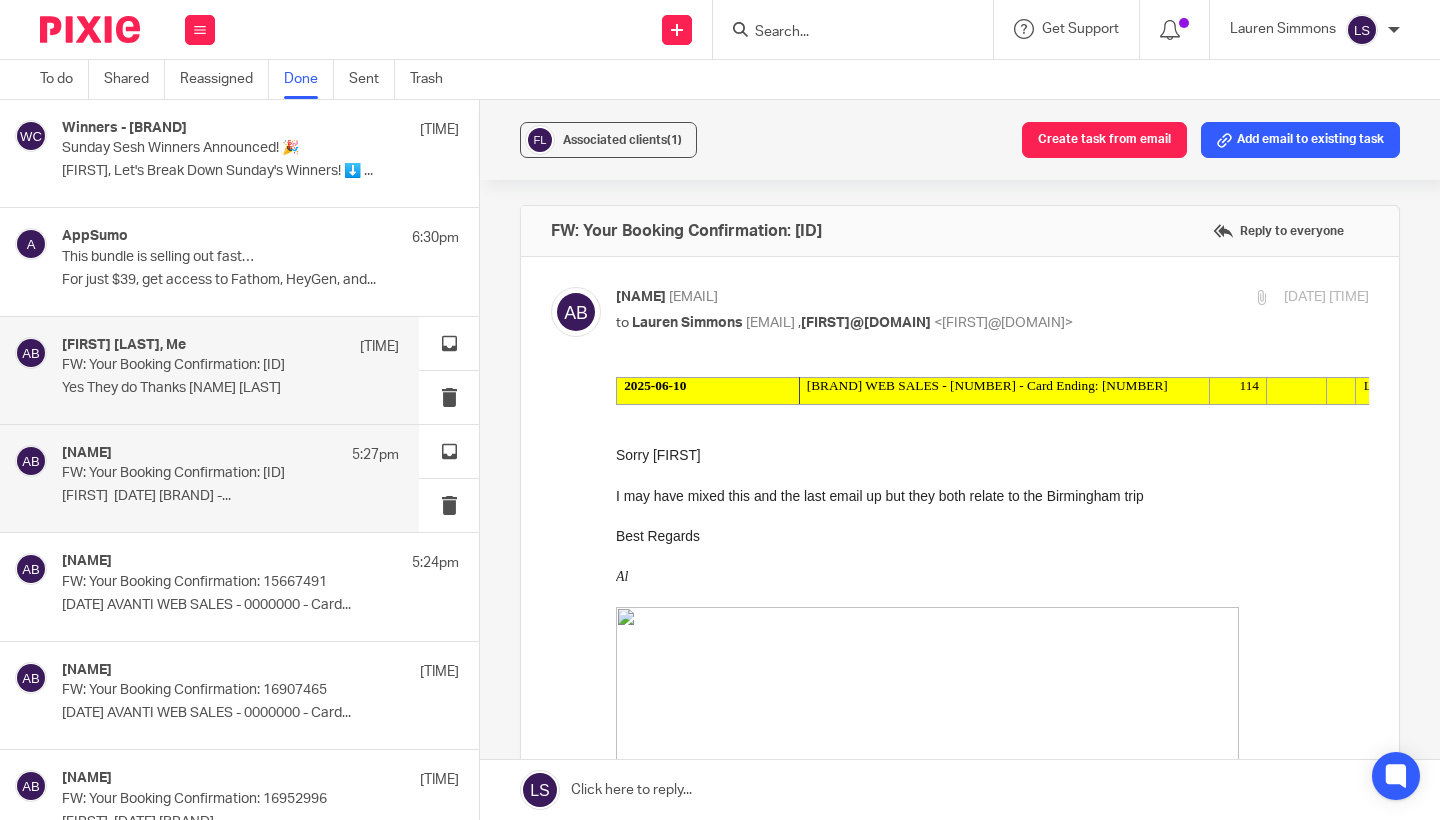 click on "Al Brown
5:27pm" at bounding box center [230, 455] 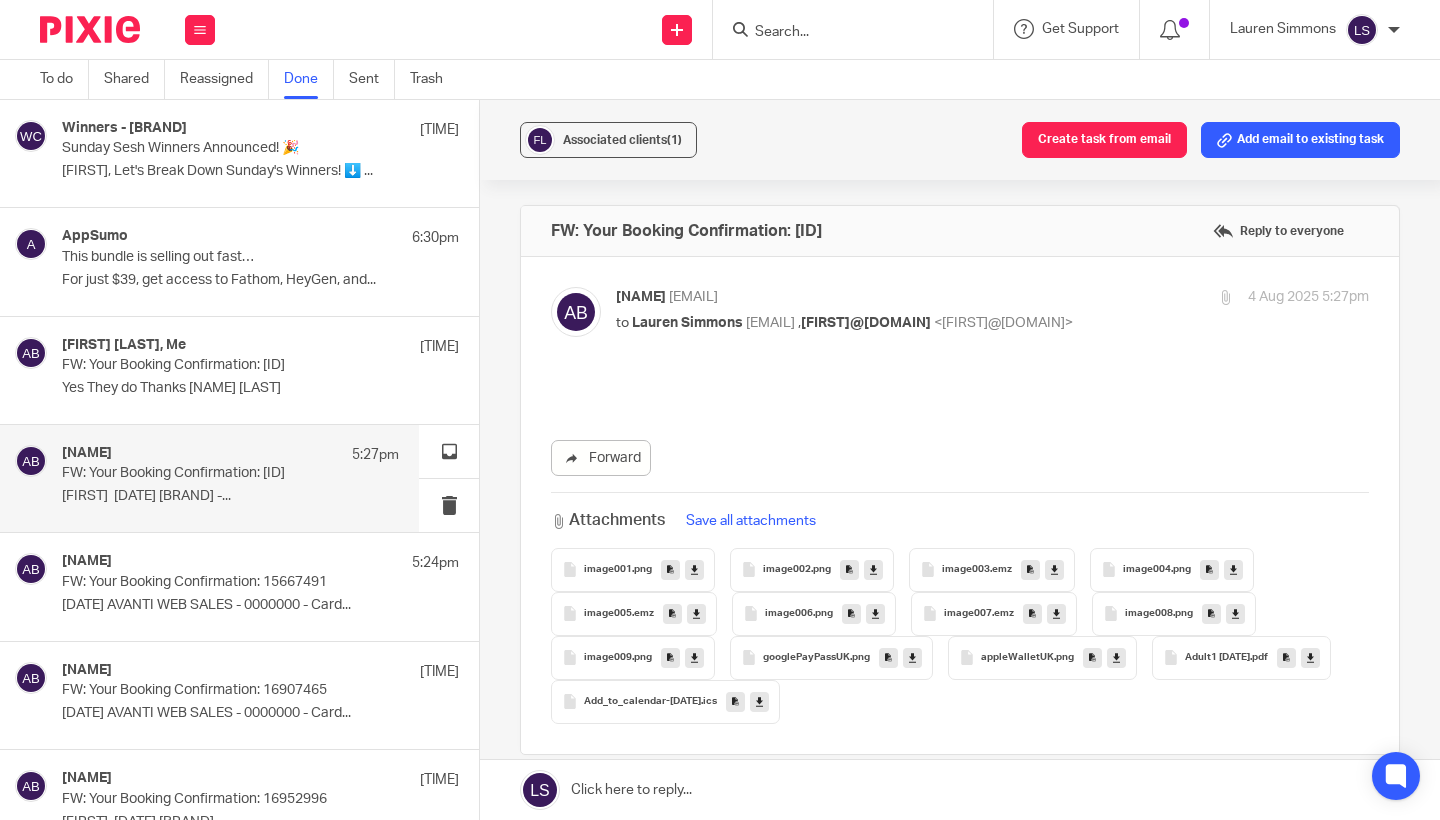 scroll, scrollTop: 0, scrollLeft: 0, axis: both 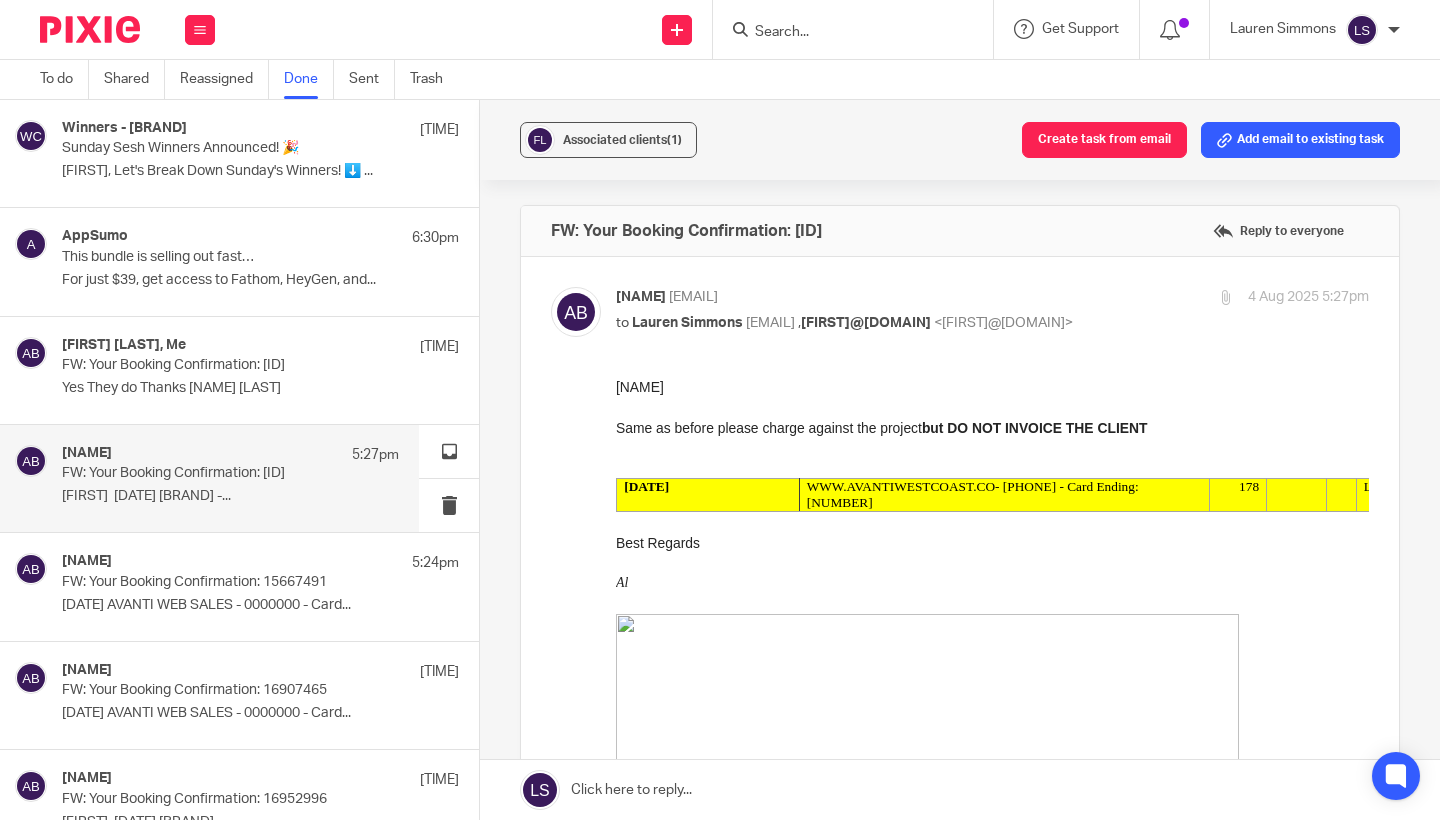 click at bounding box center [992, 563] 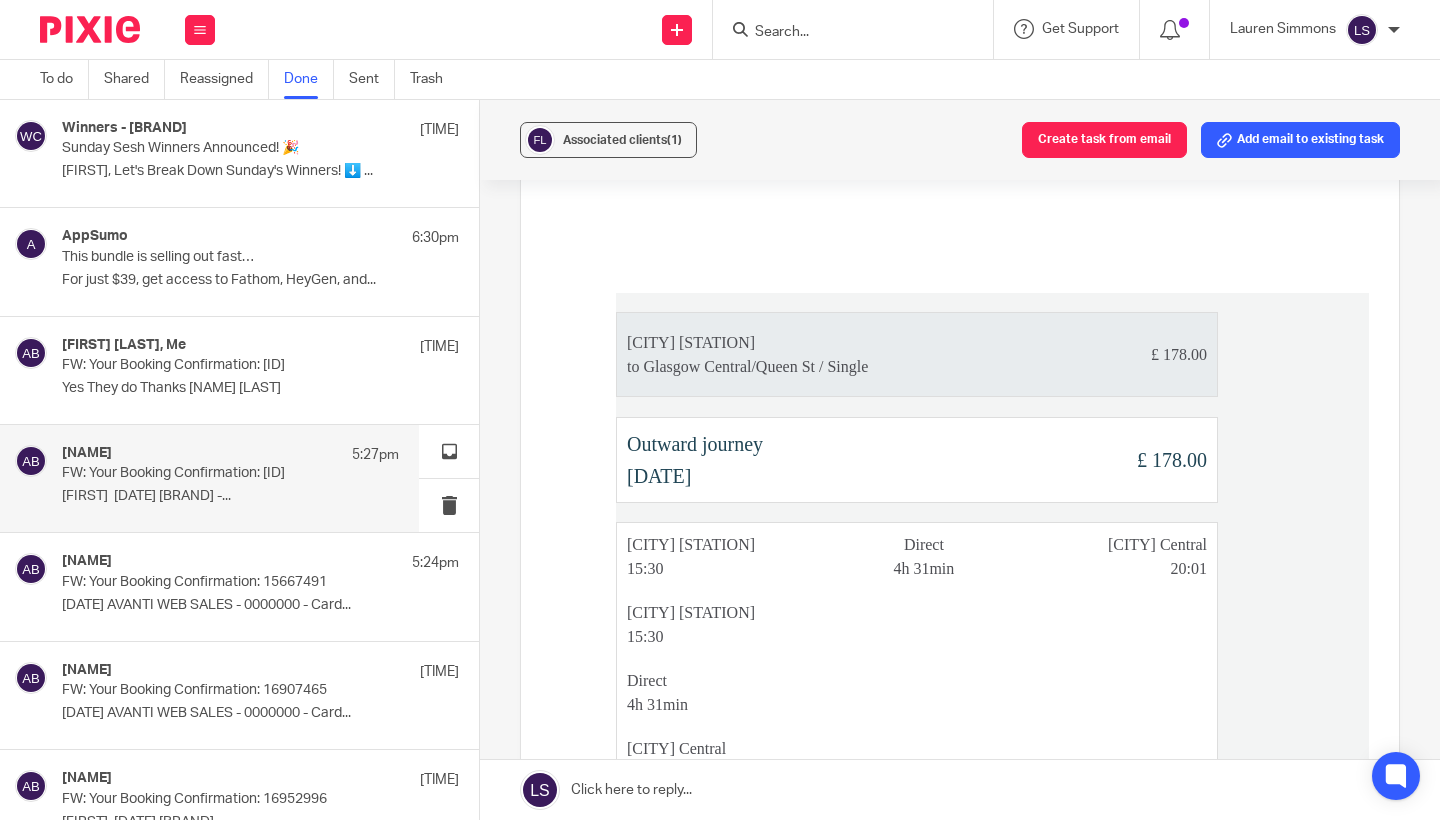 scroll, scrollTop: 2060, scrollLeft: 0, axis: vertical 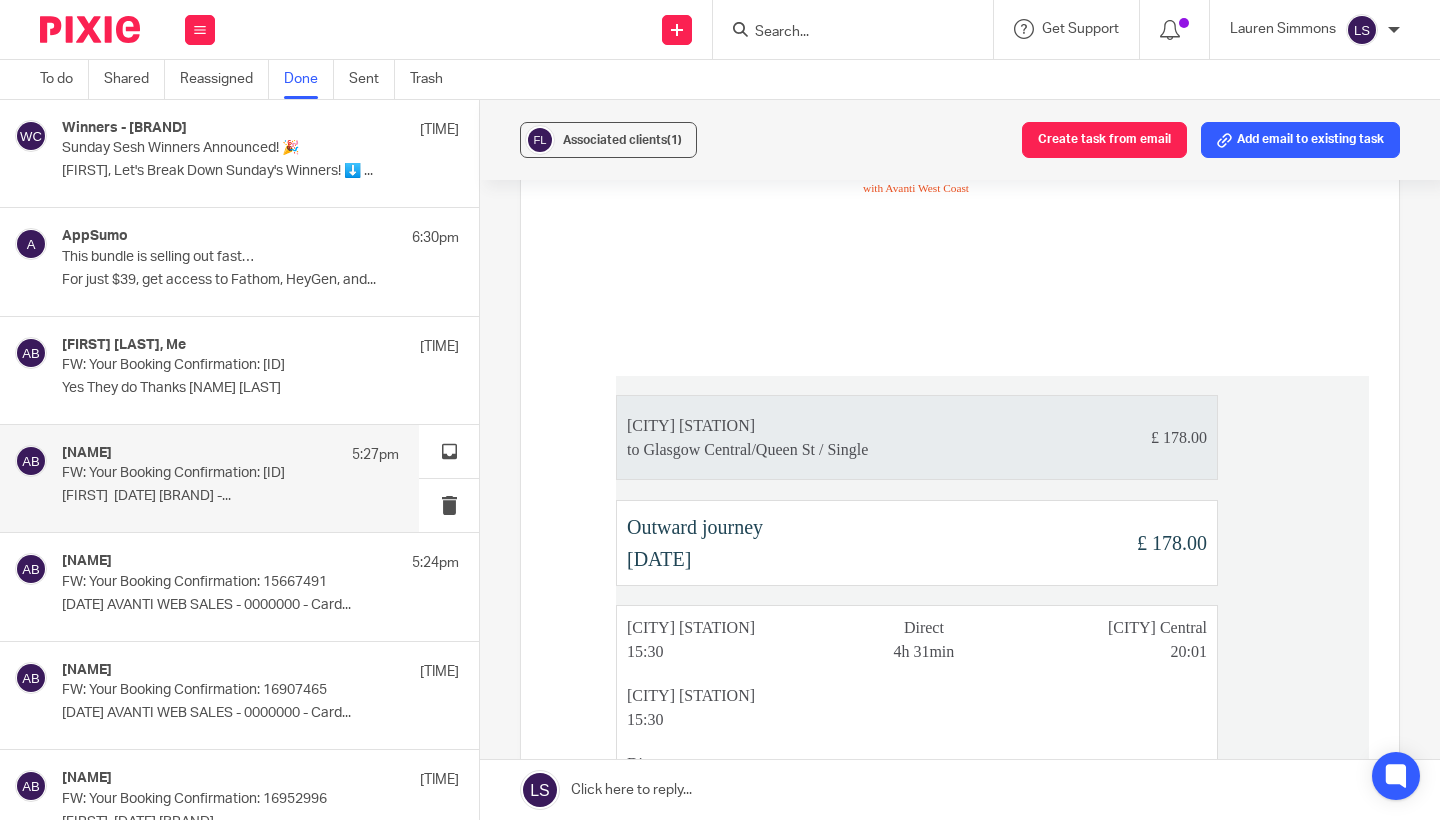 click at bounding box center (1016, 385) 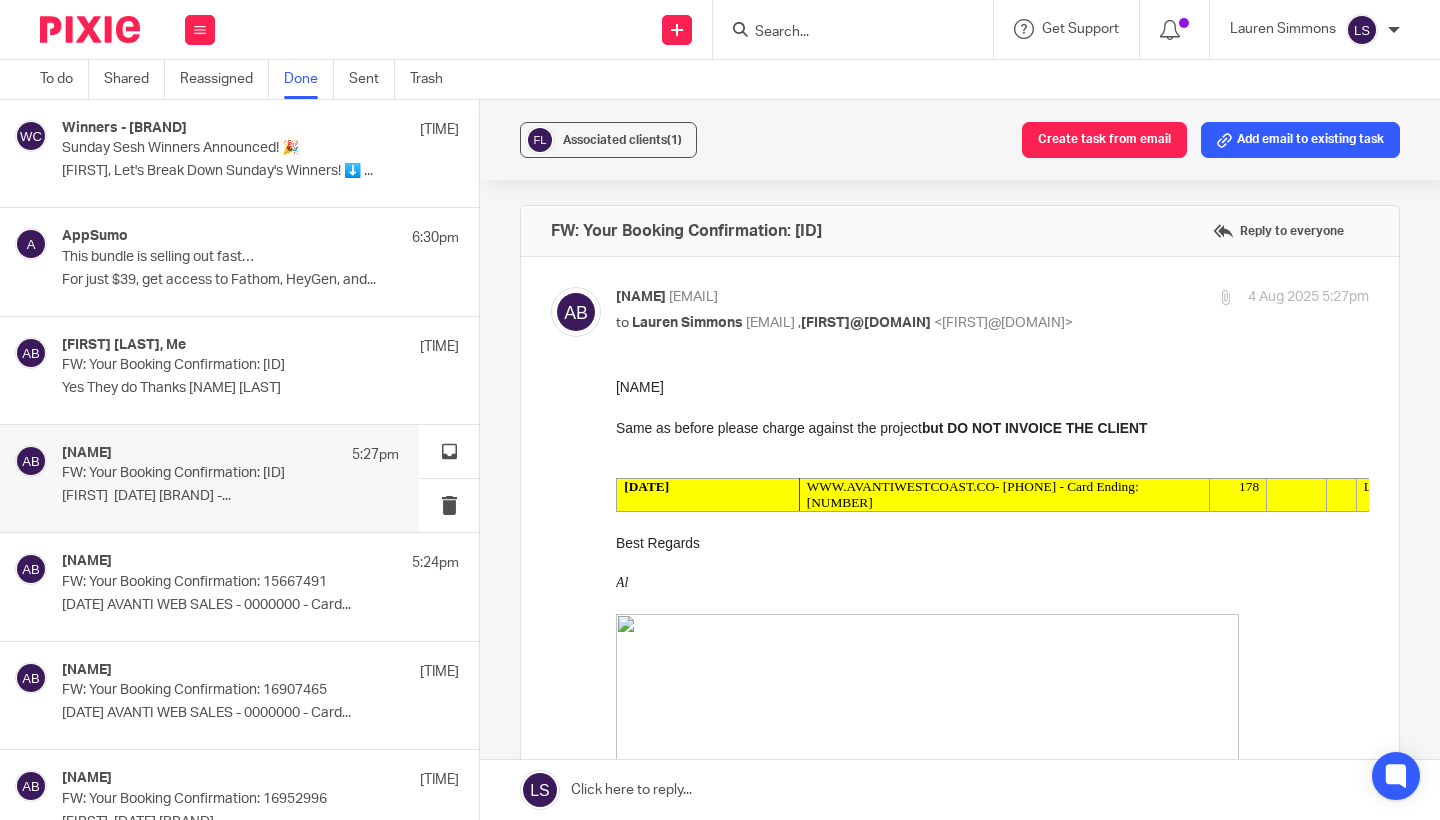 scroll, scrollTop: 0, scrollLeft: 0, axis: both 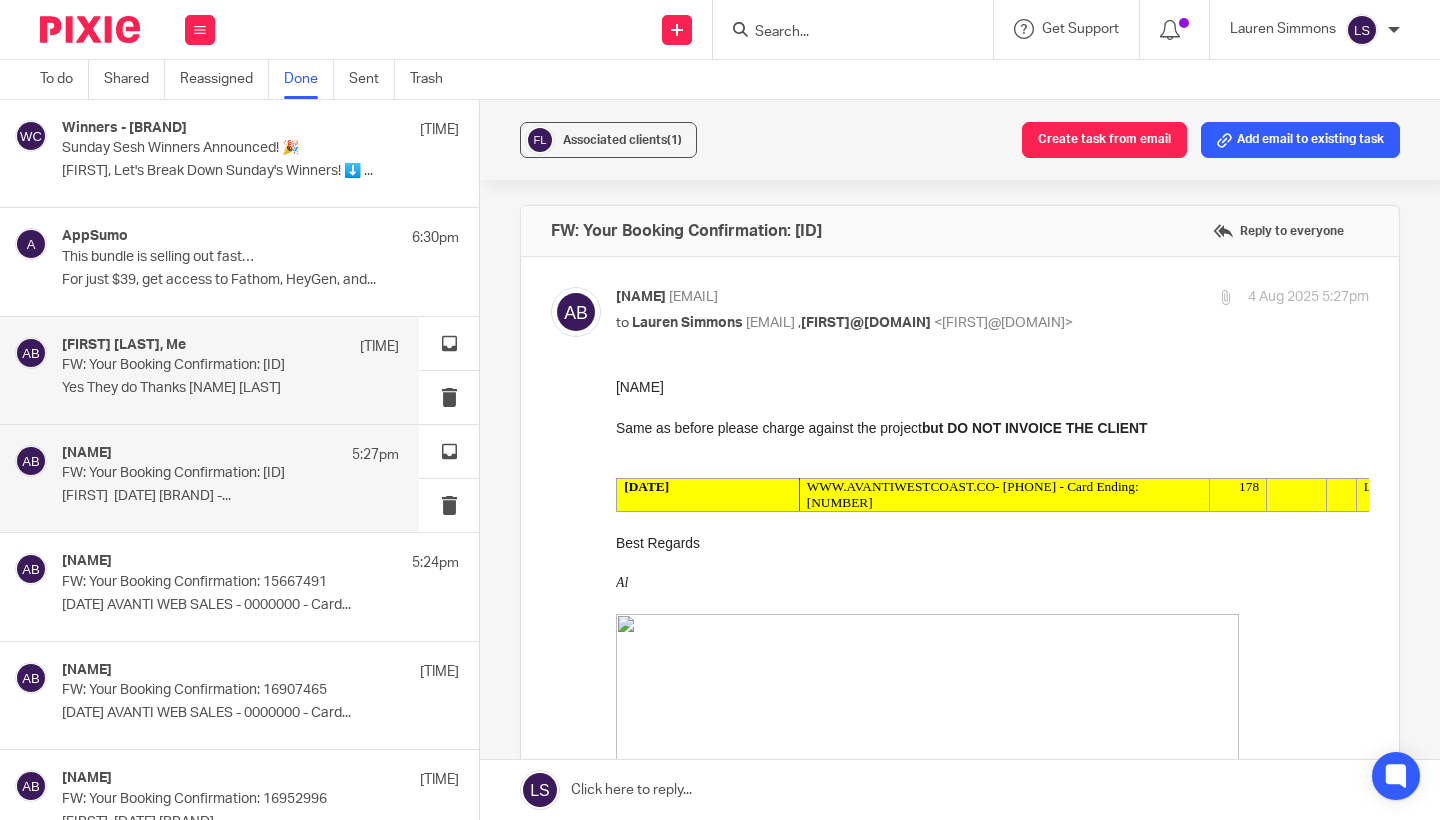 click on "Yes They do     Thanks      Al Brown  Fire..." at bounding box center (230, 388) 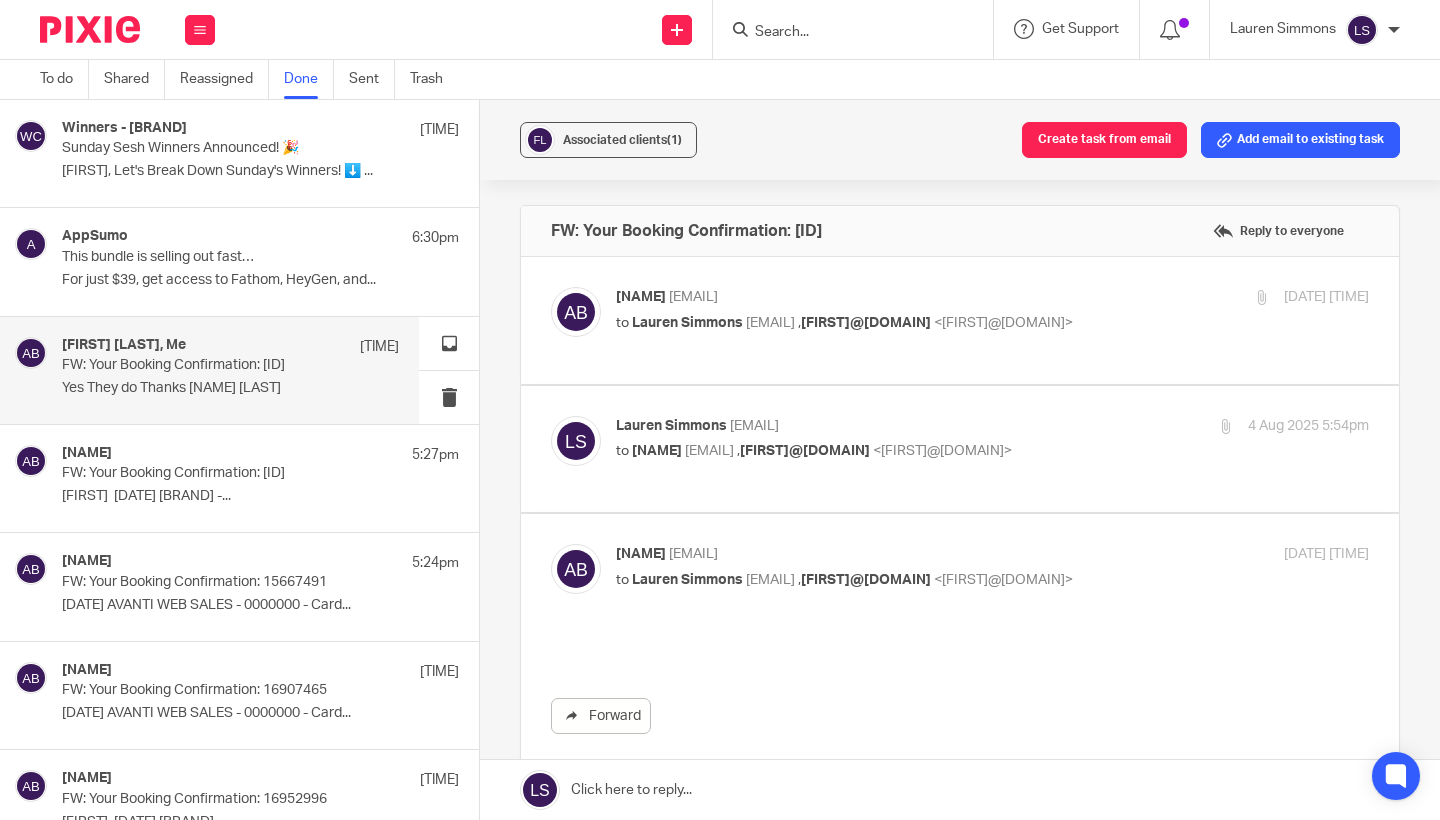 scroll, scrollTop: 0, scrollLeft: 0, axis: both 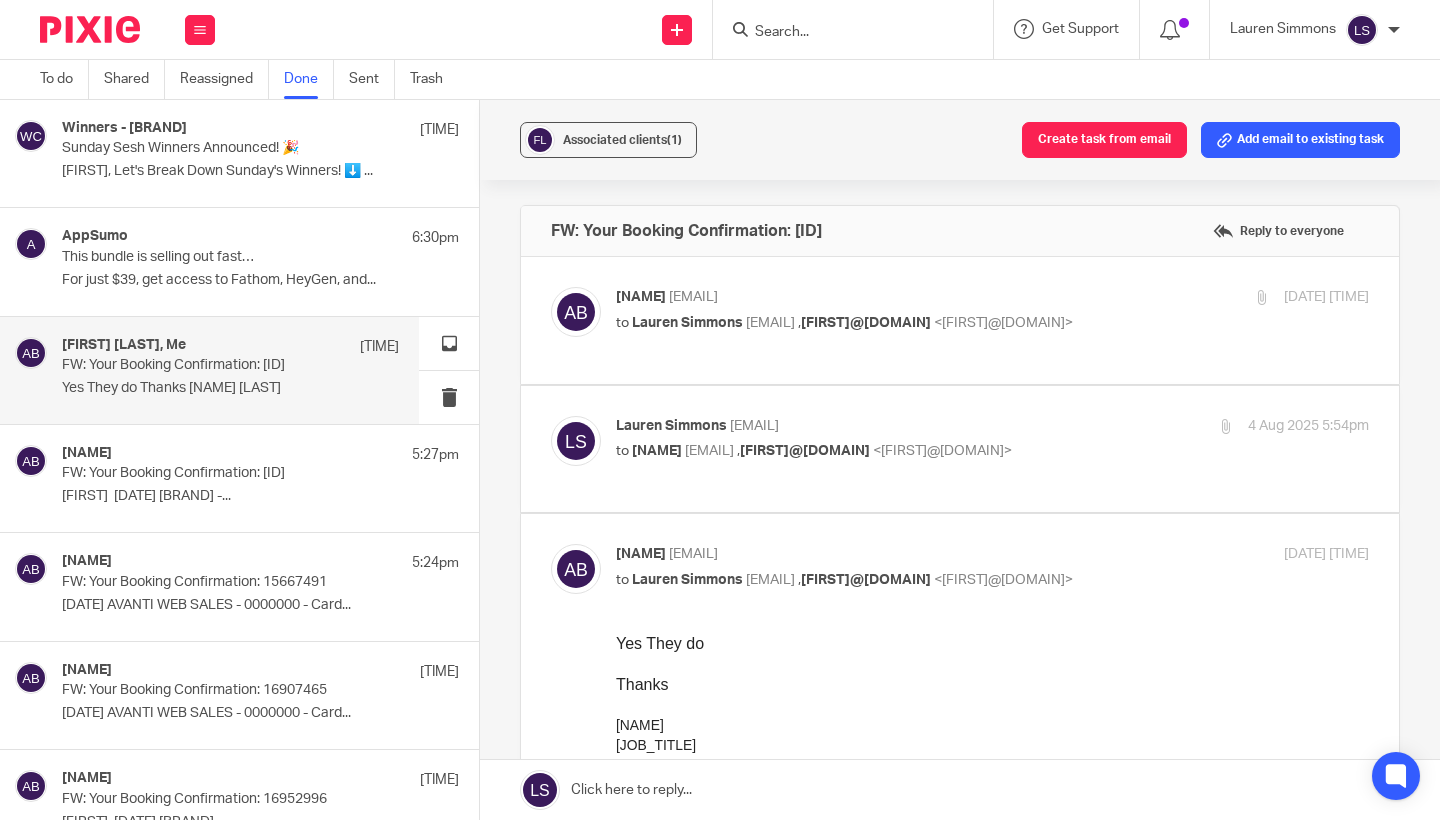 click on "to
Lauren Simmons
<lauren@fearlessfinancials.co.uk>   ,
rushbrook@app.hubdoc.com
<rushbrook@app.hubdoc.com>" at bounding box center (867, 580) 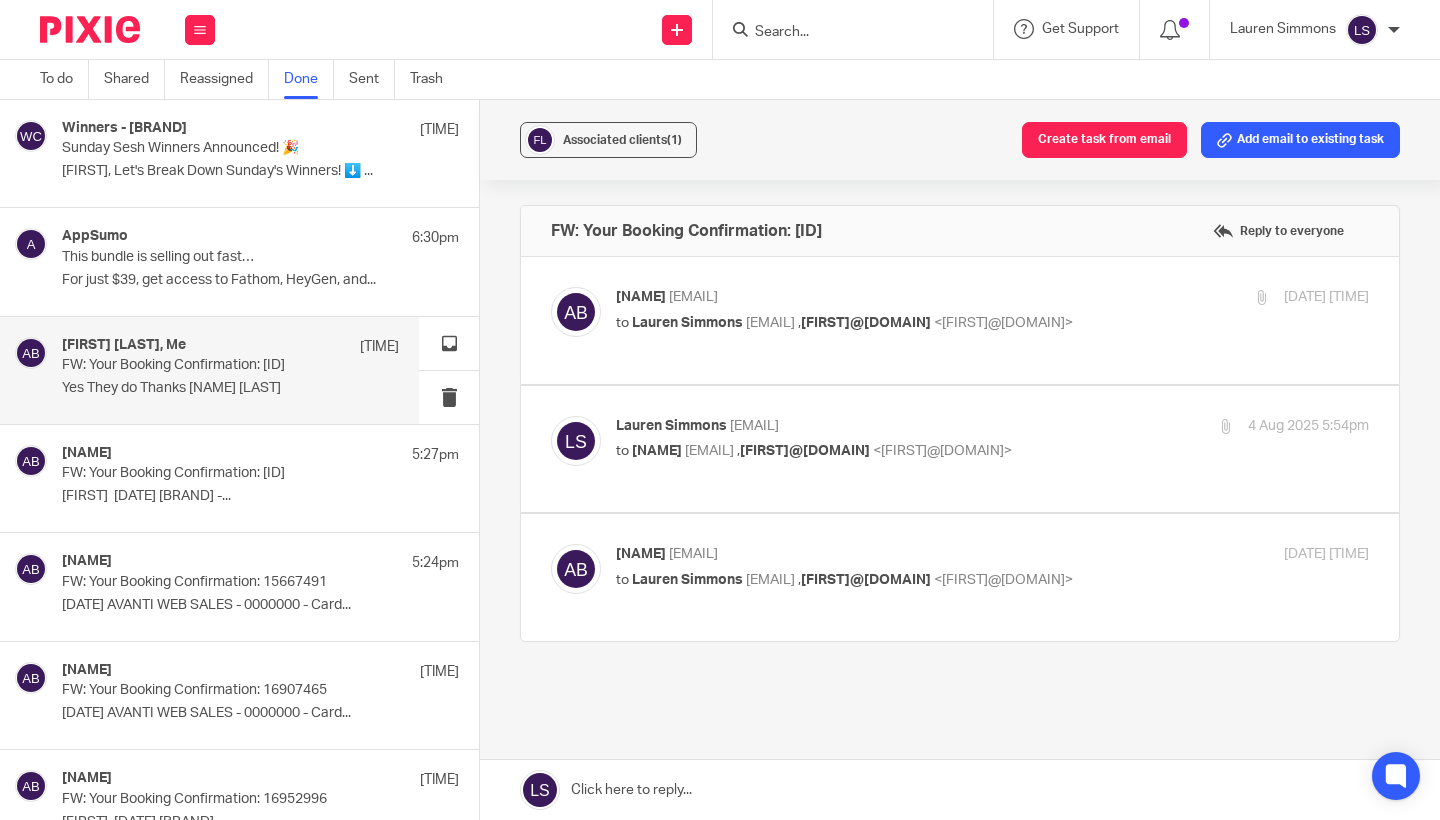 click on "Lauren Simmons
<lauren@fearlessfinancials.co.uk>   to
Al Brown
<al.brown@fire-expert.ltd>   ,
rushbrook@app.hubdoc.com
<rushbrook@app.hubdoc.com>" at bounding box center (867, 439) 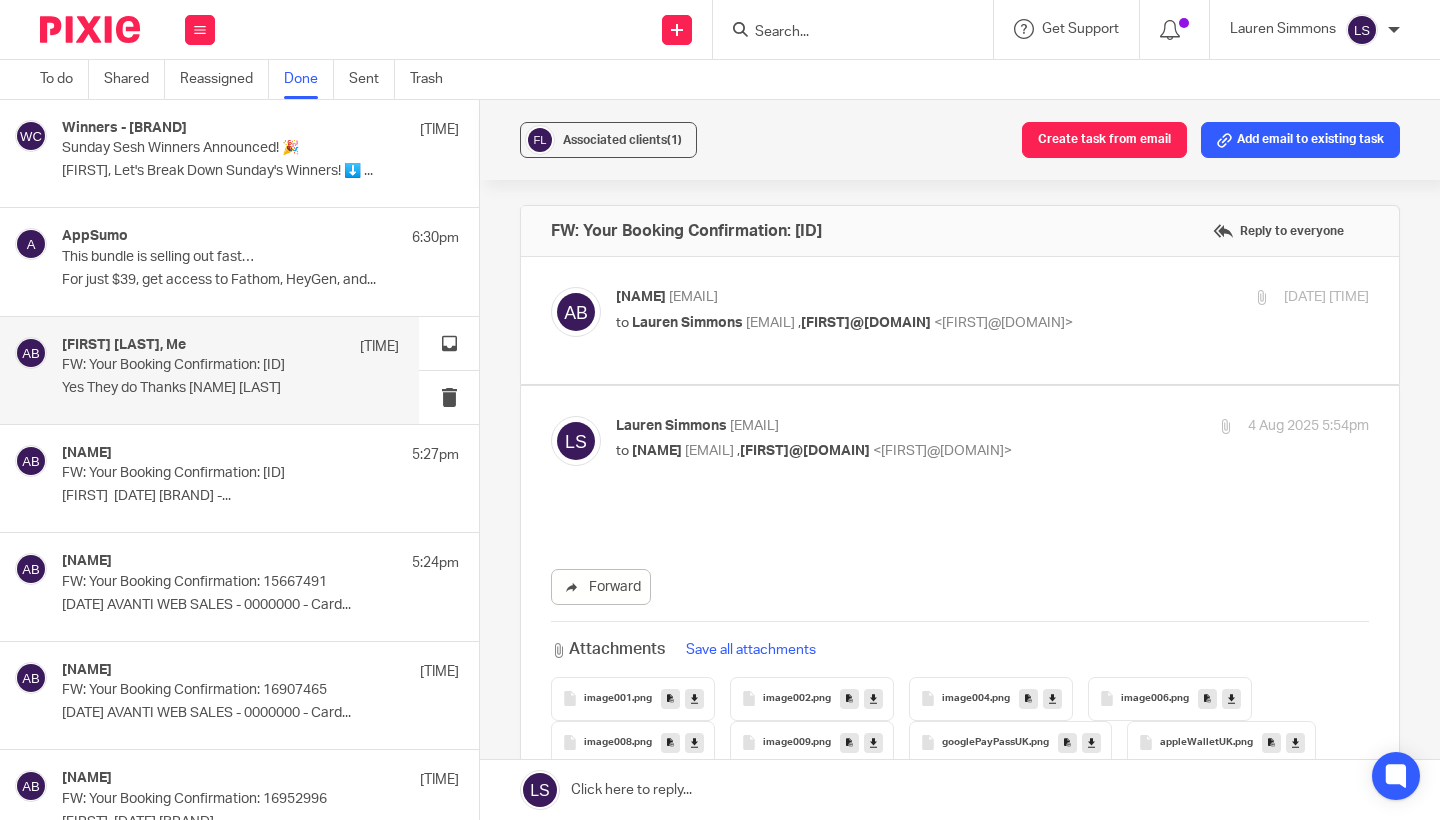 scroll, scrollTop: 0, scrollLeft: 0, axis: both 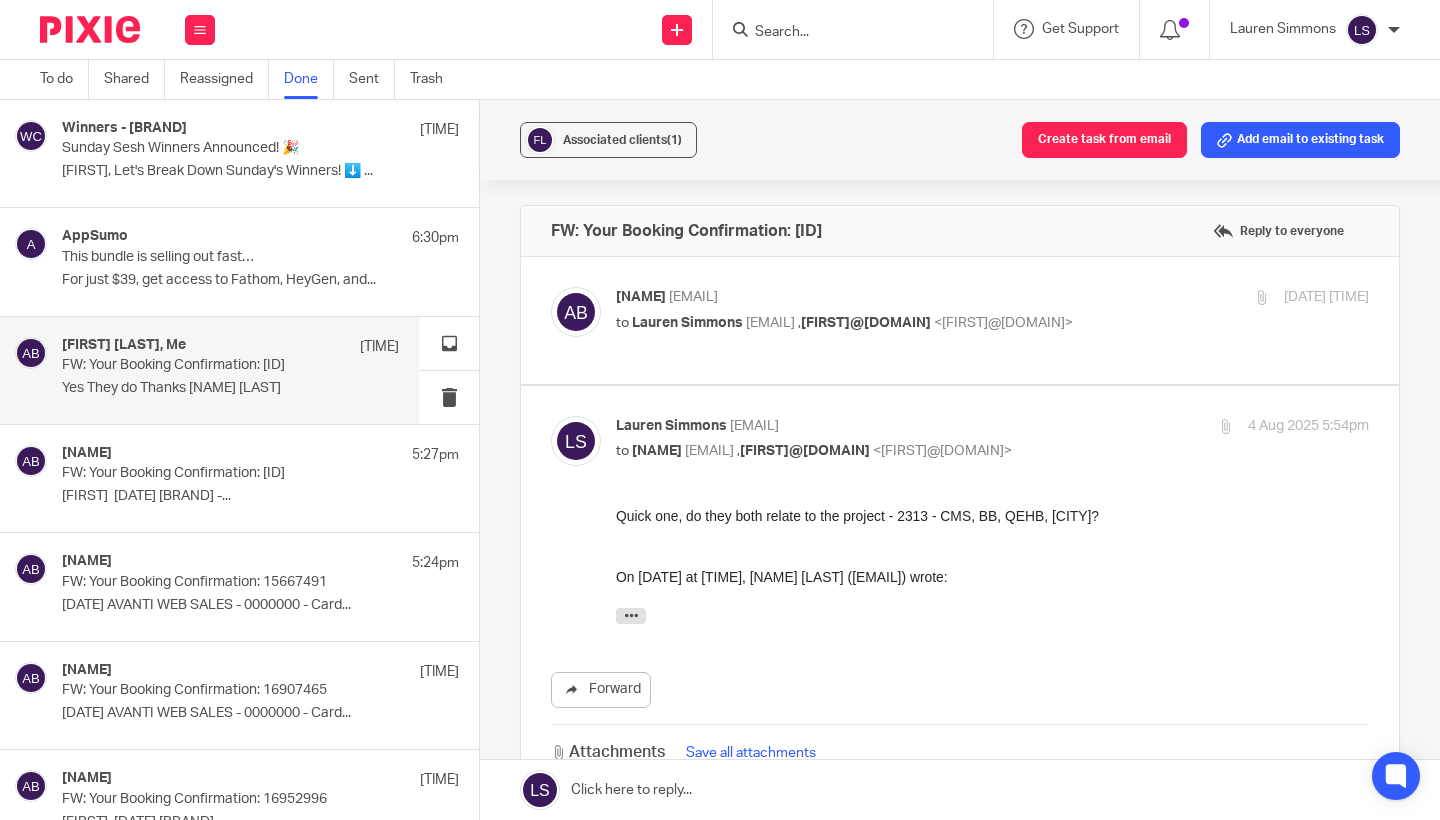 click on "On 4 Aug 2025 at 5:23pm, Al Brown (al.brown@fire-expert.ltd) wrote:" at bounding box center (992, 576) 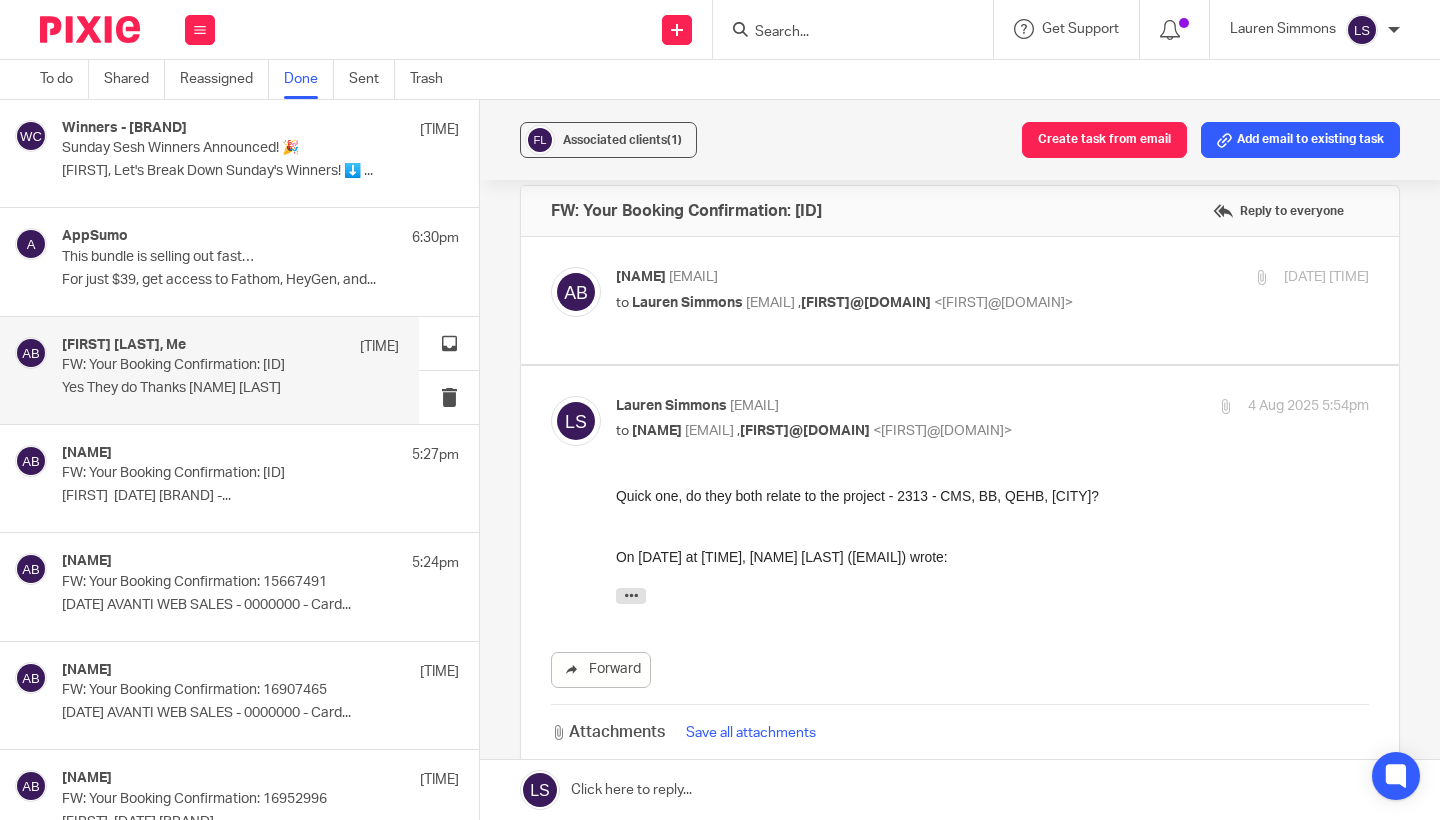 scroll, scrollTop: -2, scrollLeft: 0, axis: vertical 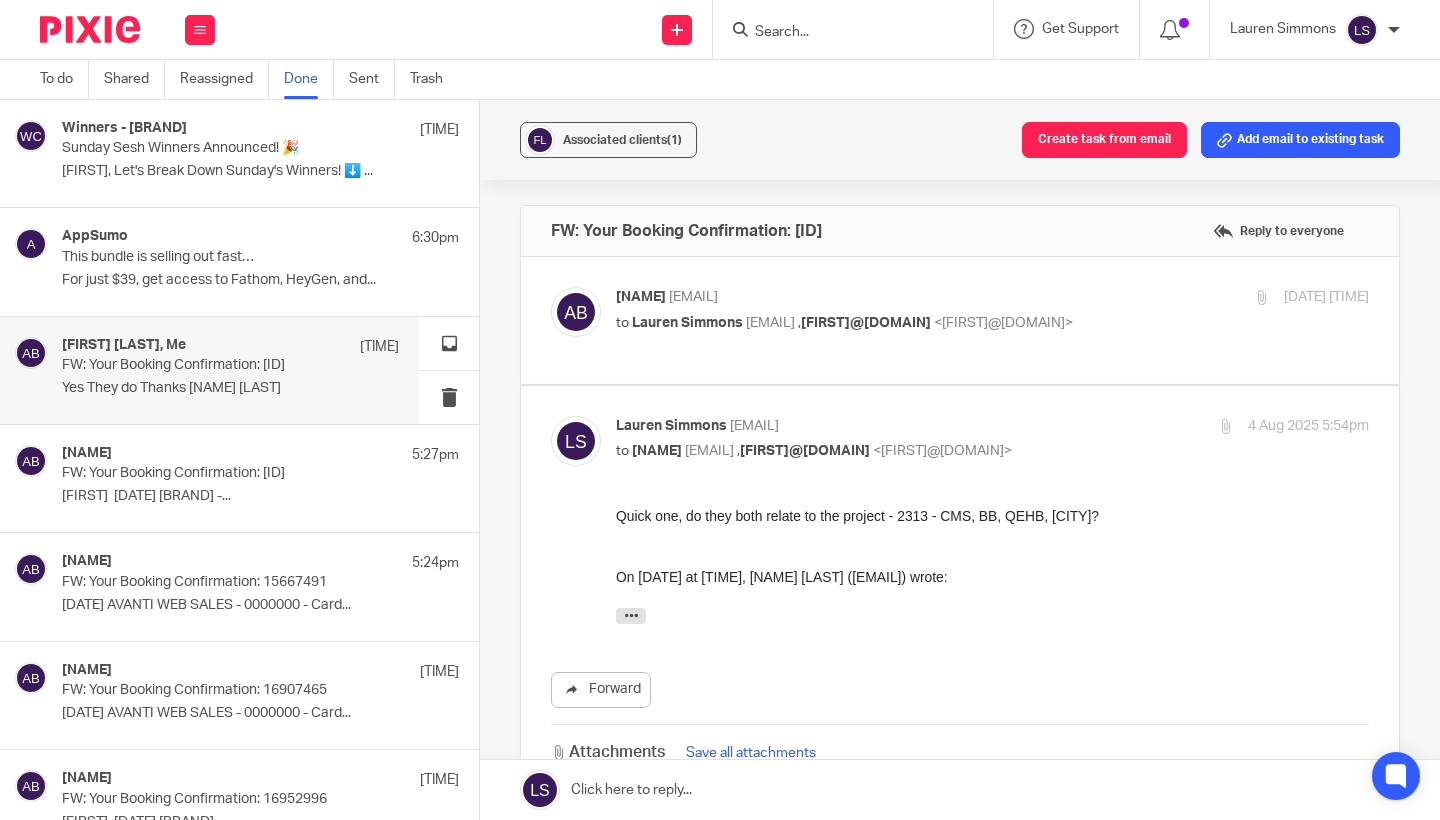 click on "4 Aug 2025 5:54pm" at bounding box center [1243, 426] 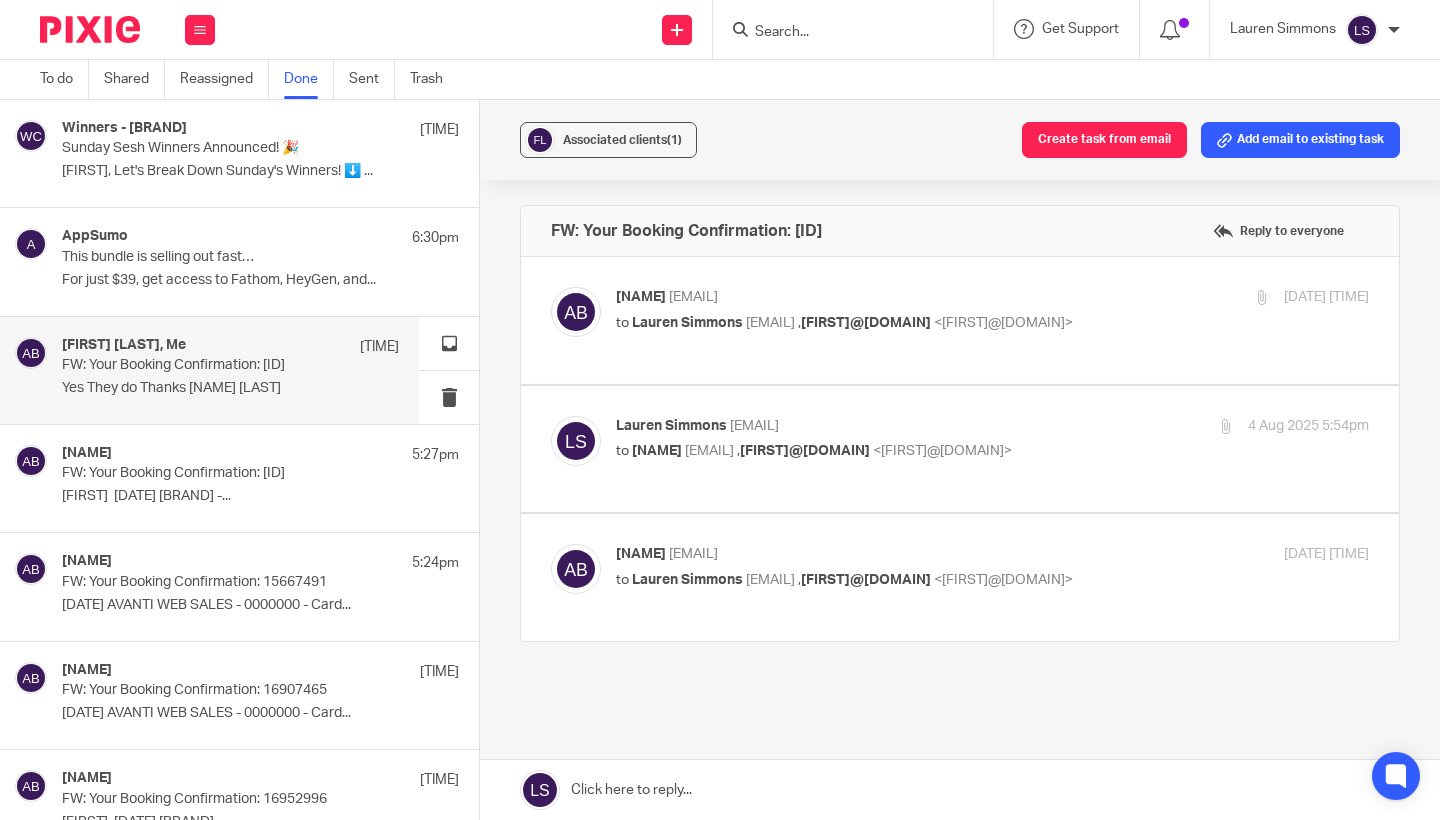 scroll, scrollTop: 0, scrollLeft: 0, axis: both 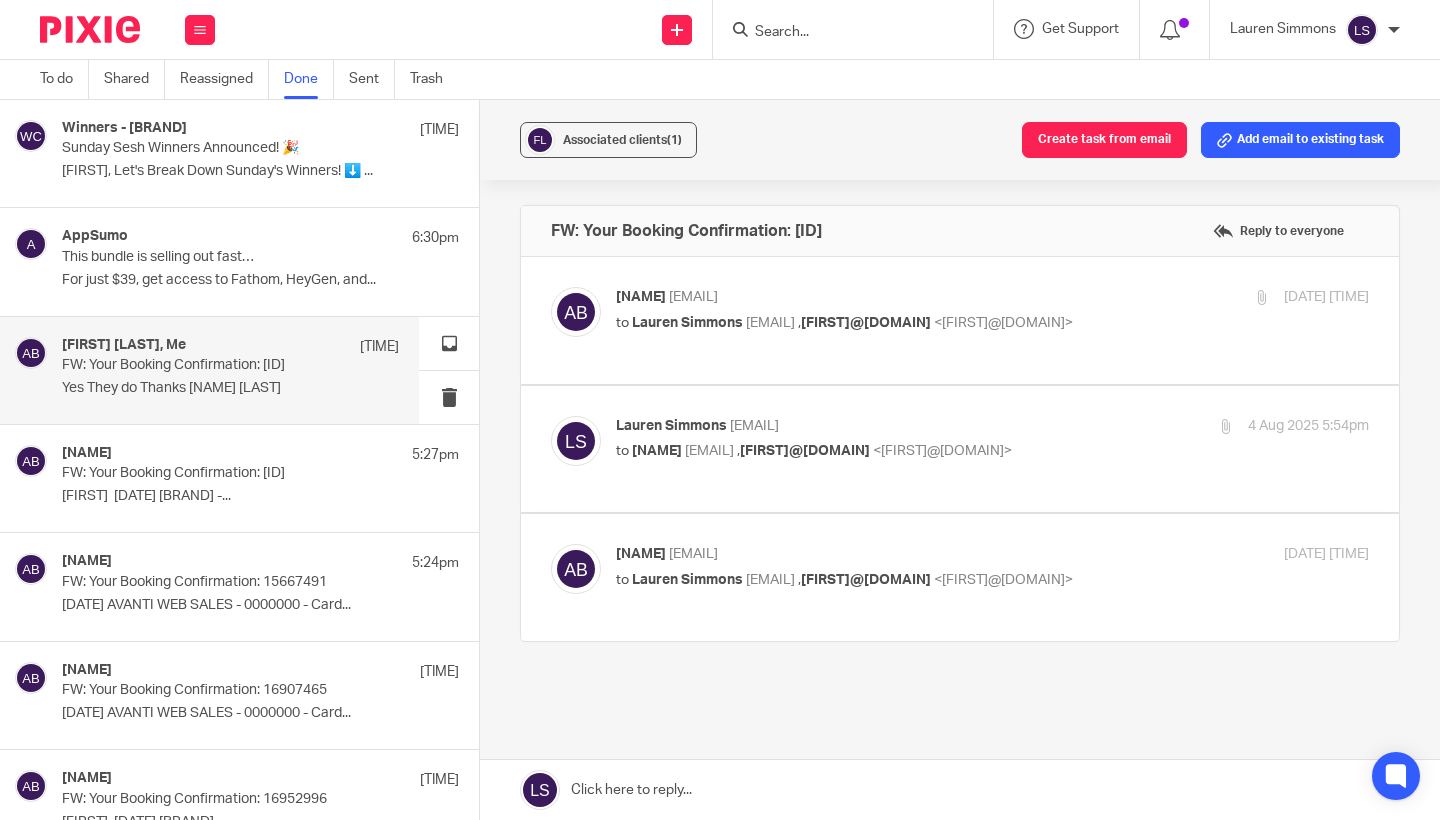 click on "to
Lauren Simmons
<lauren@fearlessfinancials.co.uk>   ,
rushbrook@app.hubdoc.com
<rushbrook@app.hubdoc.com>" at bounding box center [867, 323] 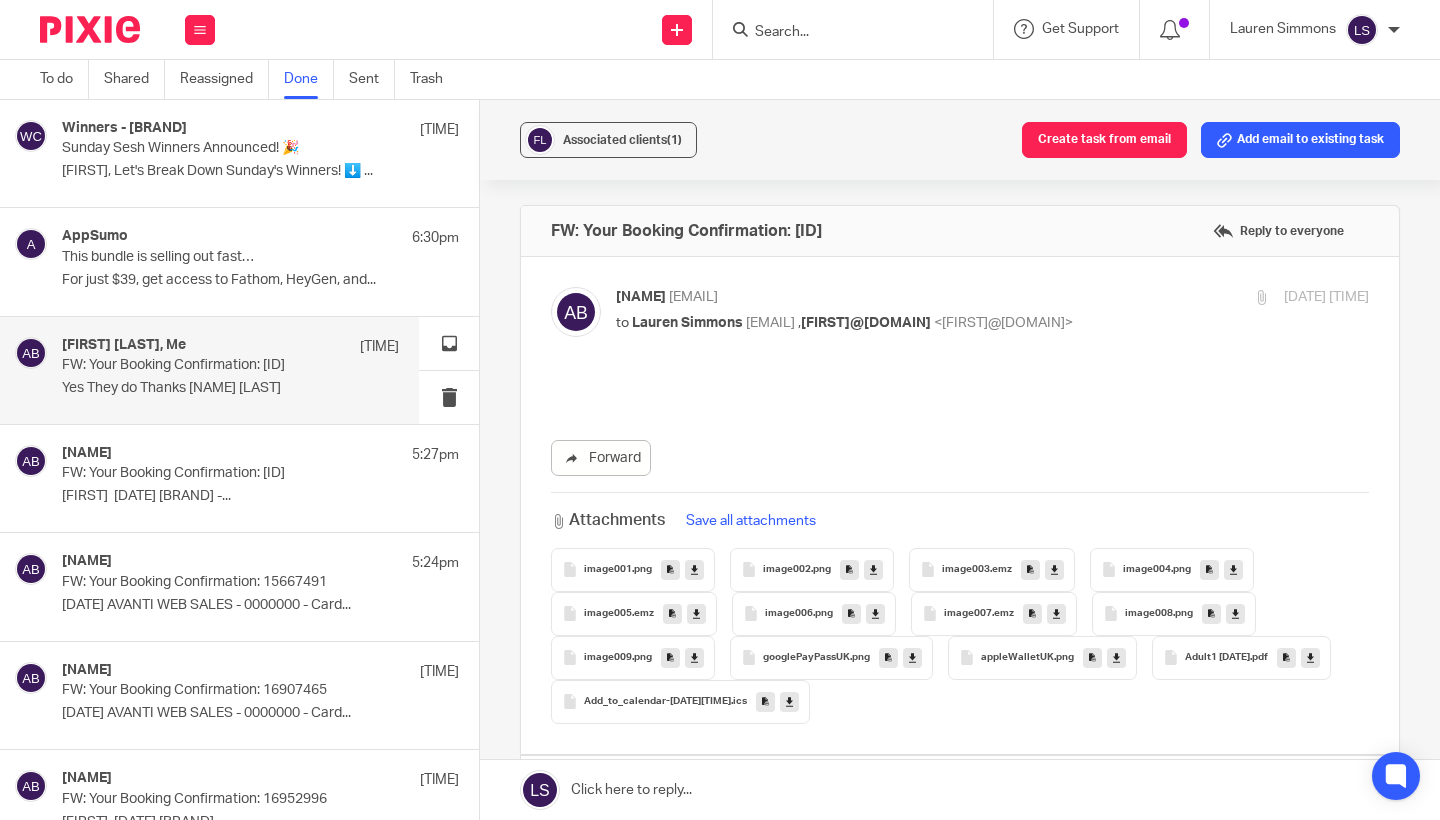 scroll, scrollTop: 0, scrollLeft: 0, axis: both 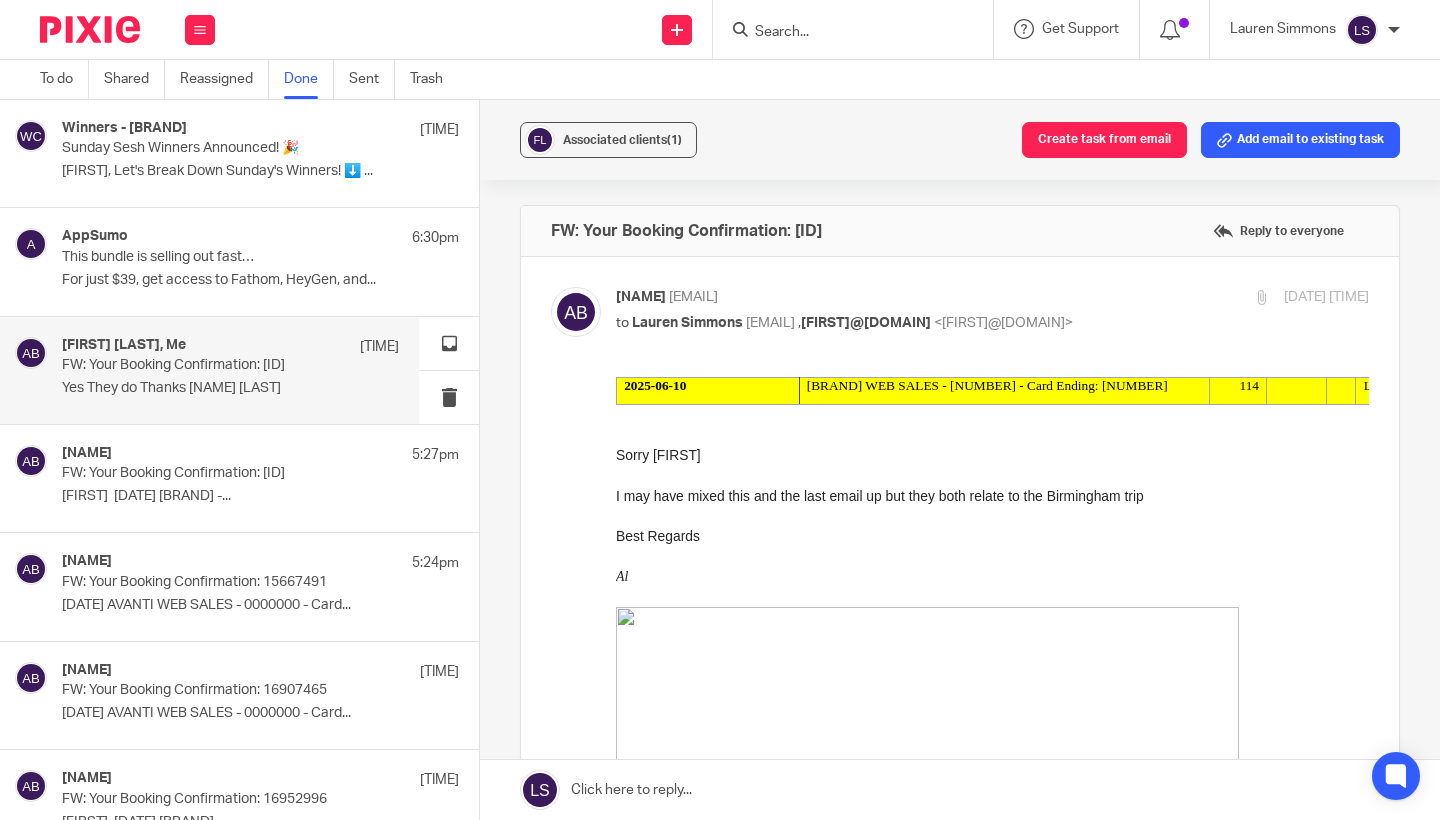 click at bounding box center [992, 516] 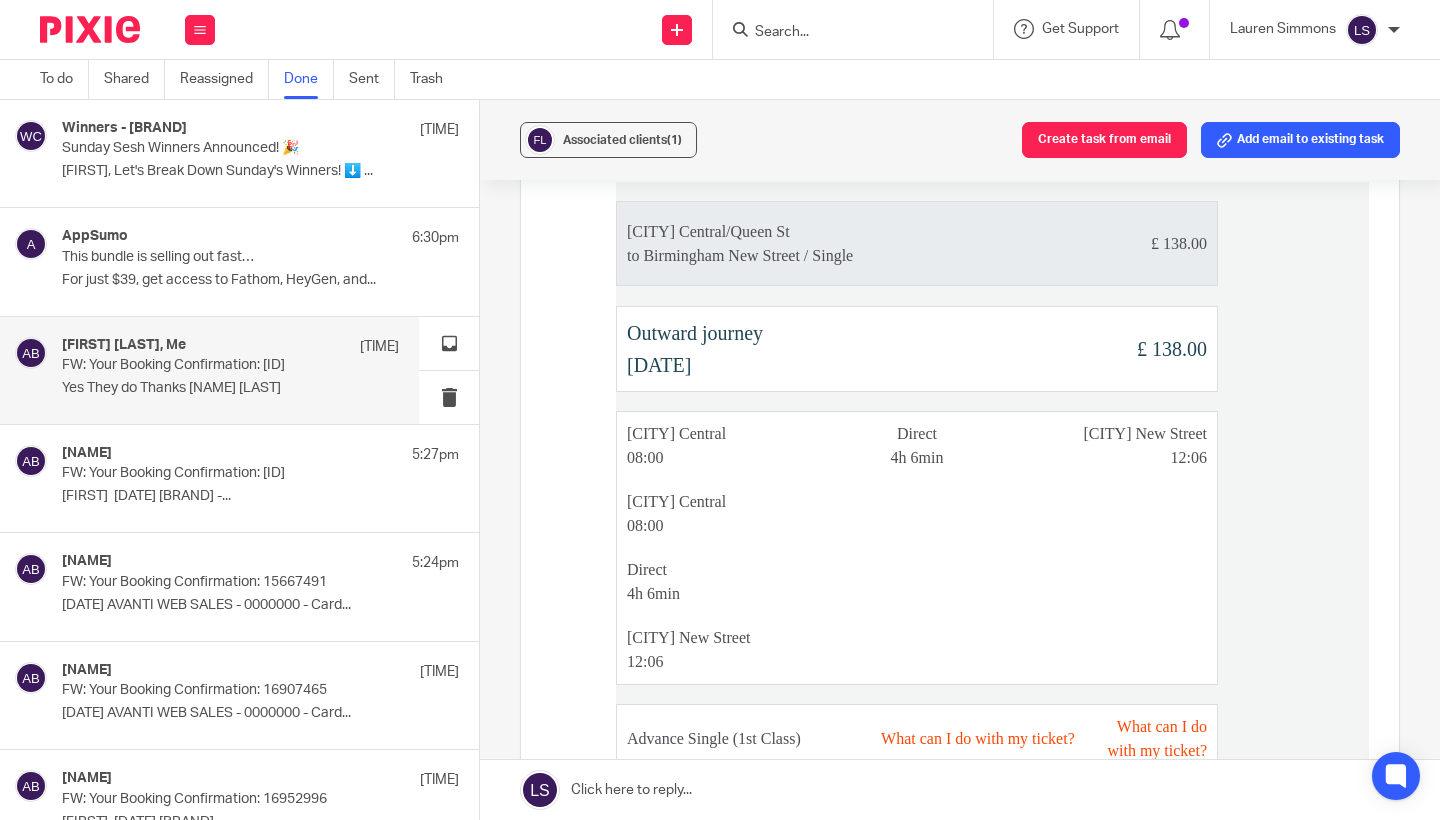scroll, scrollTop: 2207, scrollLeft: 0, axis: vertical 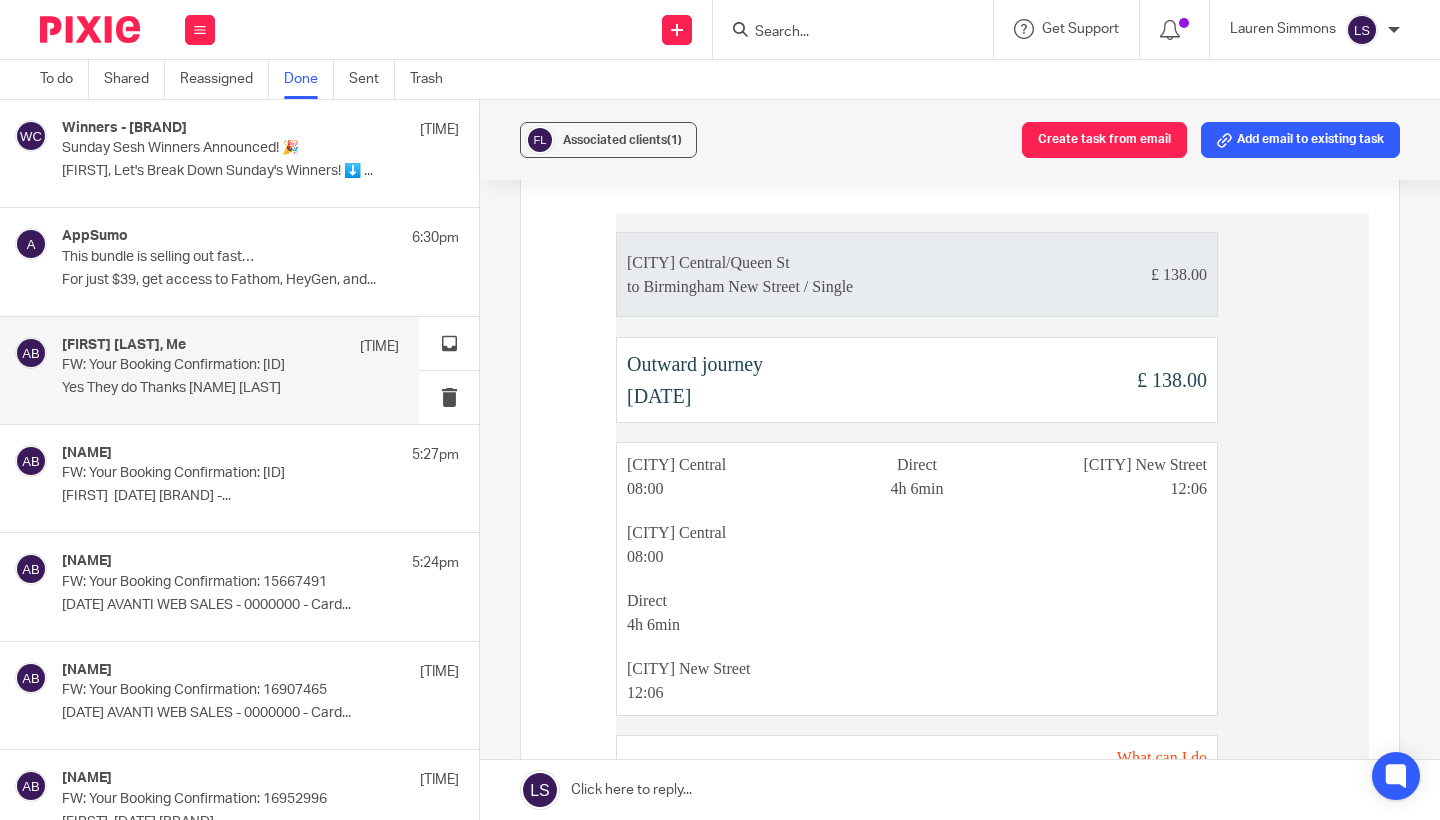 click on "Al Brown, Me
5:57pm   FW: Your Booking Confirmation: 16896300   Yes They do     Thanks      Al Brown  Fire..." at bounding box center [230, 370] 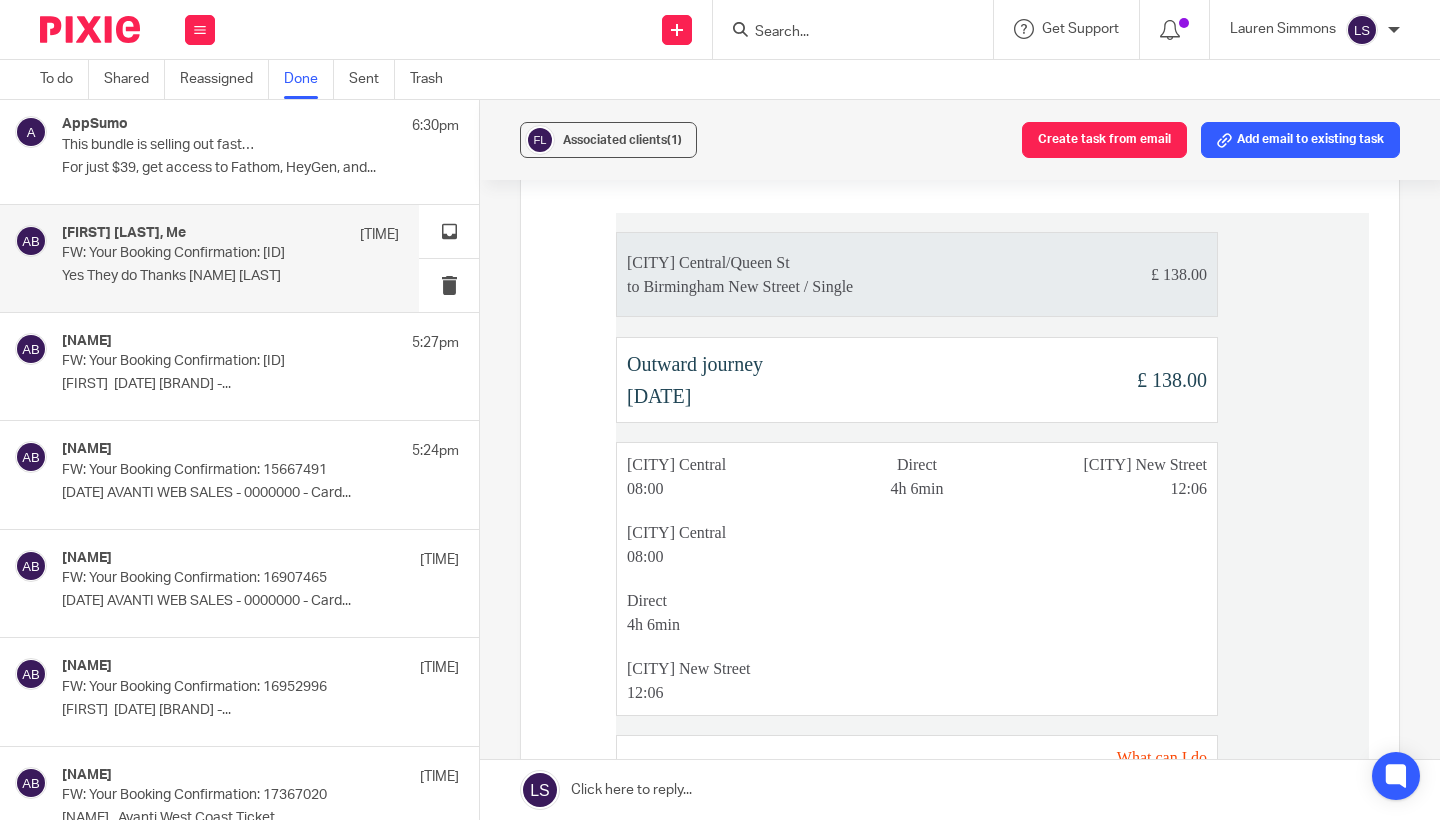 scroll, scrollTop: 104, scrollLeft: 0, axis: vertical 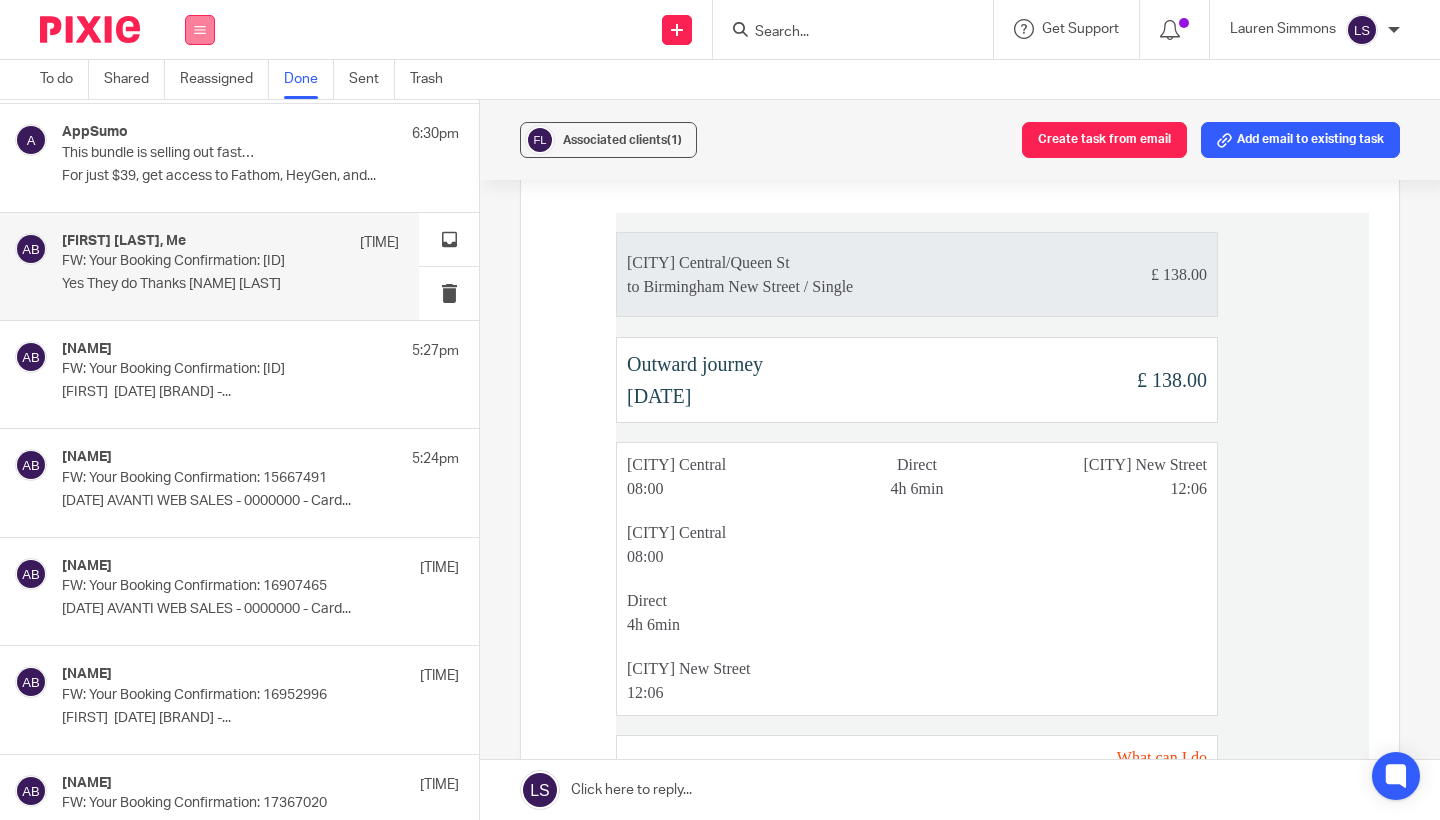 click at bounding box center [200, 30] 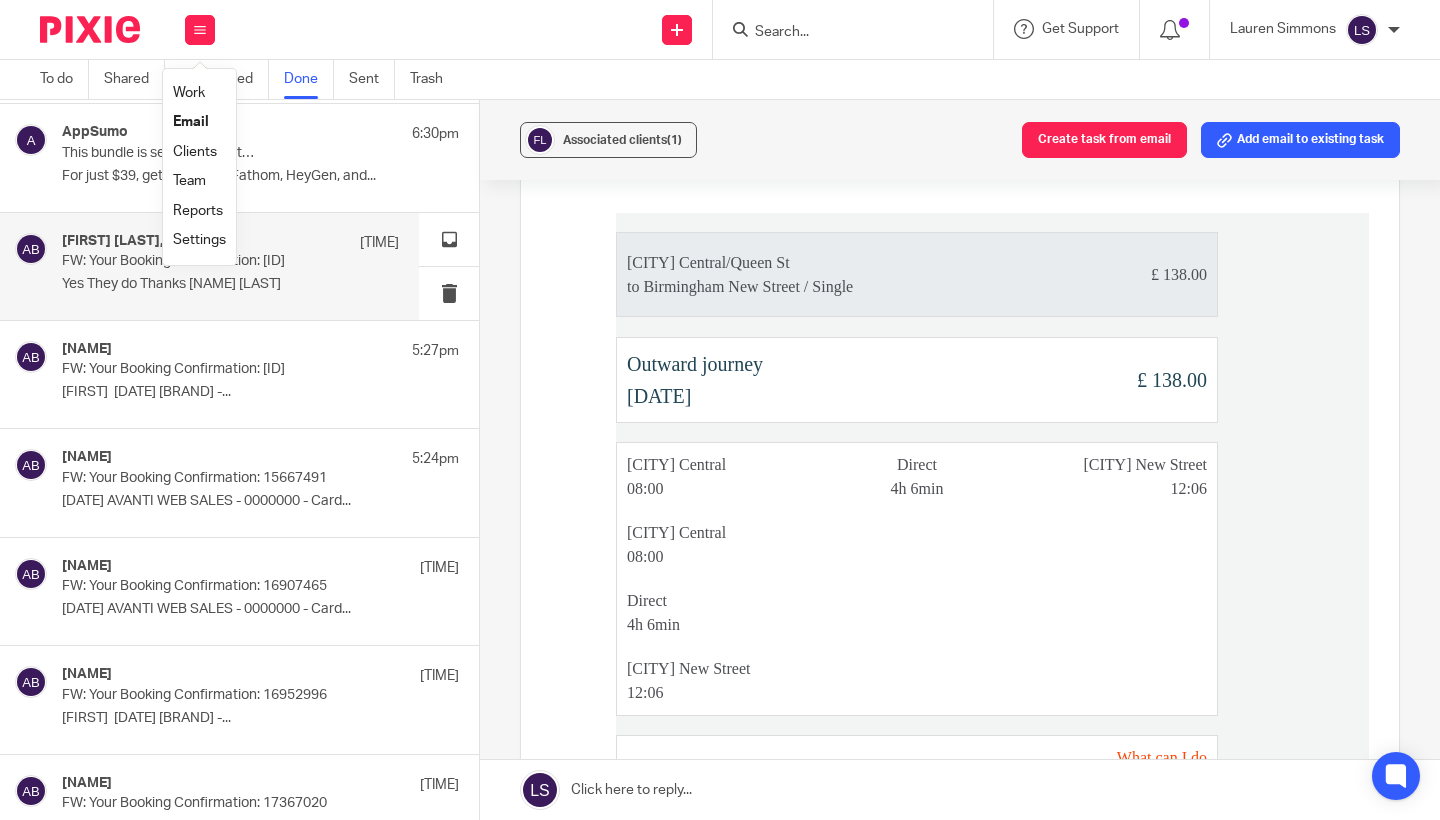 click on "Email" at bounding box center [191, 122] 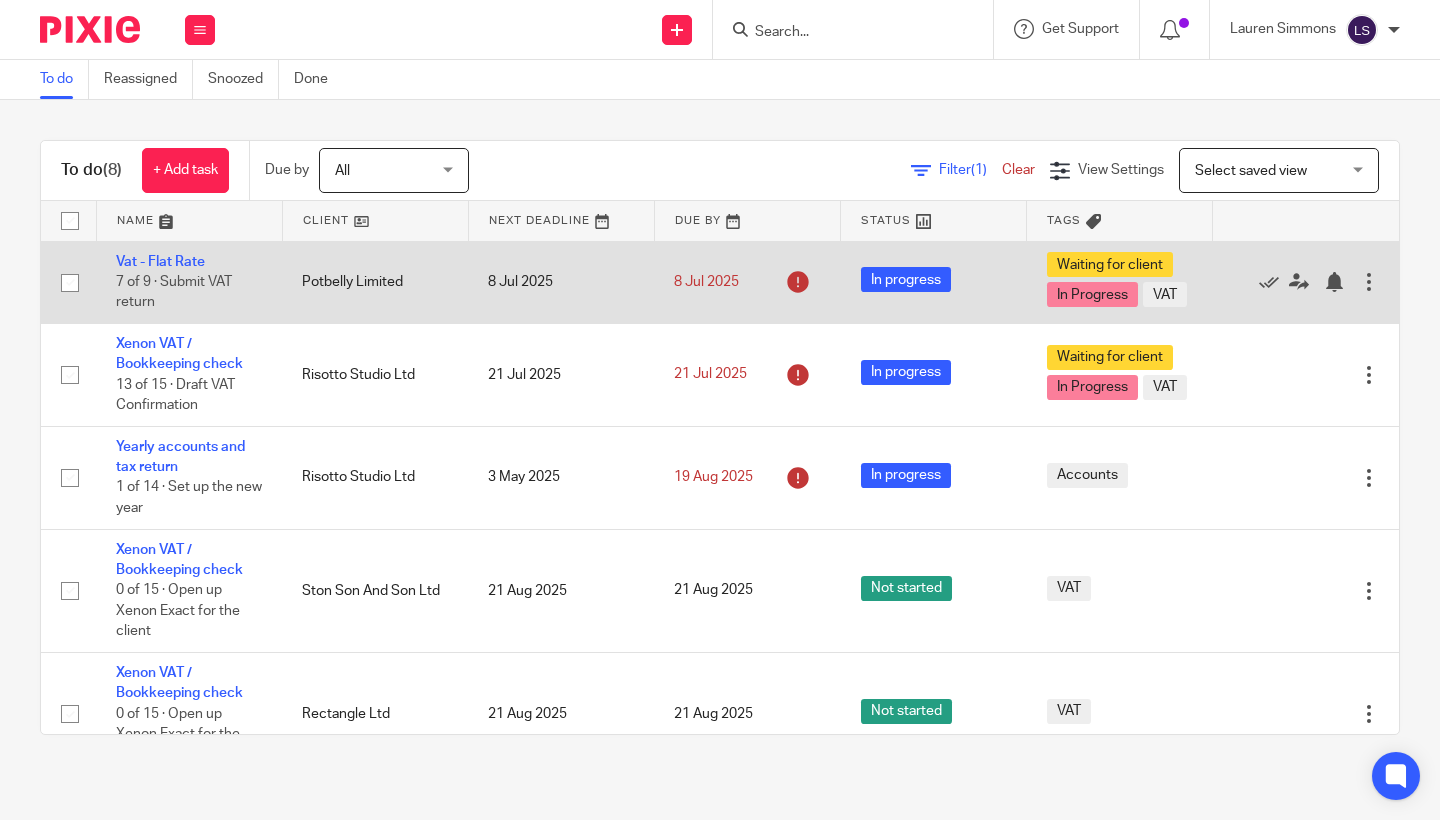 scroll, scrollTop: 0, scrollLeft: 0, axis: both 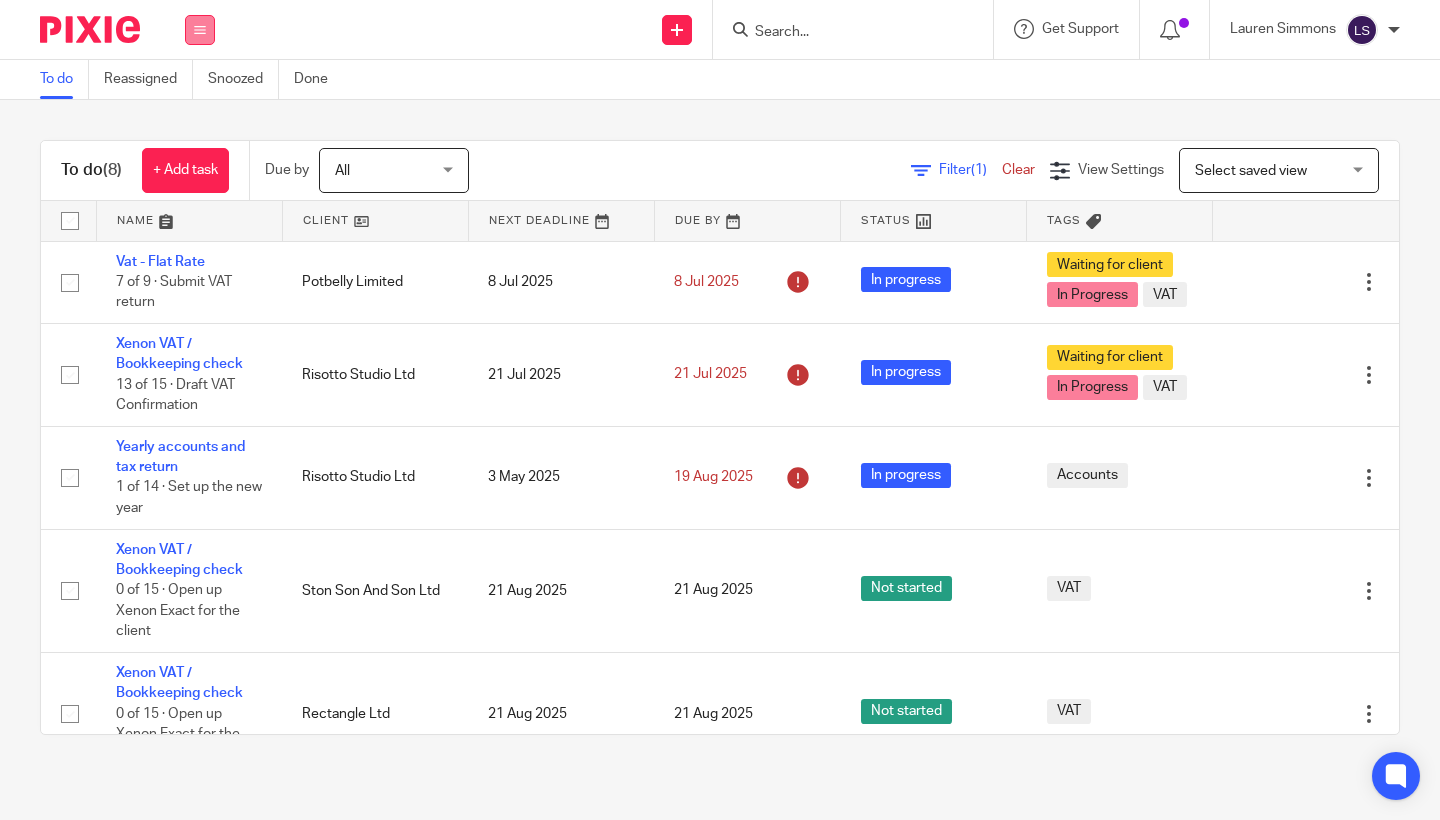 click at bounding box center [200, 30] 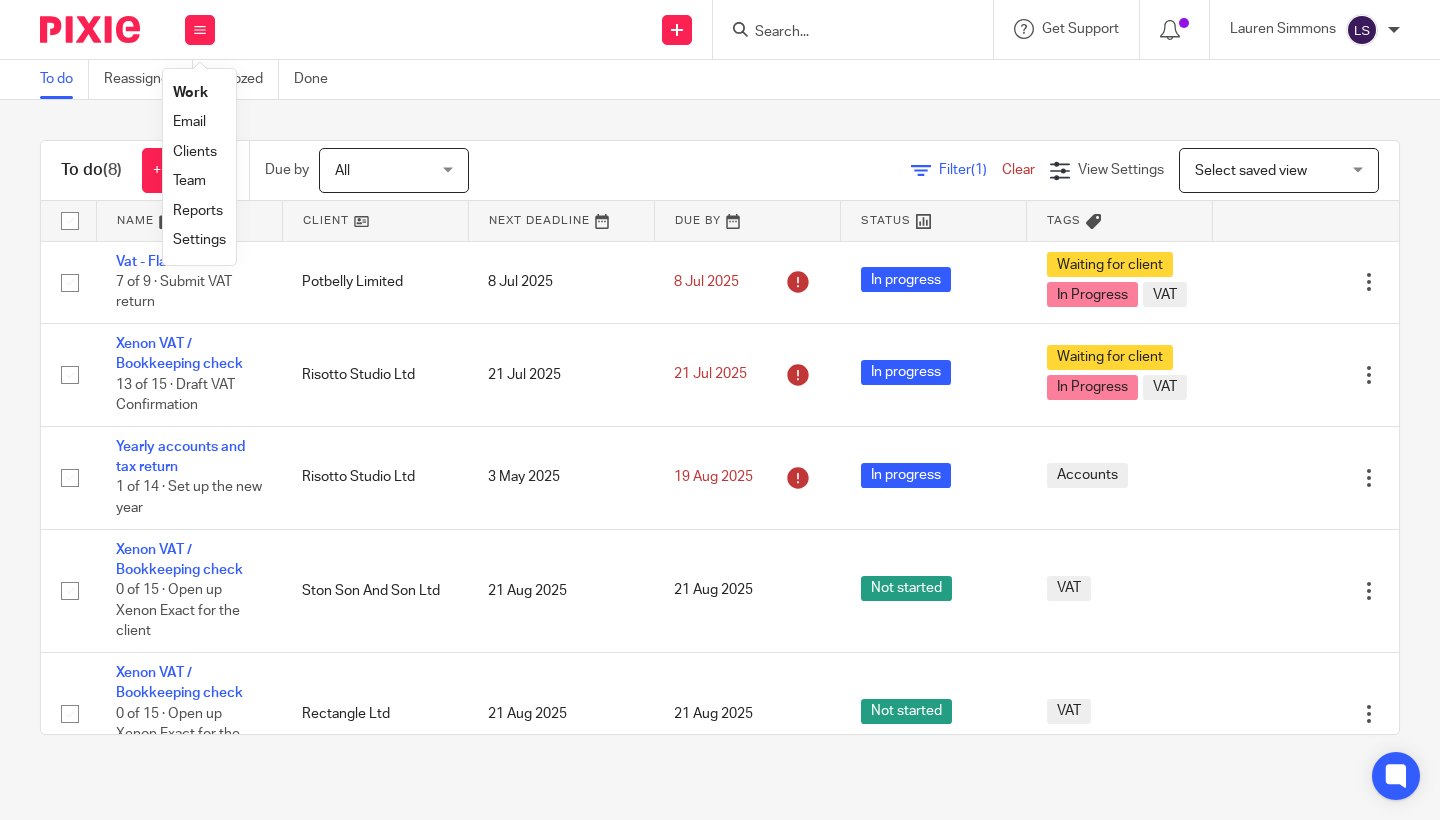 click on "Email" at bounding box center (189, 122) 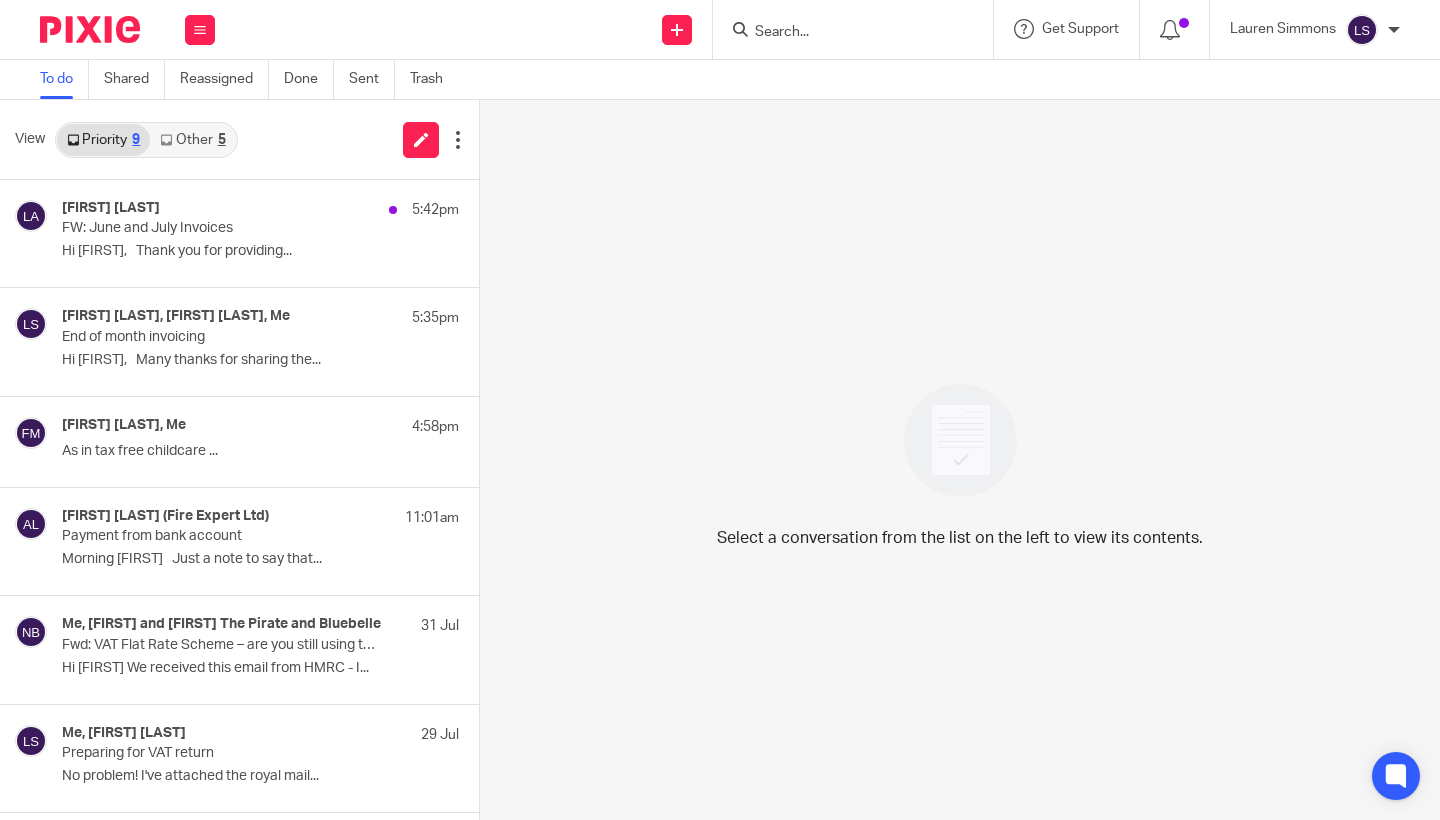 scroll, scrollTop: 0, scrollLeft: 0, axis: both 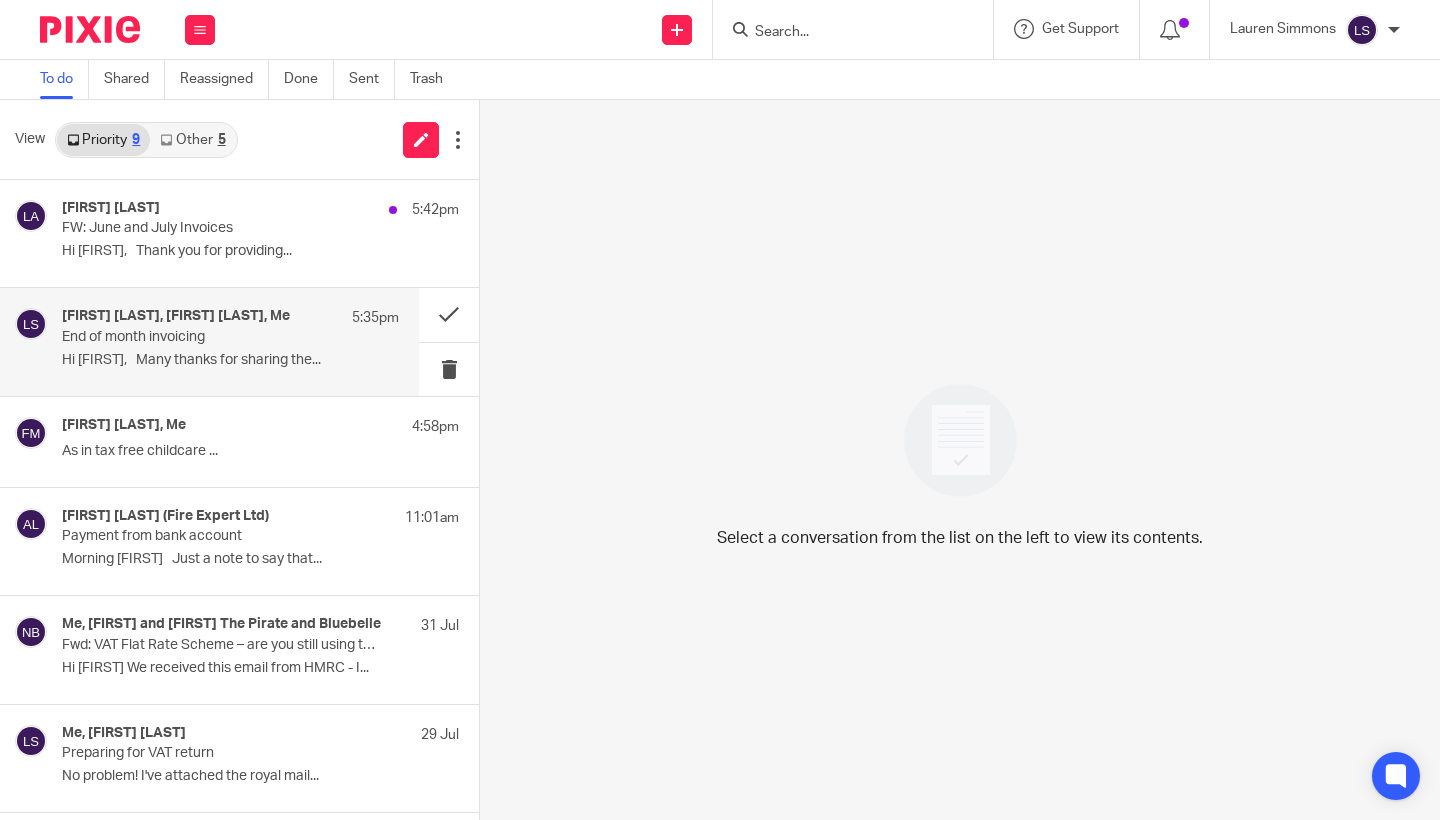 click on "[FIRST] [LAST], [FIRST] [LAST], Me
[TIME]" at bounding box center [230, 318] 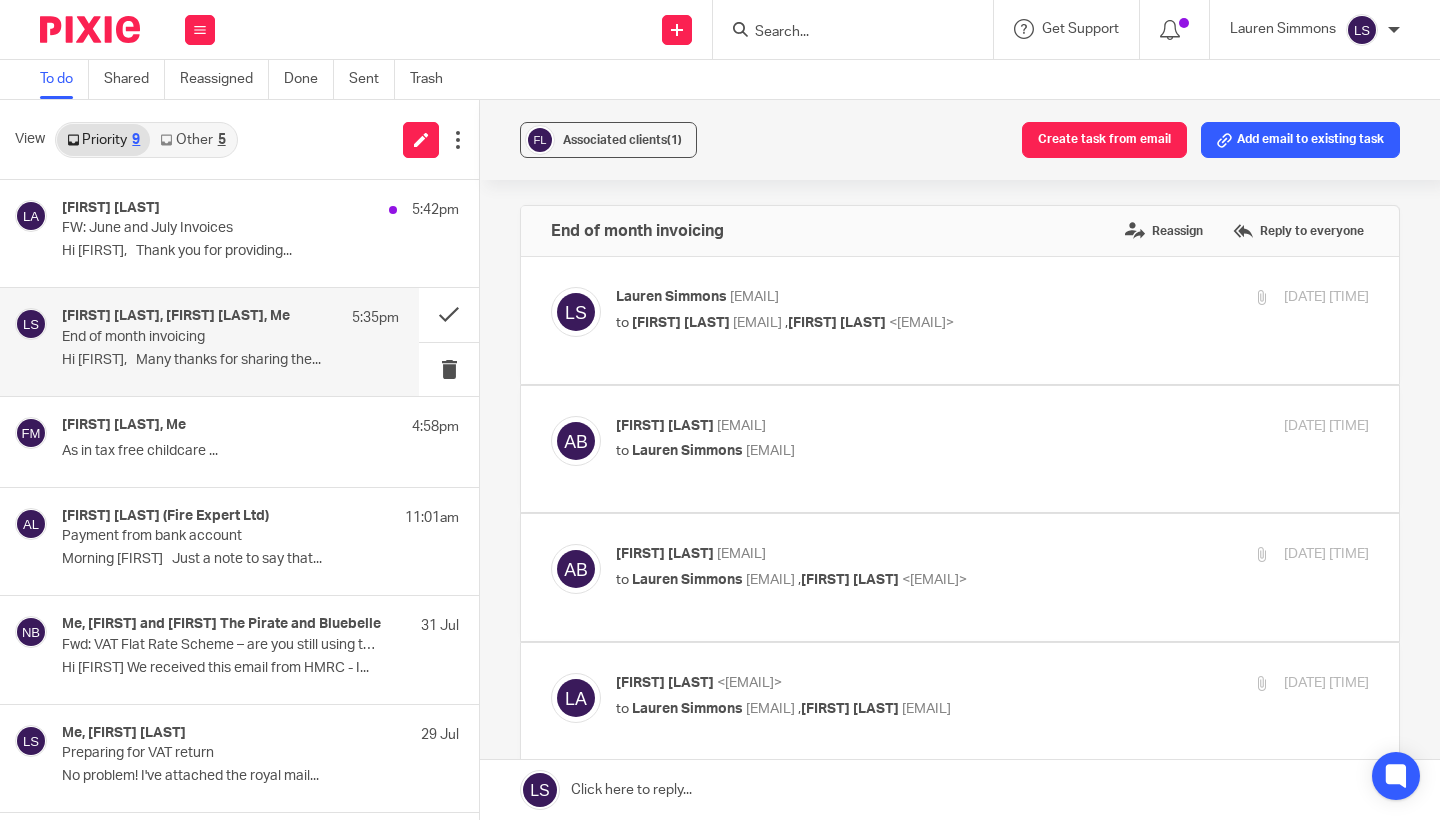 scroll, scrollTop: 0, scrollLeft: 0, axis: both 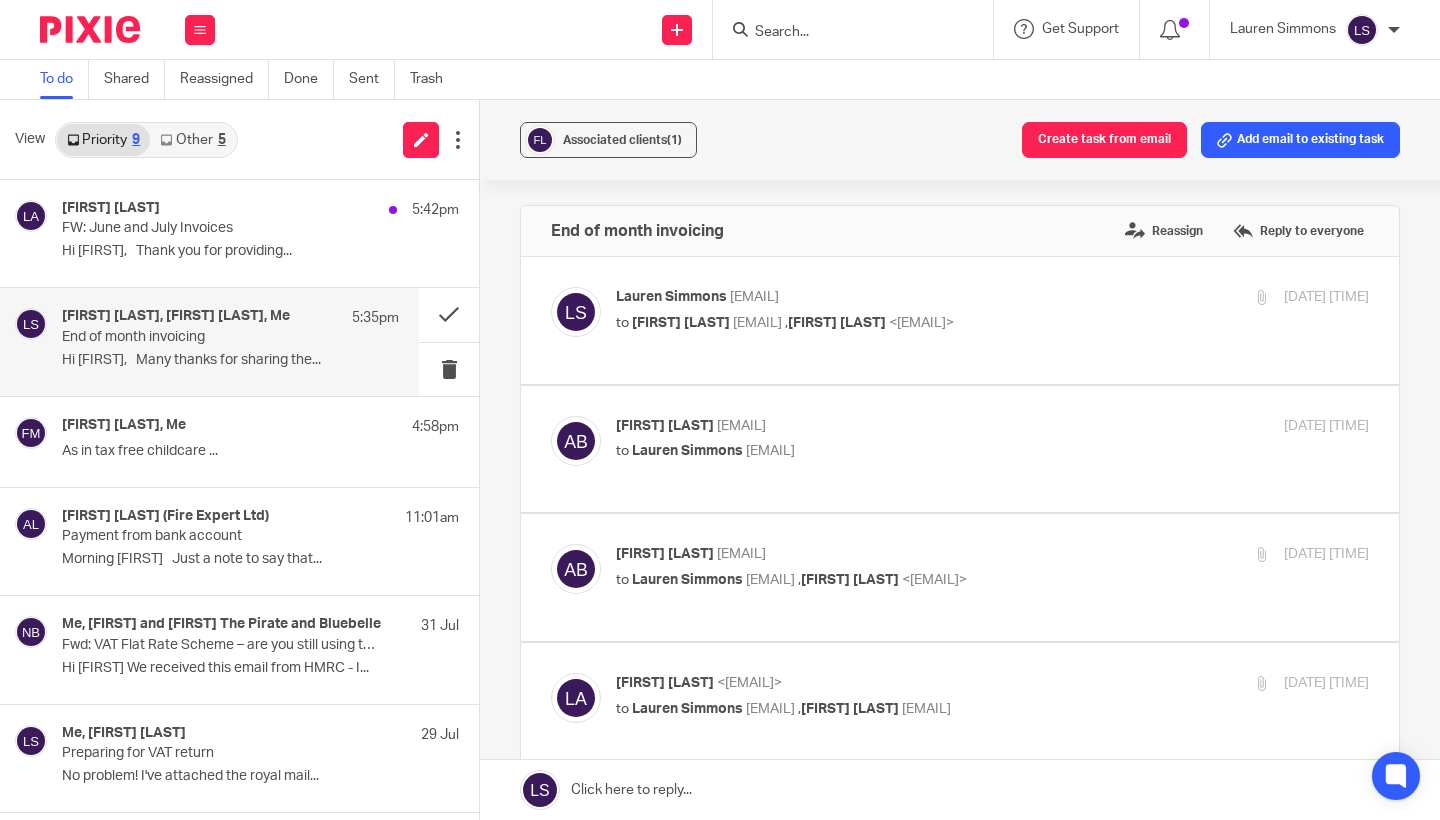 click on "to
Al Brown
<al.brown@fire-expert.ltd>   ,
Lisa Anderson
<lisa.anderson@fire-expert.ltd>" at bounding box center (867, 323) 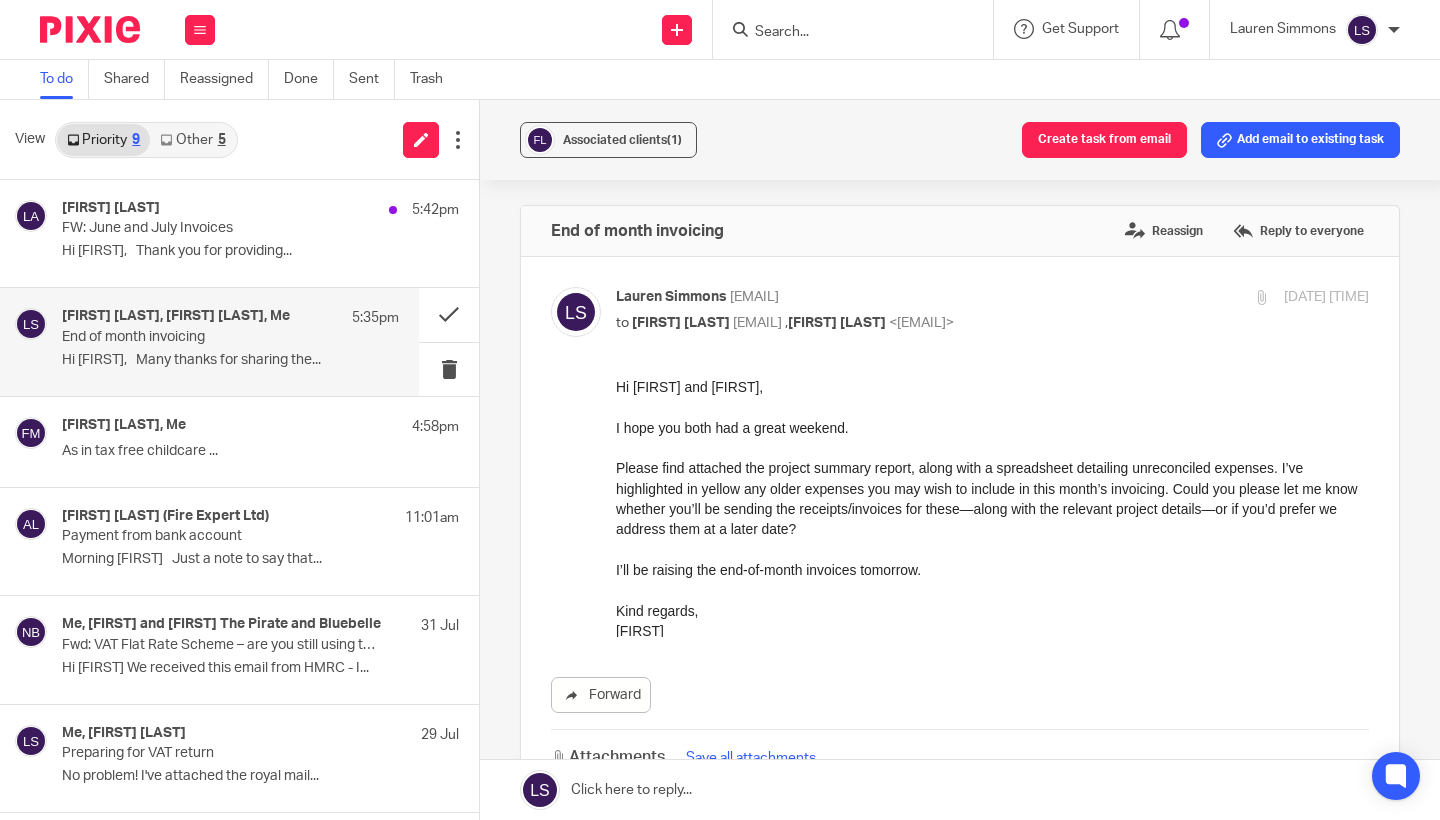 scroll, scrollTop: 0, scrollLeft: 0, axis: both 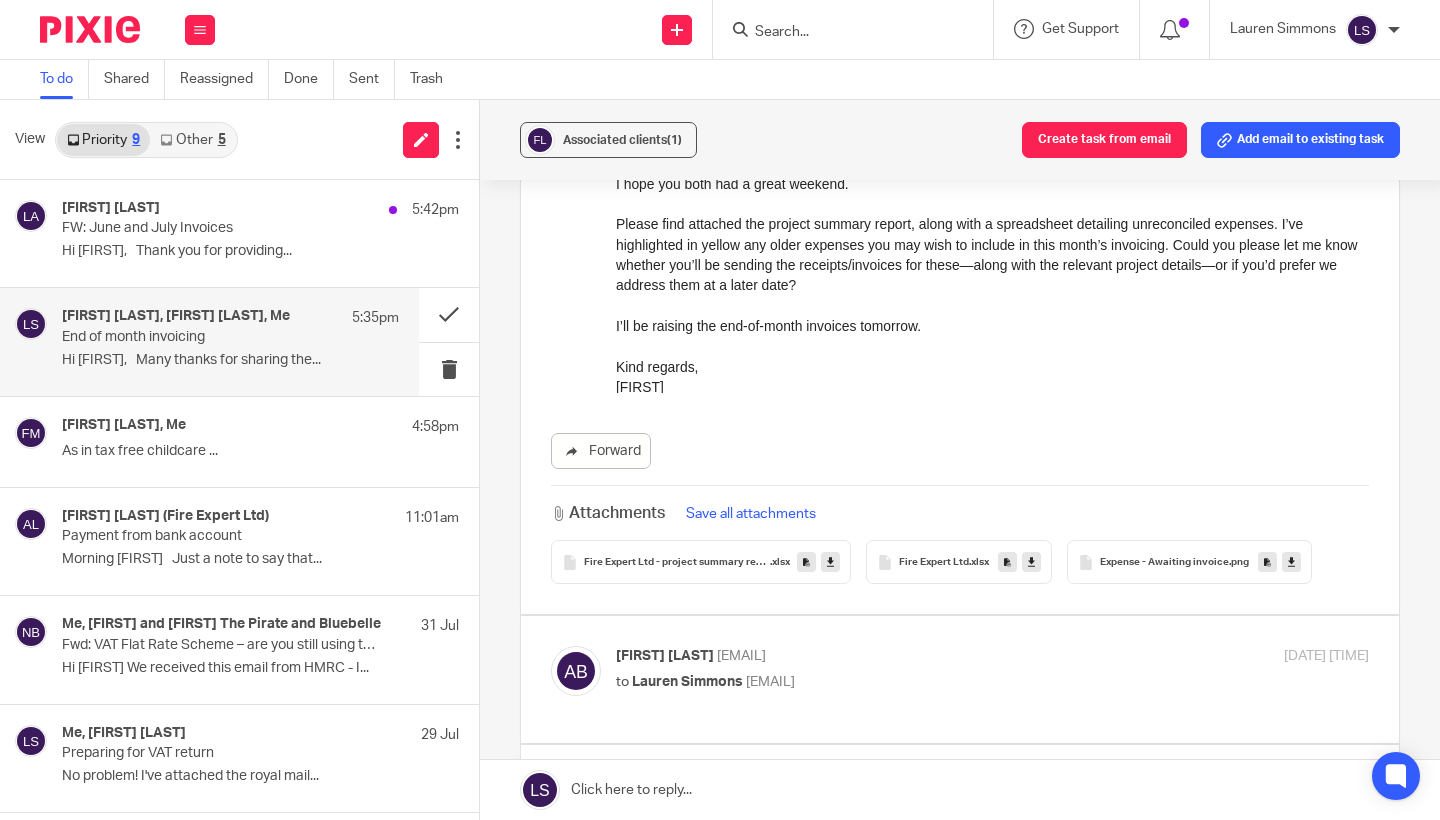 click at bounding box center (1031, 562) 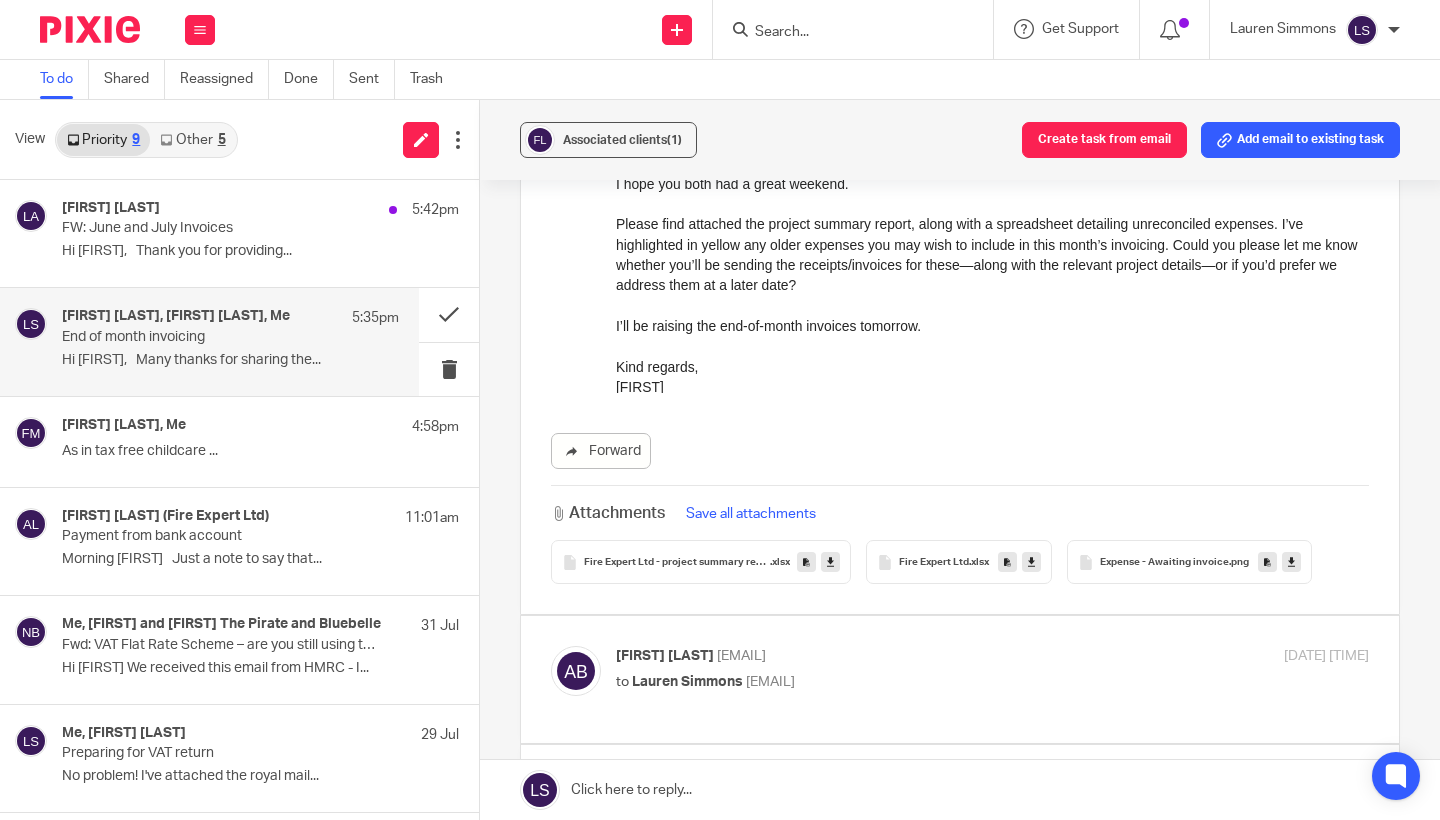 click on "Lisa Anderson, Al Brown, Me
5:35pm   End of month invoicing   Hi Lauren,     Many thanks for sharing the..." at bounding box center (230, 341) 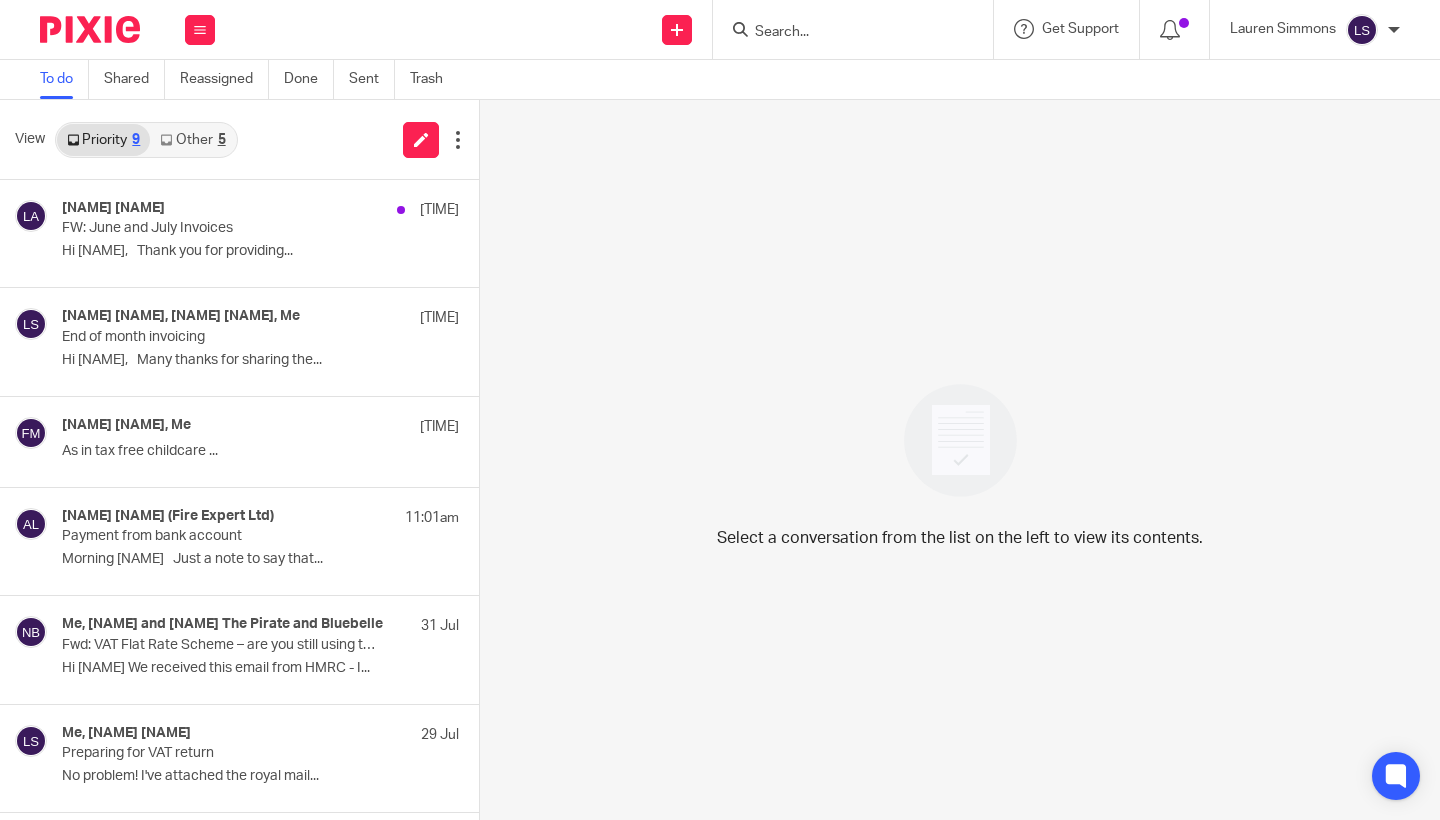 scroll, scrollTop: 0, scrollLeft: 0, axis: both 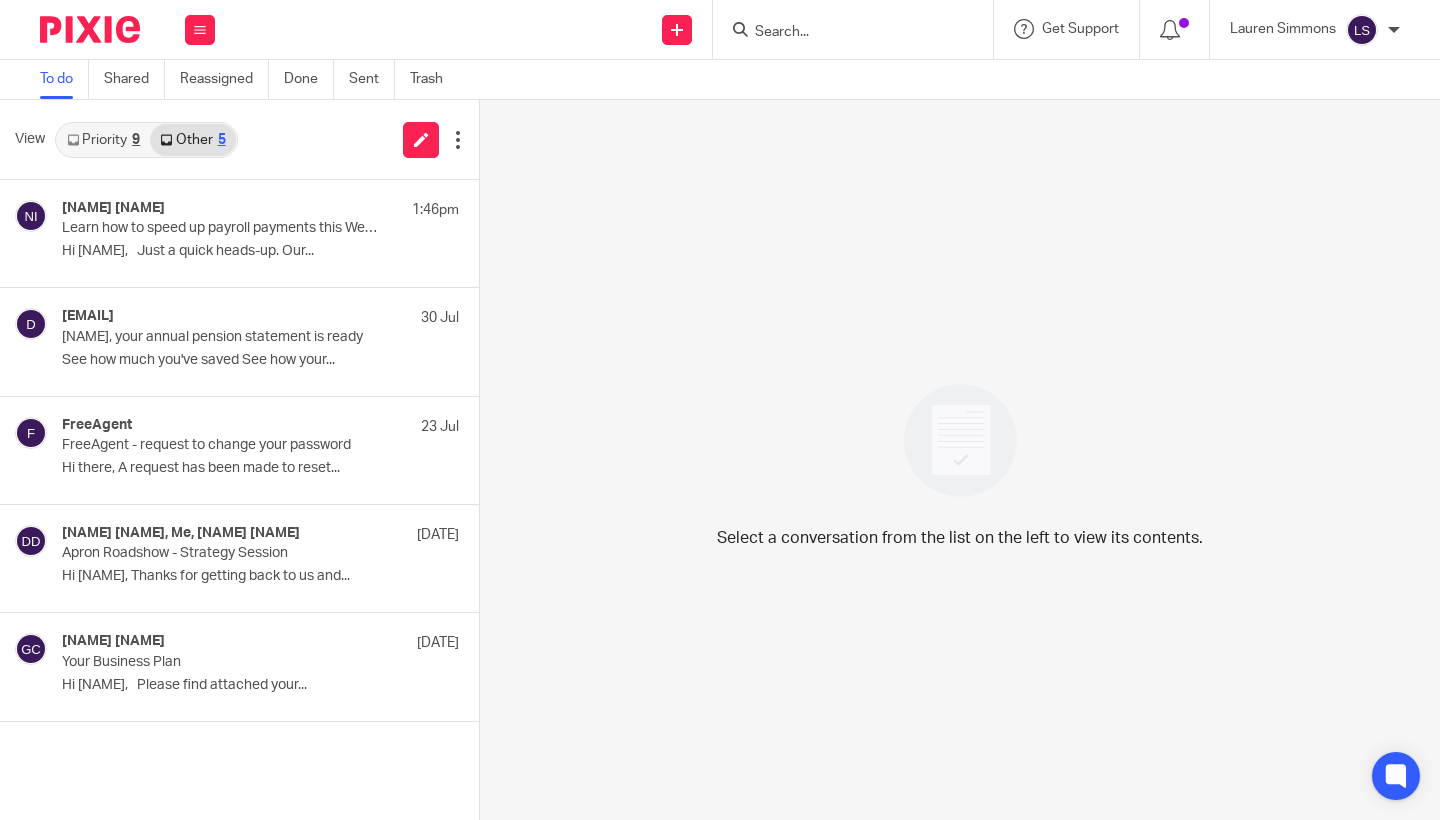 click on "Priority
9" at bounding box center [103, 140] 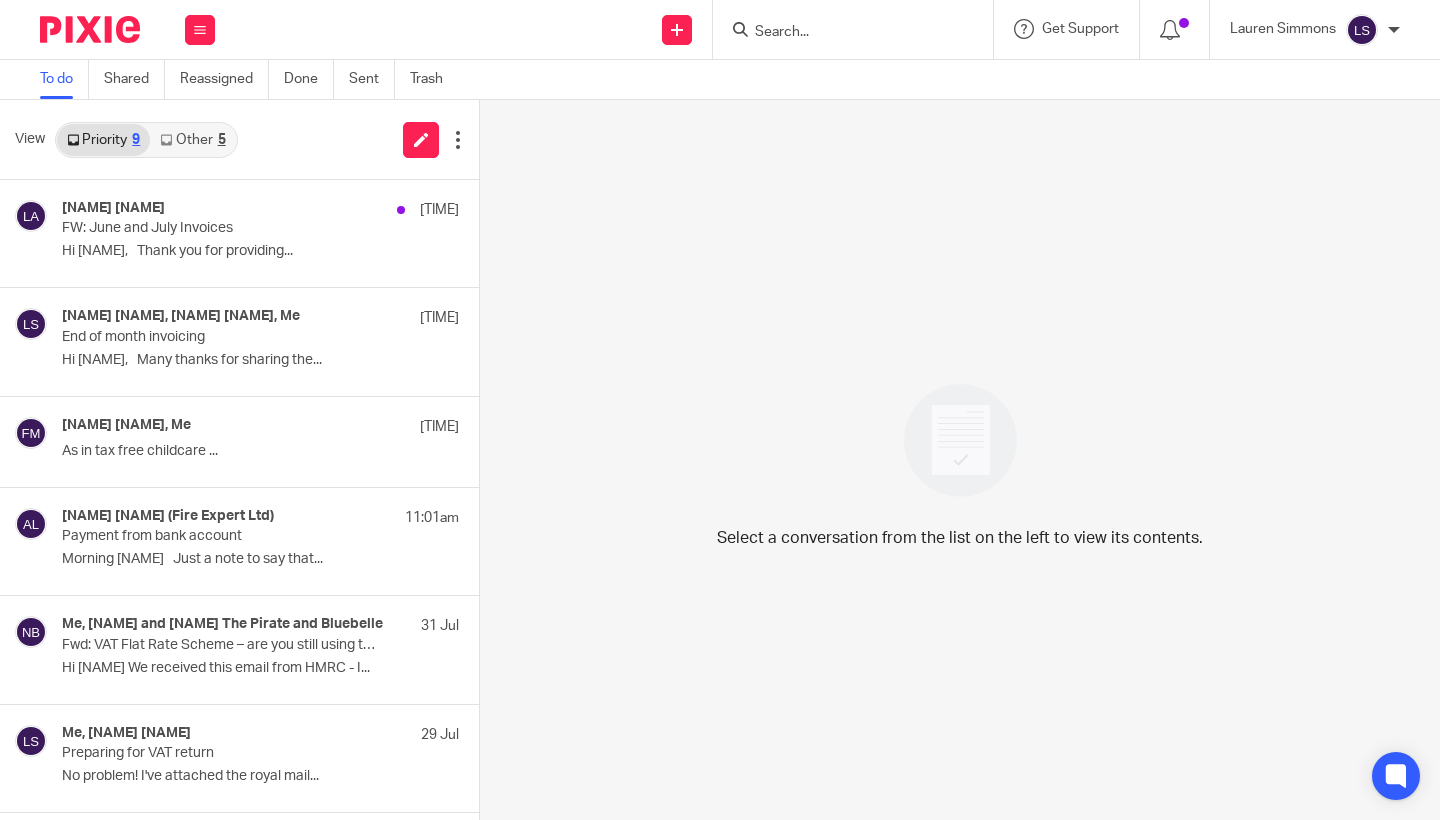 click on "Priority
9
Other
5" at bounding box center (146, 140) 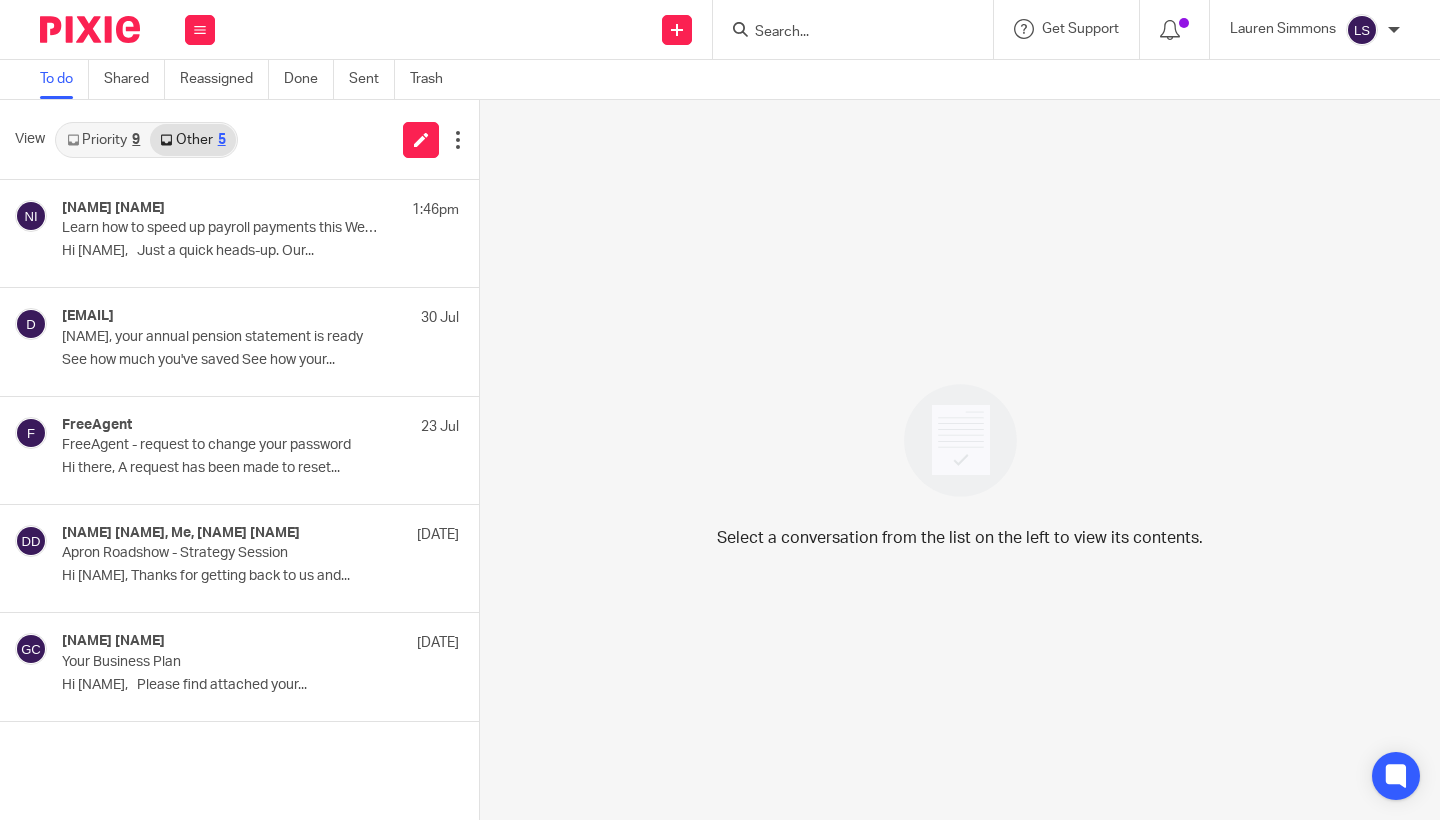 click on "Priority
9" at bounding box center [103, 140] 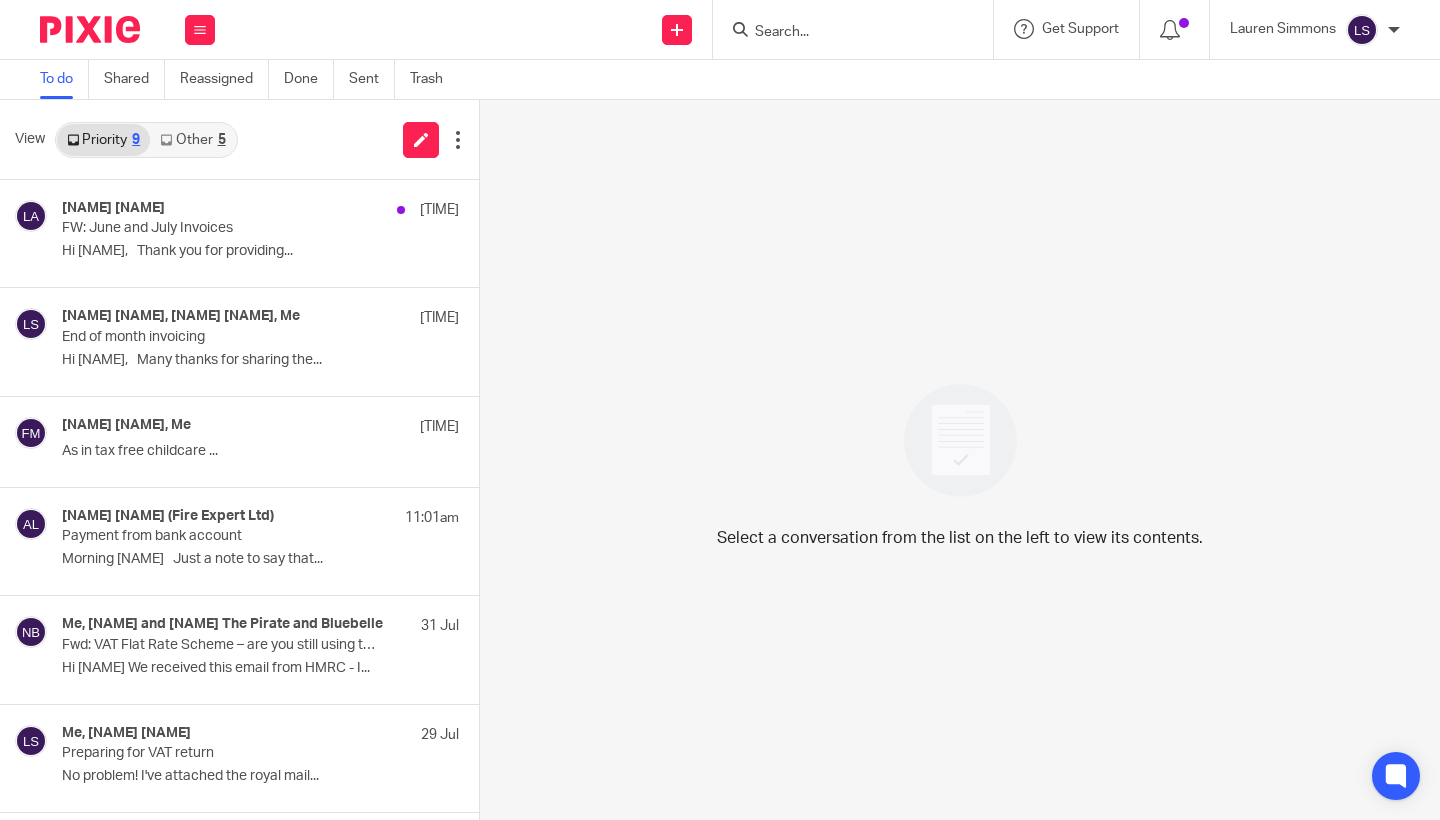 click on "9" at bounding box center [136, 140] 